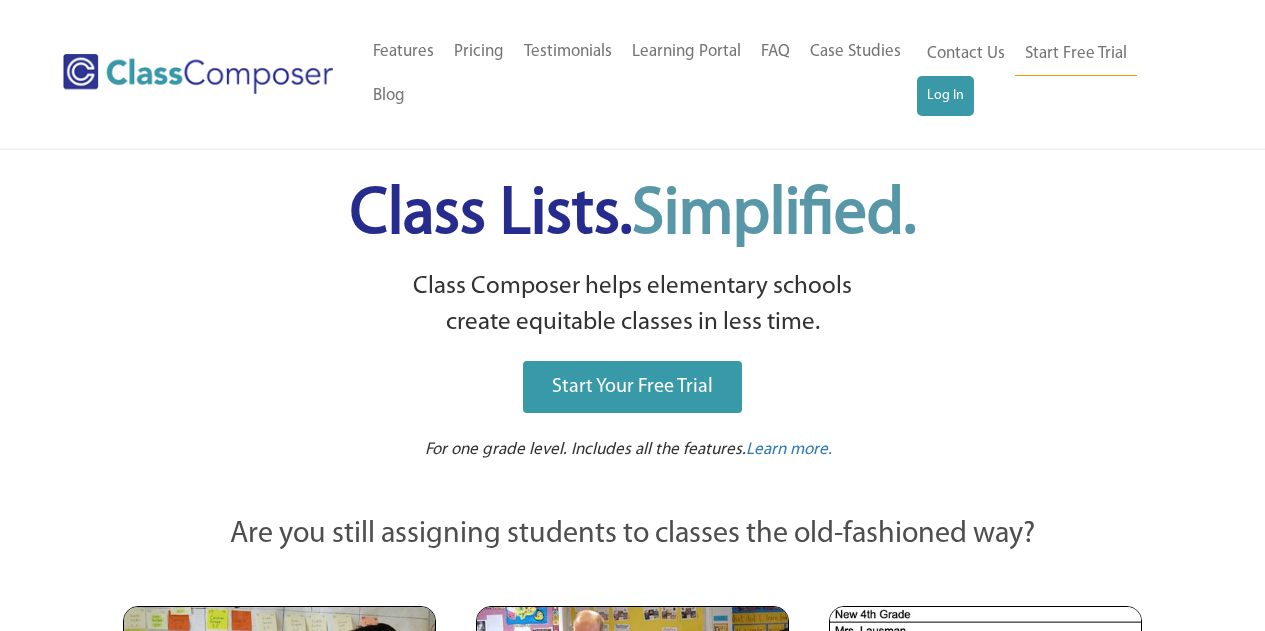 scroll, scrollTop: 0, scrollLeft: 0, axis: both 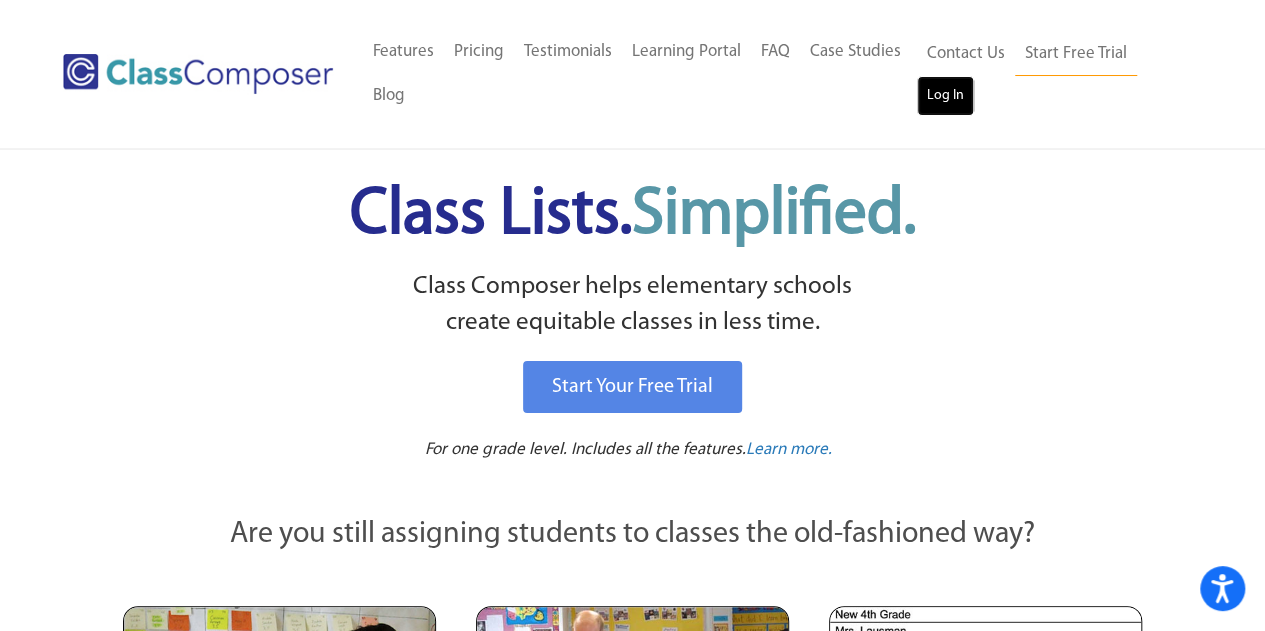 click on "Log In" at bounding box center [945, 96] 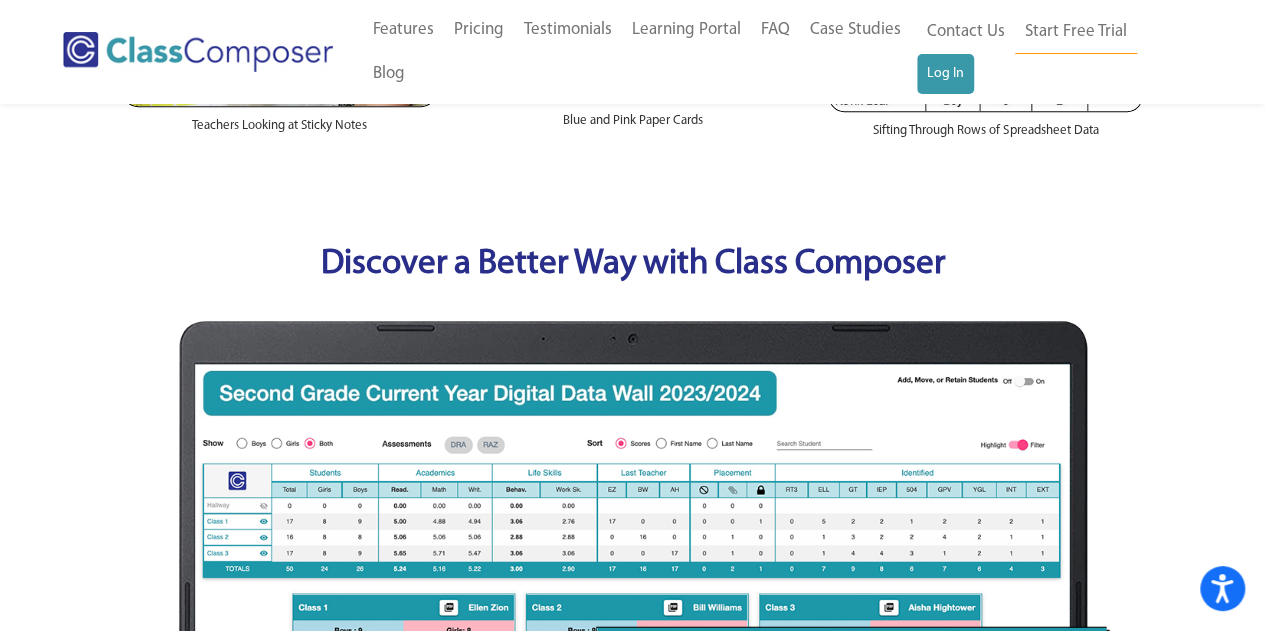 scroll, scrollTop: 728, scrollLeft: 0, axis: vertical 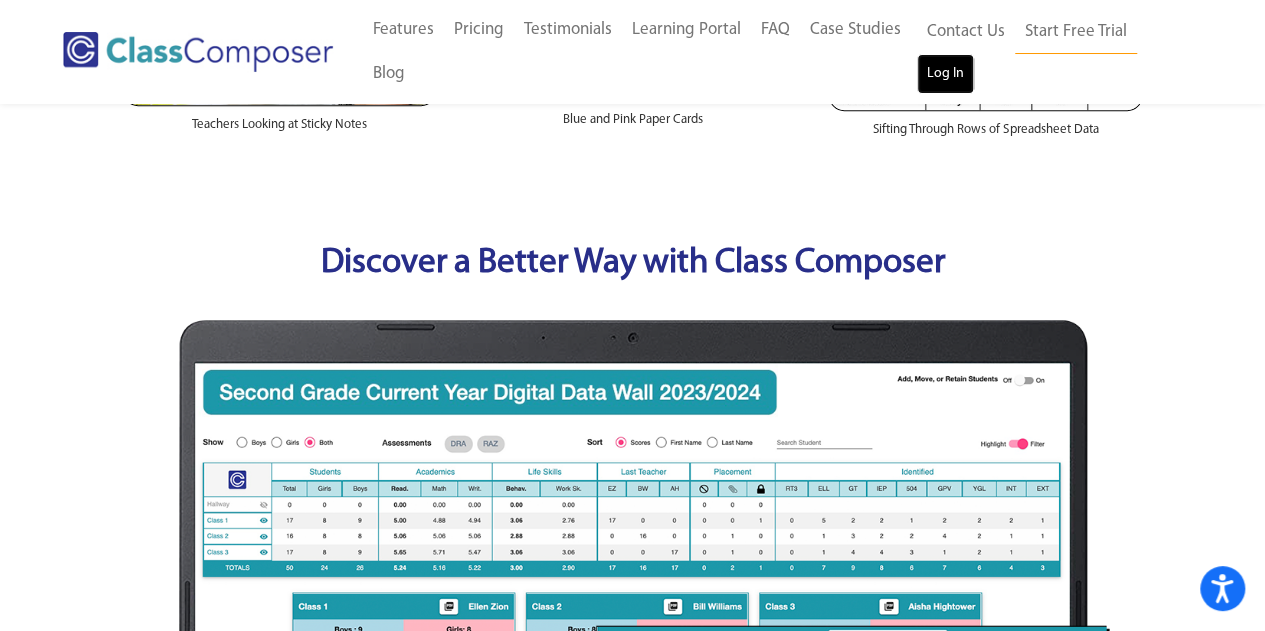 click on "Log In" at bounding box center [945, 74] 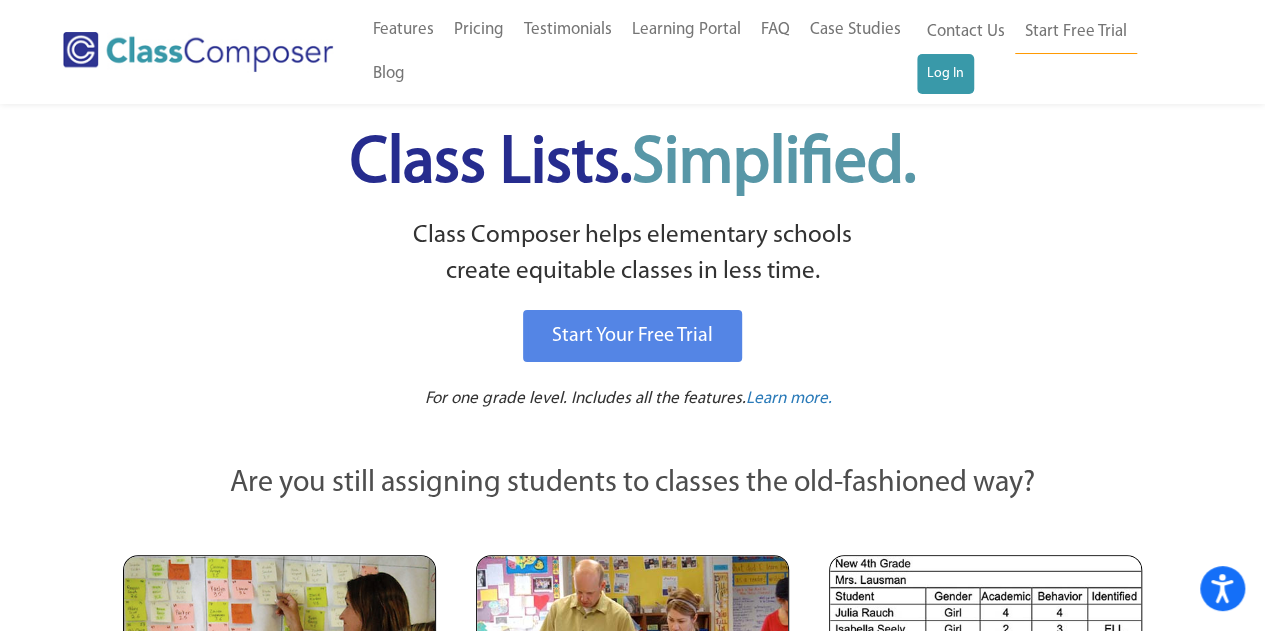 scroll, scrollTop: 0, scrollLeft: 0, axis: both 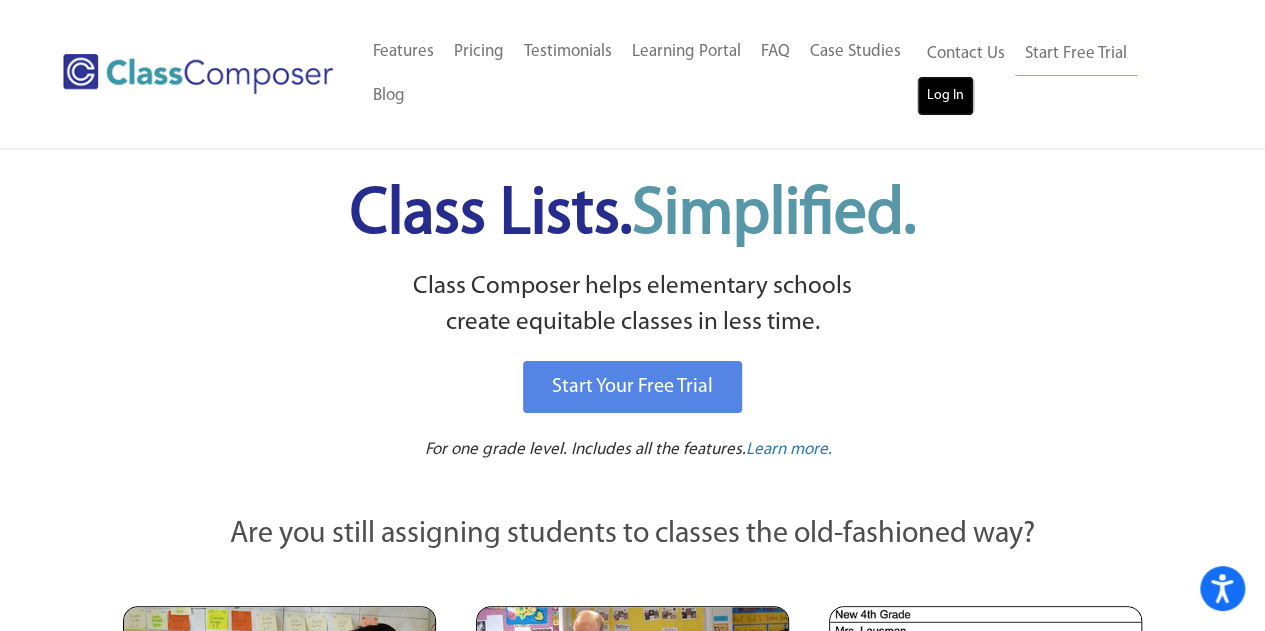 click on "Log In" at bounding box center [945, 96] 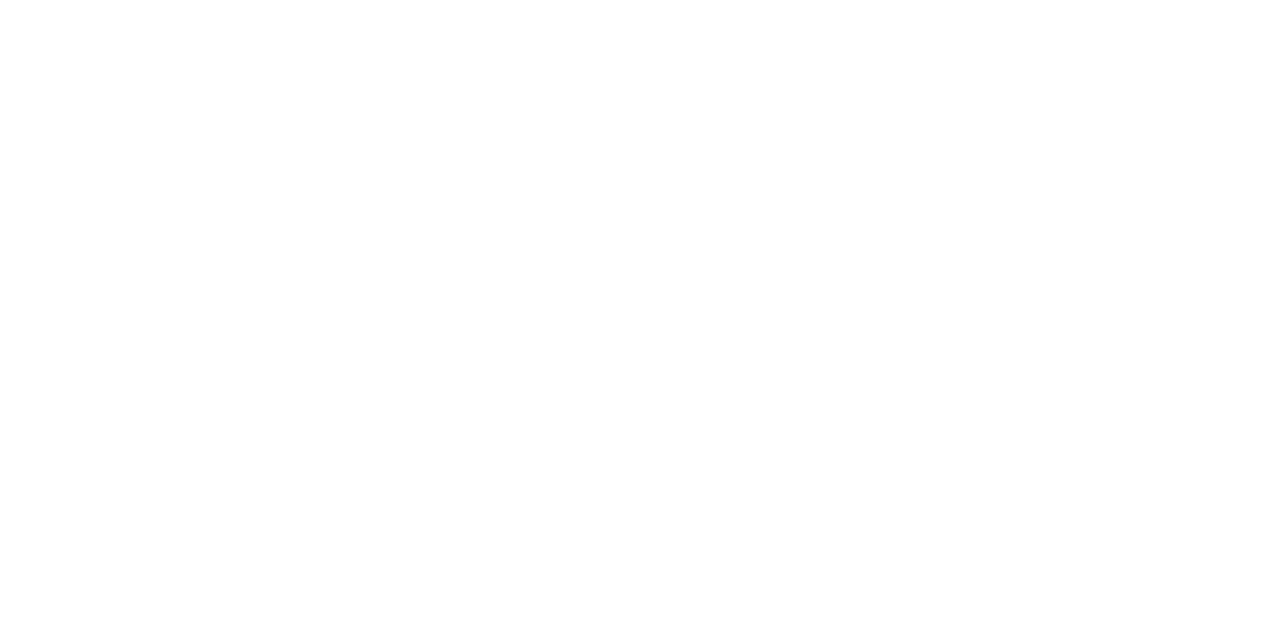 scroll, scrollTop: 0, scrollLeft: 0, axis: both 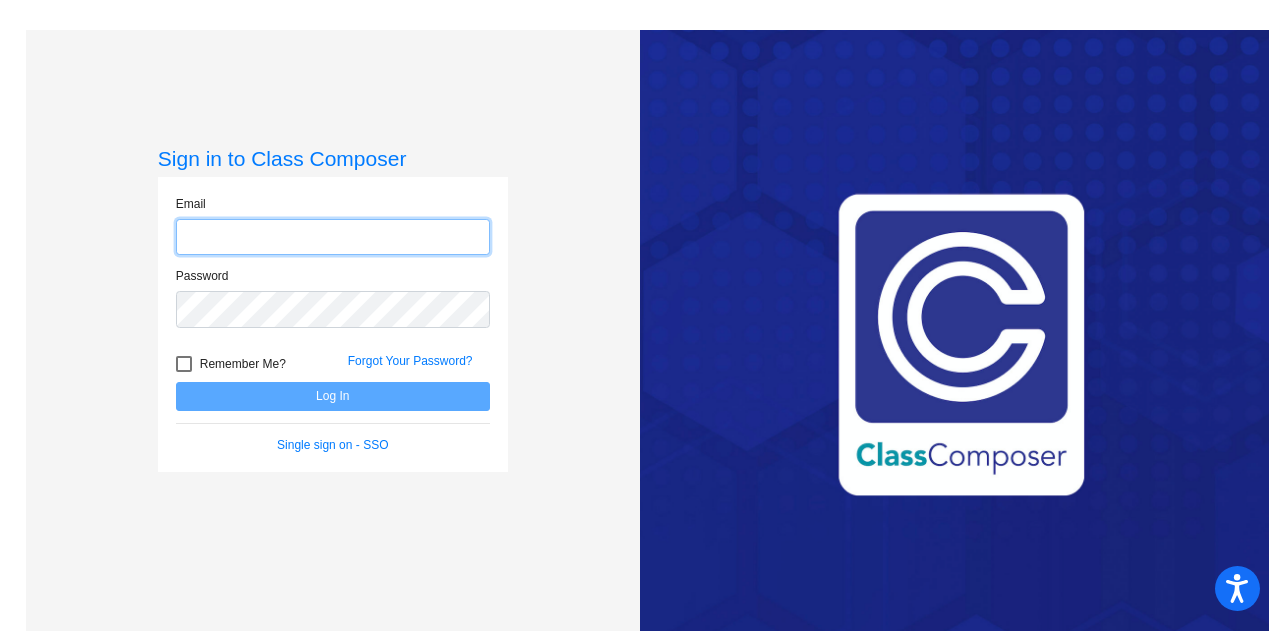 click 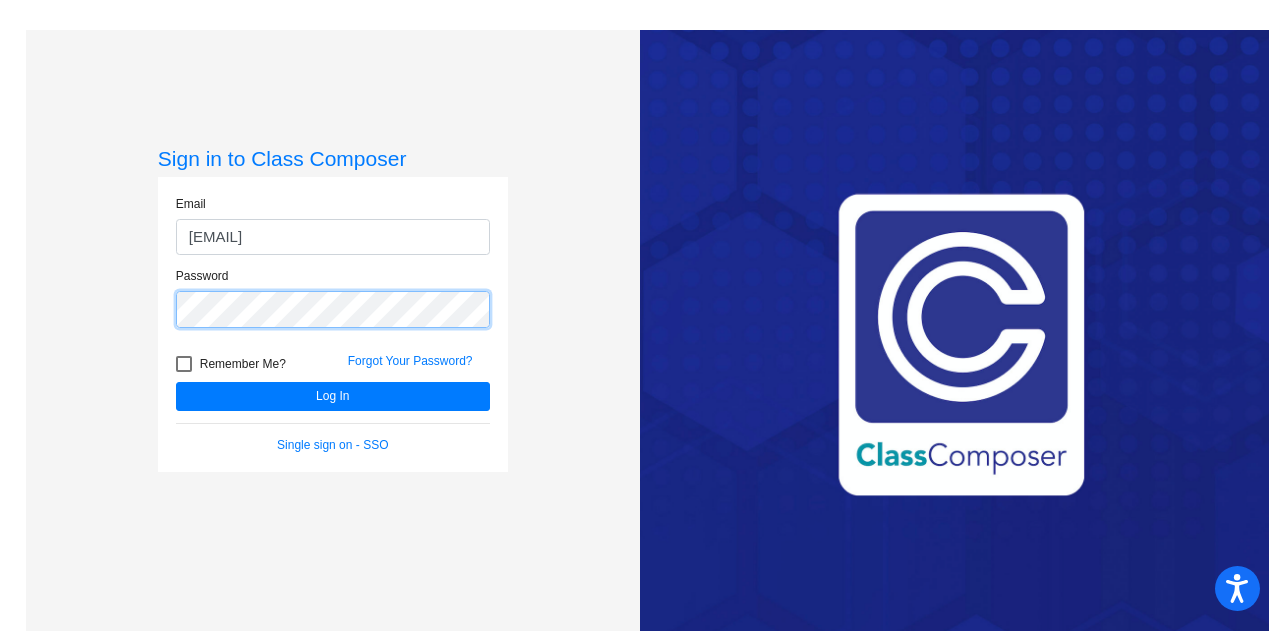 click on "Log In" 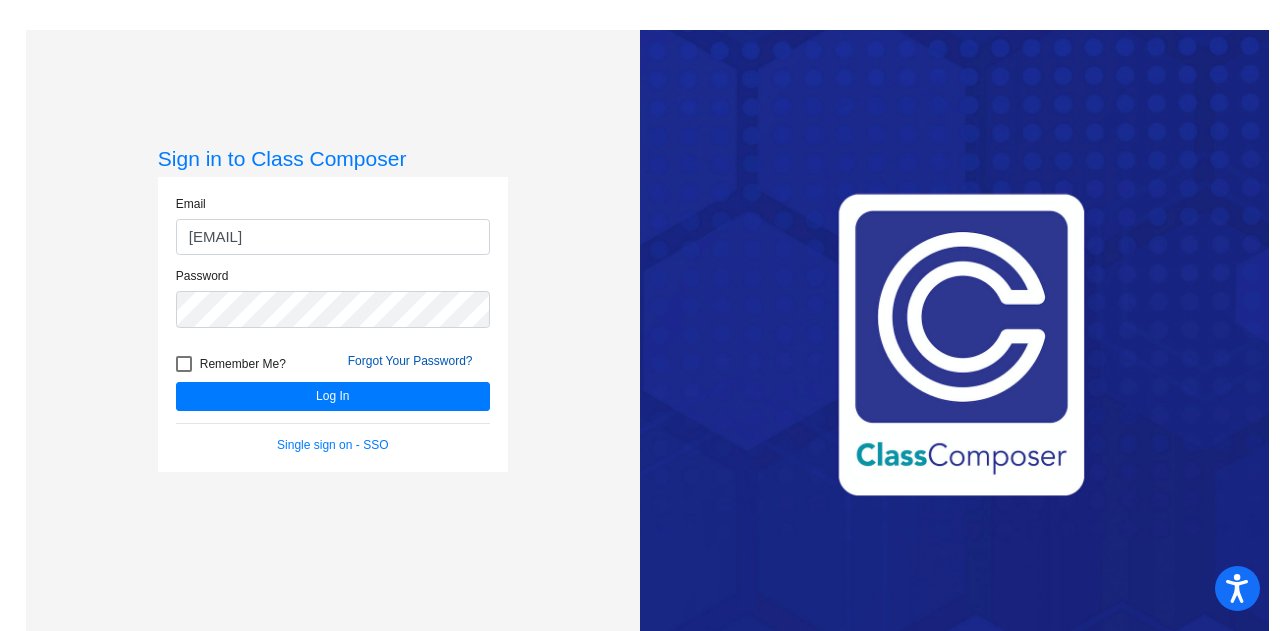 click on "Forgot Your Password?" 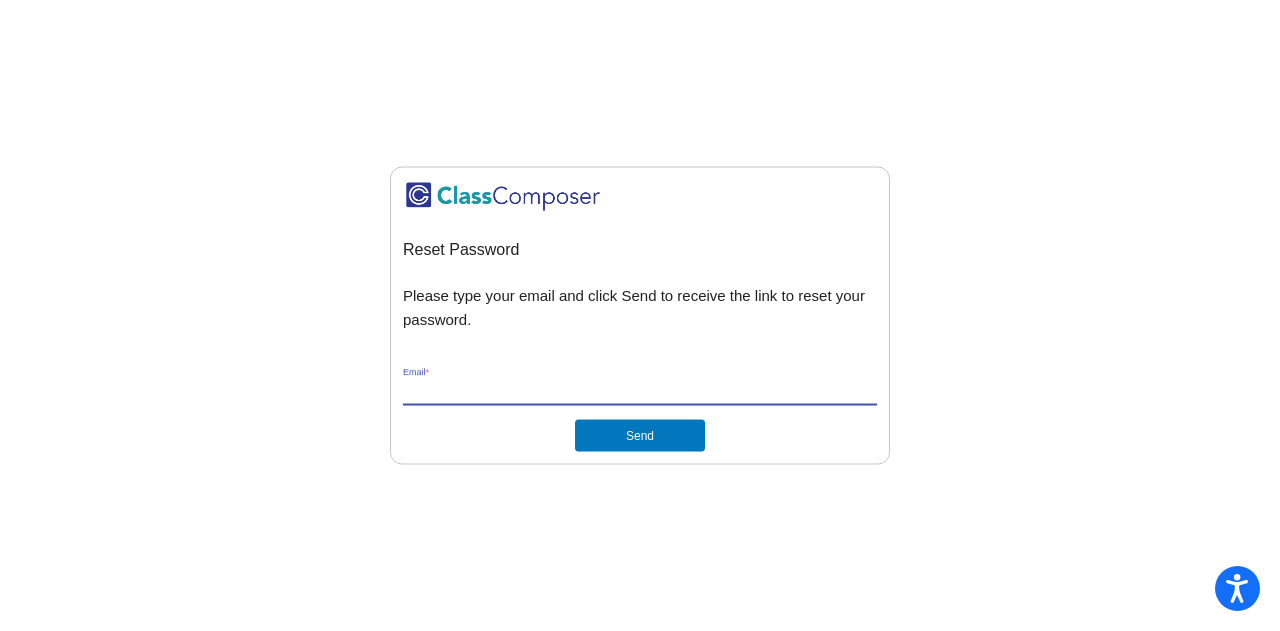 click on "Email  *" at bounding box center [640, 391] 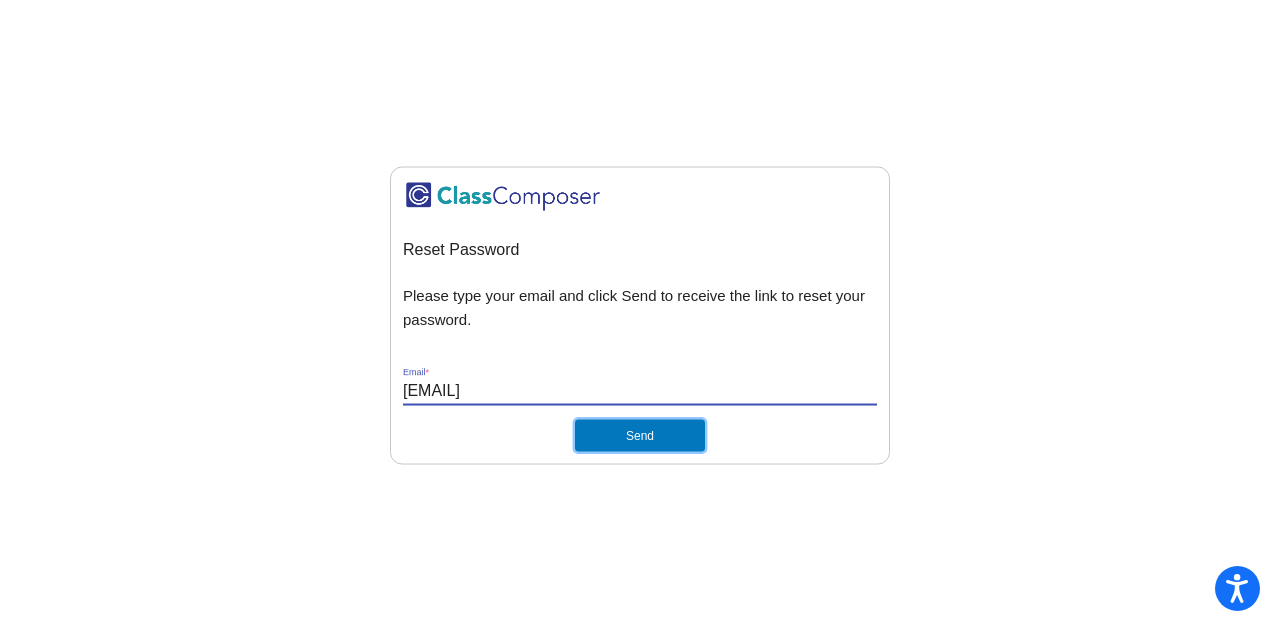 click on "Send" 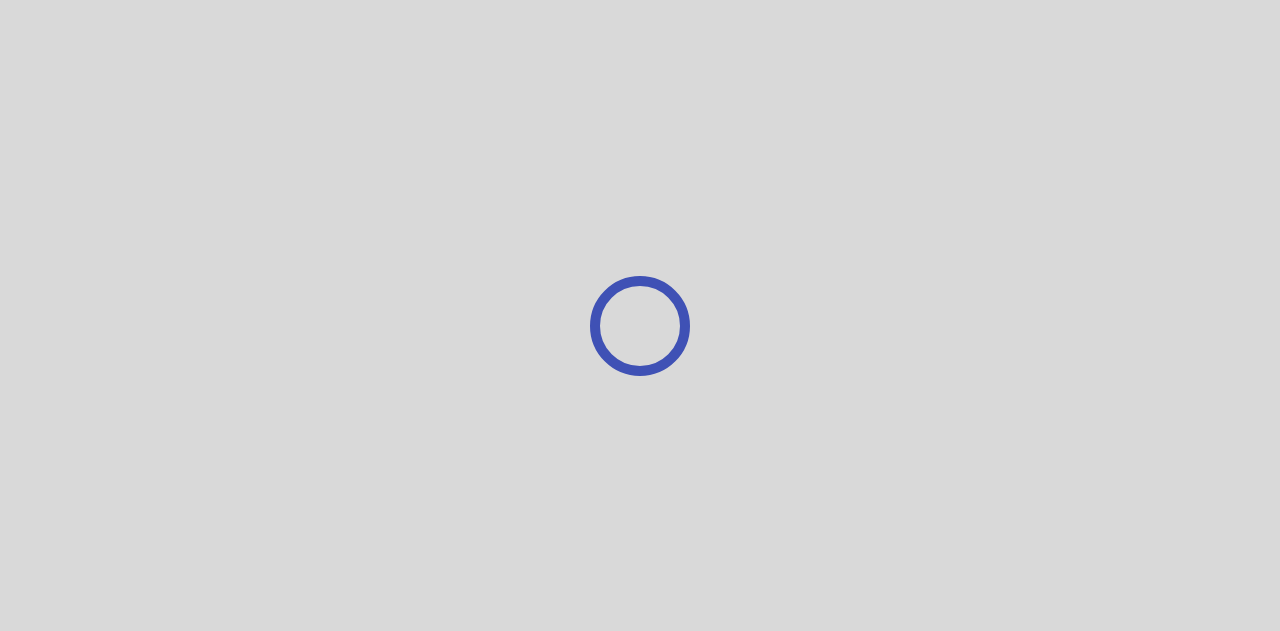 scroll, scrollTop: 0, scrollLeft: 0, axis: both 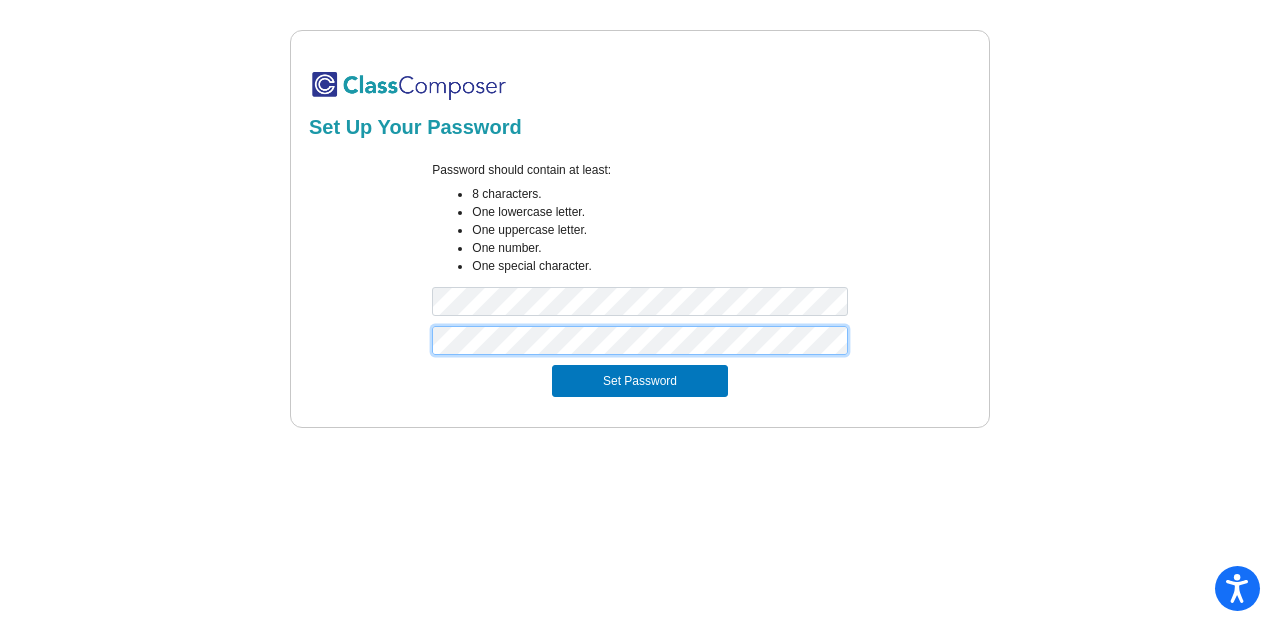 click on "Set Password" at bounding box center (640, 381) 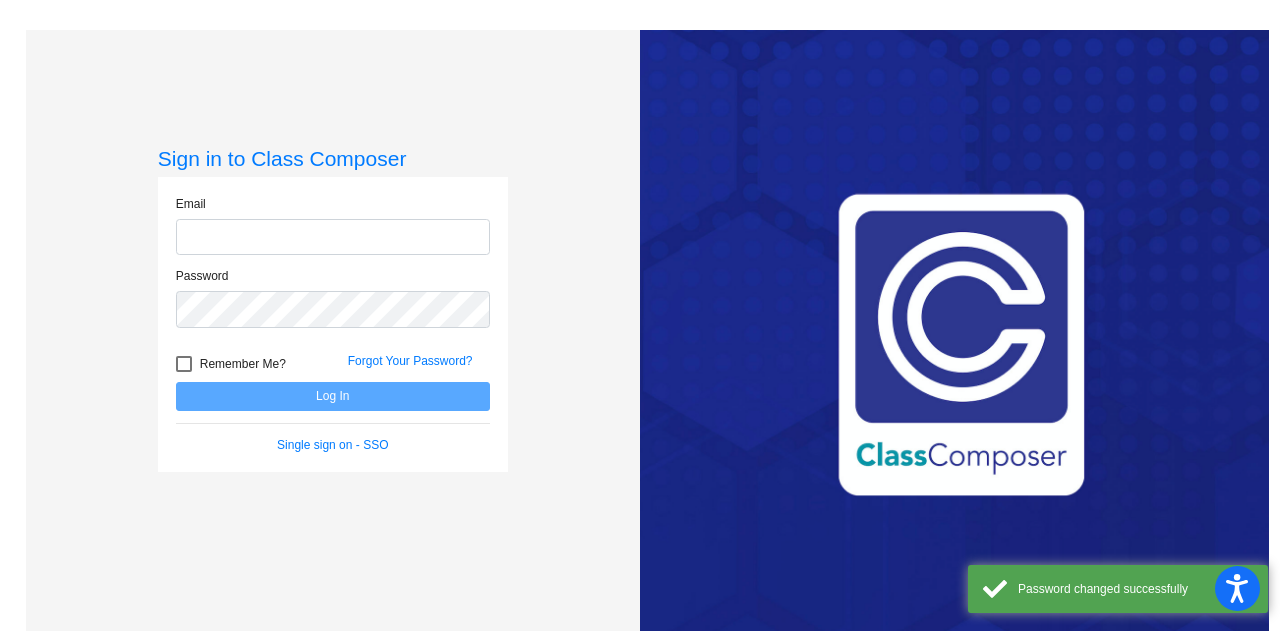 click 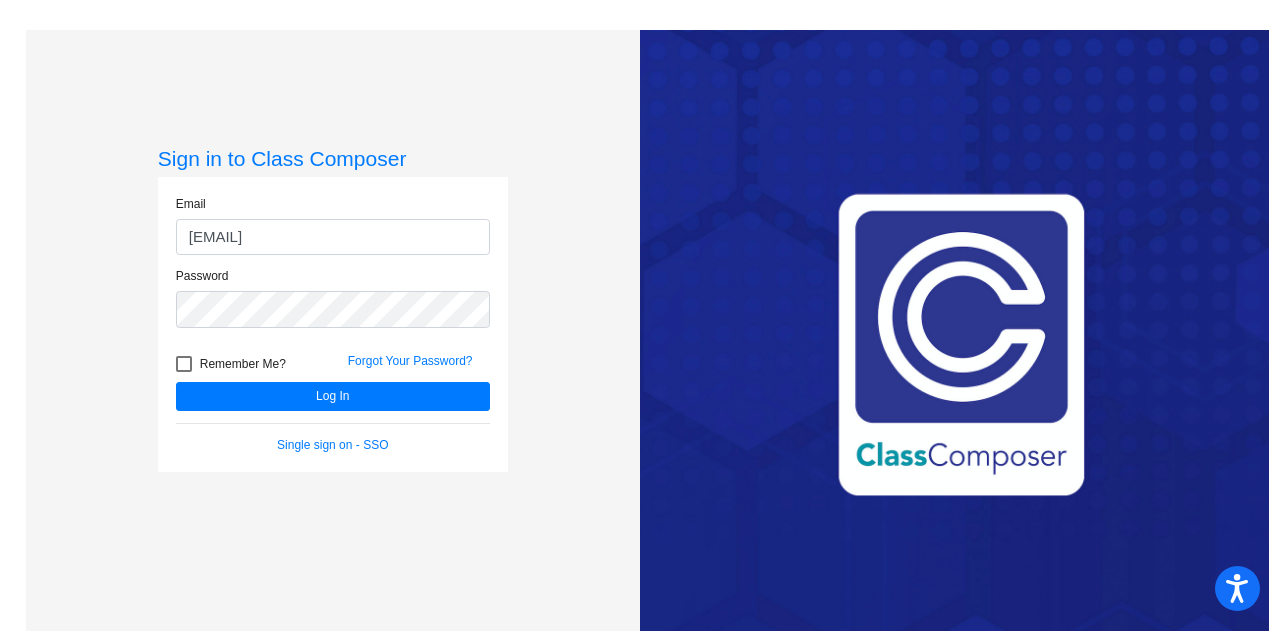click on "Remember Me?" at bounding box center (243, 364) 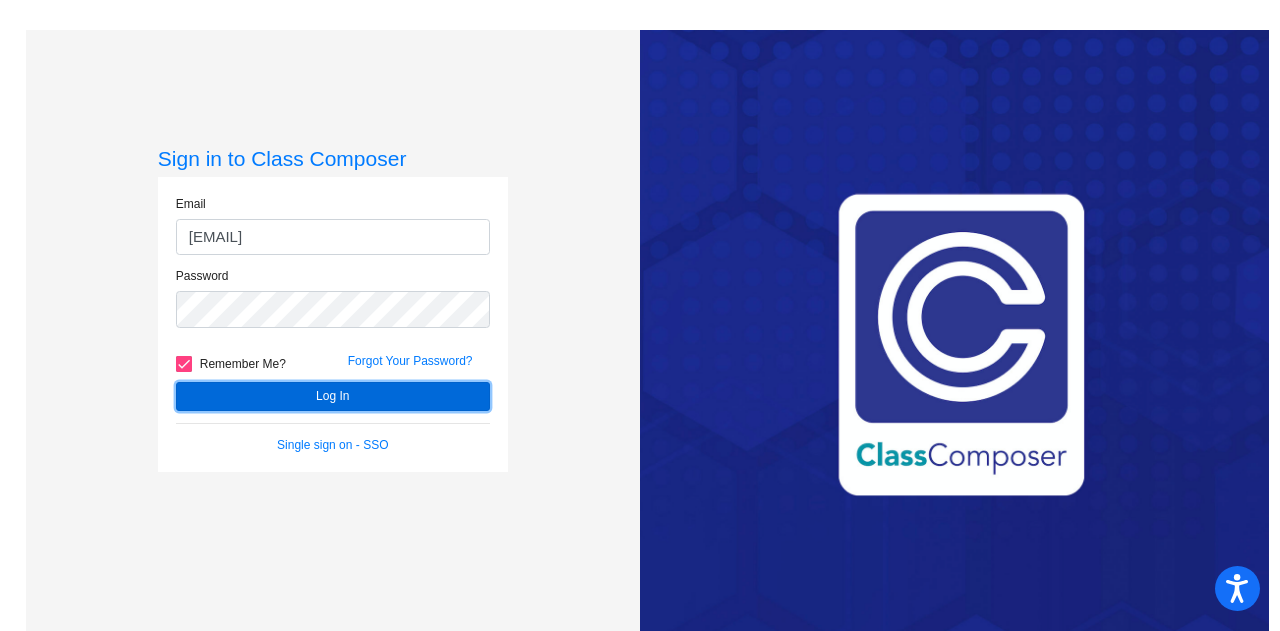 click on "Log In" 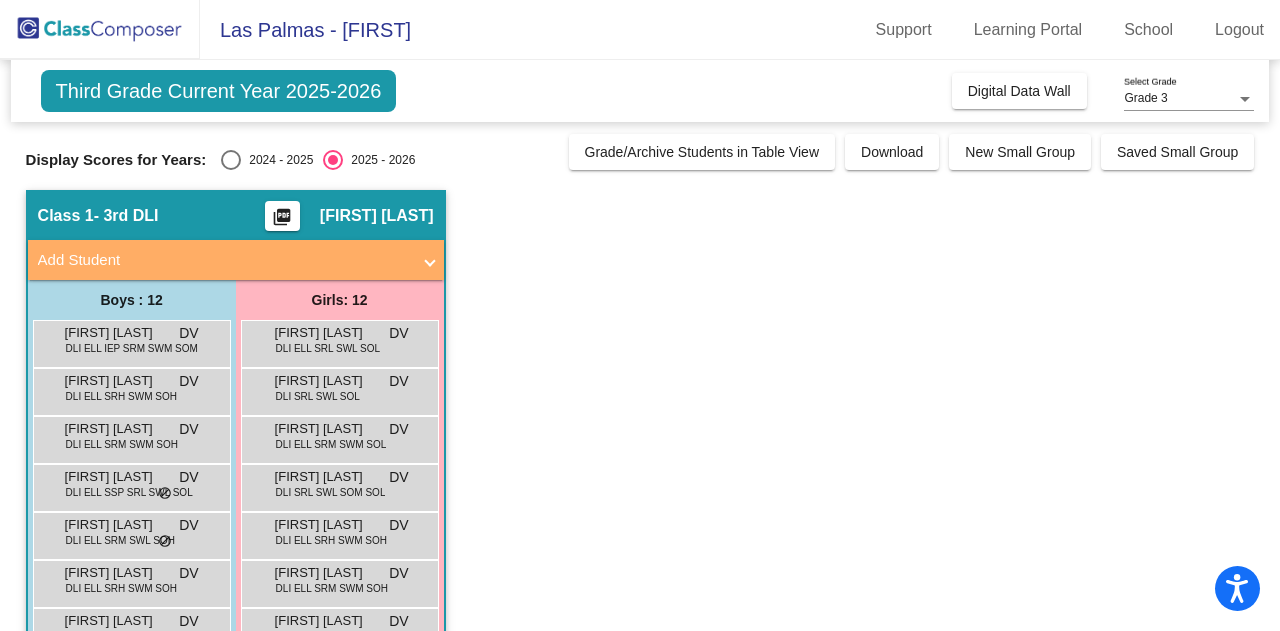 click on "Class 1   - 3rd DLI  picture_as_pdf [FIRST] [LAST]  Add Student  First Name Last Name Student Id  (Recommended)   Boy   Girl   Non Binary Add Close  Boys : 12  [FIRST] [LAST] [LAST] DLI ELL IEP SRM SWM SOM DV lock do_not_disturb_alt [FIRST] [LAST] DLI ELL SRH SWM SOH DV lock do_not_disturb_alt [FIRST] [FIRST] [LAST] DLI ELL SRM SWM SOH DV lock do_not_disturb_alt [FIRST] [LAST] [LAST] DLI ELL SSP SRL SWL SOL DV lock do_not_disturb_alt [FIRST] [LAST] [LAST] DLI ELL SRM SWL SOH DV lock do_not_disturb_alt [FIRST] [LAST] DLI ELL SRH SWM SOH DV lock do_not_disturb_alt [FIRST] [LAST] [LAST] DLI ELL SRH SWM SOH DV lock do_not_disturb_alt [FIRST] [LAST] DLI SSP SRL SWL SOL DV lock do_not_disturb_alt [FIRST] [LAST] DLI ELL IEP SRL SWL SOL DV lock do_not_disturb_alt [FIRST] [LAST] [LAST] DLI ELL SRH SWM SOH DV lock do_not_disturb_alt [FIRST] [LAST] [LAST] DLI ELL SRM SWM SOH DV lock do_not_disturb_alt [FIRST] [LAST] DLI ELL SRL SWL SOM DV lock do_not_disturb_alt Girls: 12 [FIRST] [LAST] [LAST] DLI ELL SRL SWL SOL DV DV" 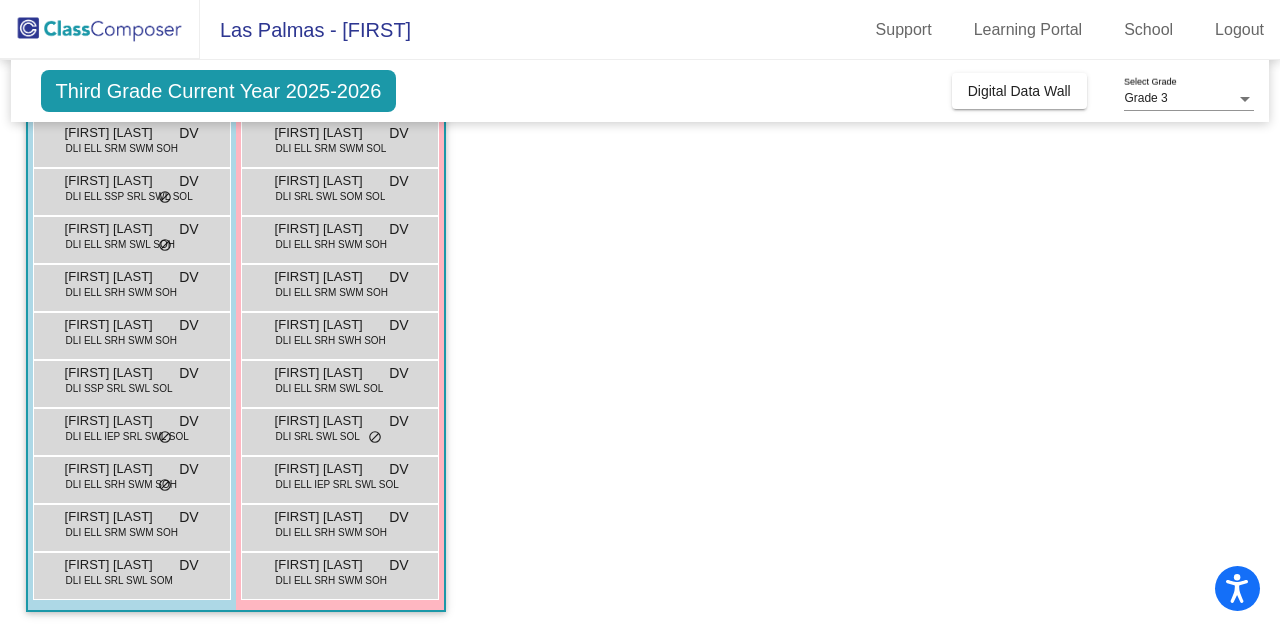 scroll, scrollTop: 0, scrollLeft: 0, axis: both 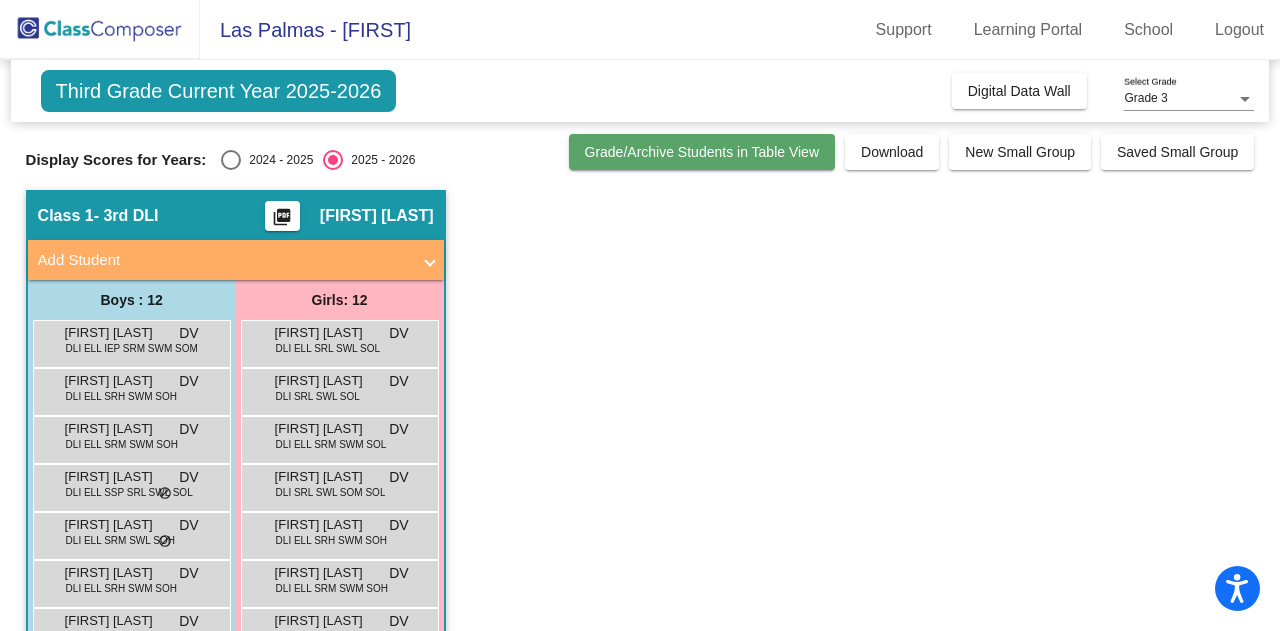 drag, startPoint x: 631, startPoint y: 347, endPoint x: 718, endPoint y: 166, distance: 200.8233 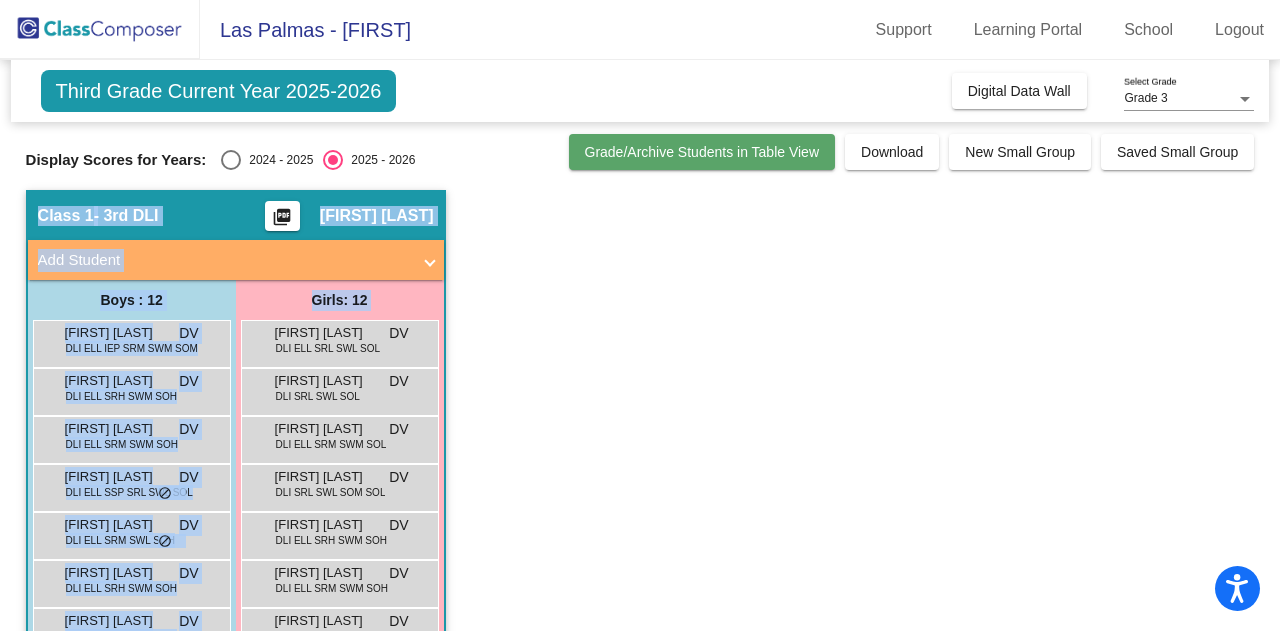 scroll, scrollTop: 103, scrollLeft: 0, axis: vertical 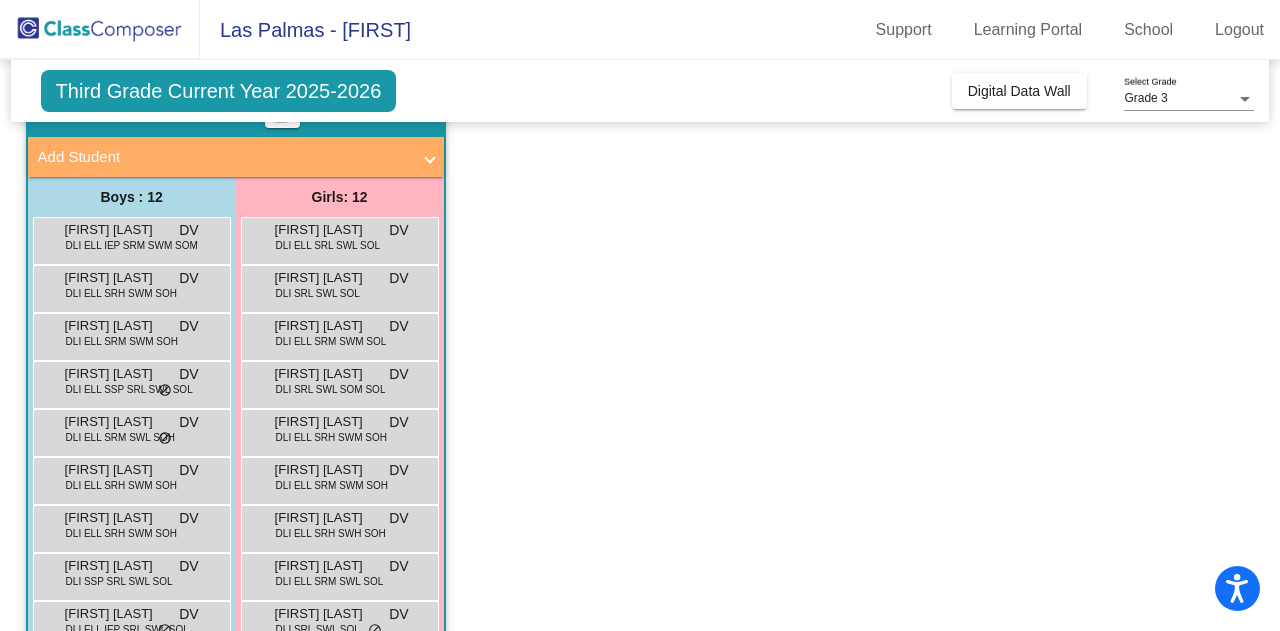click on "Class 1   - 3rd DLI  picture_as_pdf [FIRST] [LAST]  Add Student  First Name Last Name Student Id  (Recommended)   Boy   Girl   Non Binary Add Close  Boys : 12  [FIRST] [LAST] [LAST] DLI ELL IEP SRM SWM SOM DV lock do_not_disturb_alt [FIRST] [LAST] DLI ELL SRH SWM SOH DV lock do_not_disturb_alt [FIRST] [FIRST] [LAST] DLI ELL SRM SWM SOH DV lock do_not_disturb_alt [FIRST] [LAST] [LAST] DLI ELL SSP SRL SWL SOL DV lock do_not_disturb_alt [FIRST] [LAST] [LAST] DLI ELL SRM SWL SOH DV lock do_not_disturb_alt [FIRST] [LAST] DLI ELL SRH SWM SOH DV lock do_not_disturb_alt [FIRST] [LAST] [LAST] DLI ELL SRH SWM SOH DV lock do_not_disturb_alt [FIRST] [LAST] DLI SSP SRL SWL SOL DV lock do_not_disturb_alt [FIRST] [LAST] DLI ELL IEP SRL SWL SOL DV lock do_not_disturb_alt [FIRST] [LAST] [LAST] DLI ELL SRH SWM SOH DV lock do_not_disturb_alt [FIRST] [LAST] [LAST] DLI ELL SRM SWM SOH DV lock do_not_disturb_alt [FIRST] [LAST] DLI ELL SRL SWL SOM DV lock do_not_disturb_alt Girls: 12 [FIRST] [LAST] [LAST] DLI ELL SRL SWL SOL DV DV" 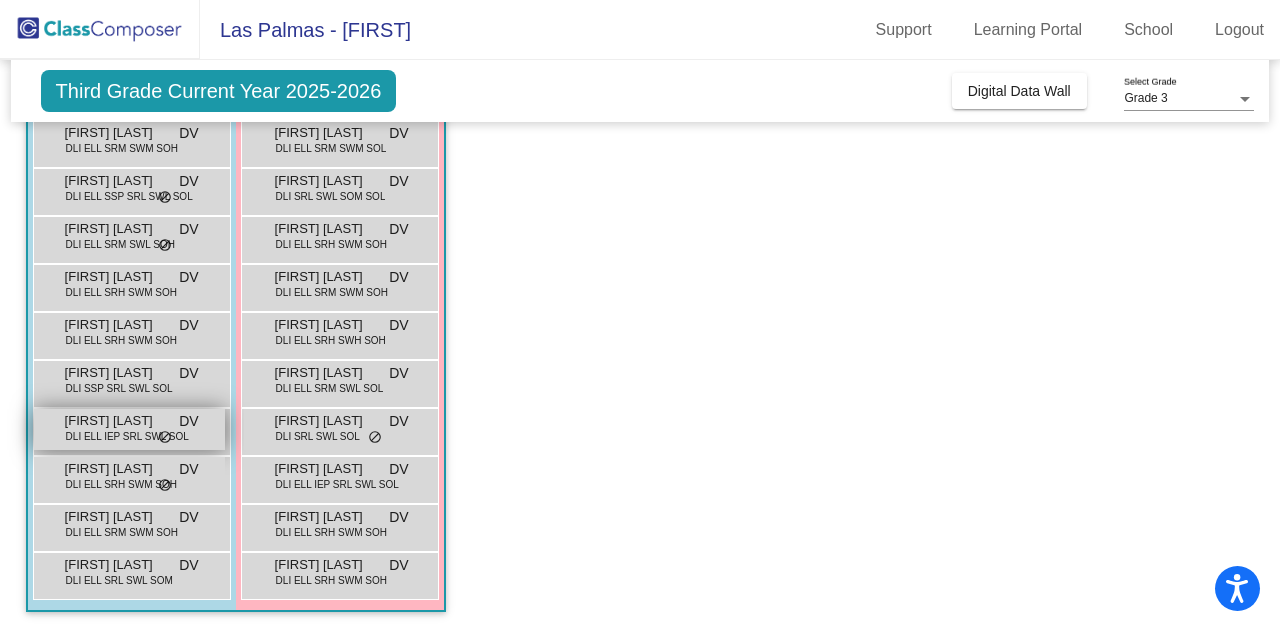 click on "do_not_disturb_alt" at bounding box center [165, 438] 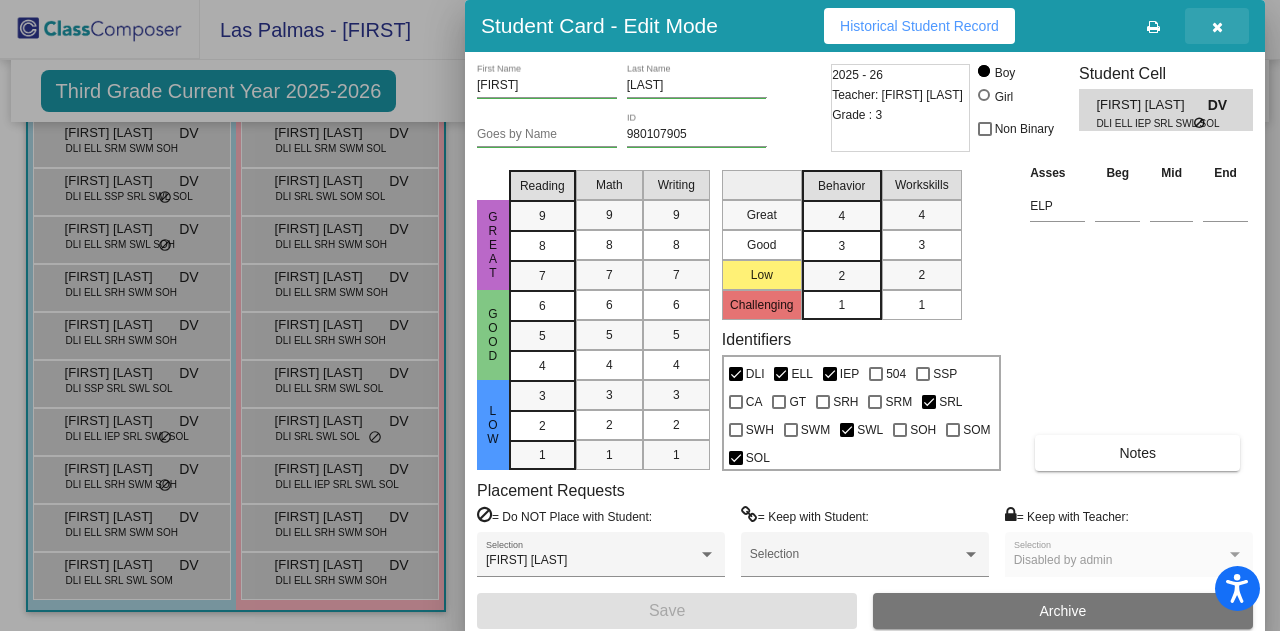 click at bounding box center [1217, 27] 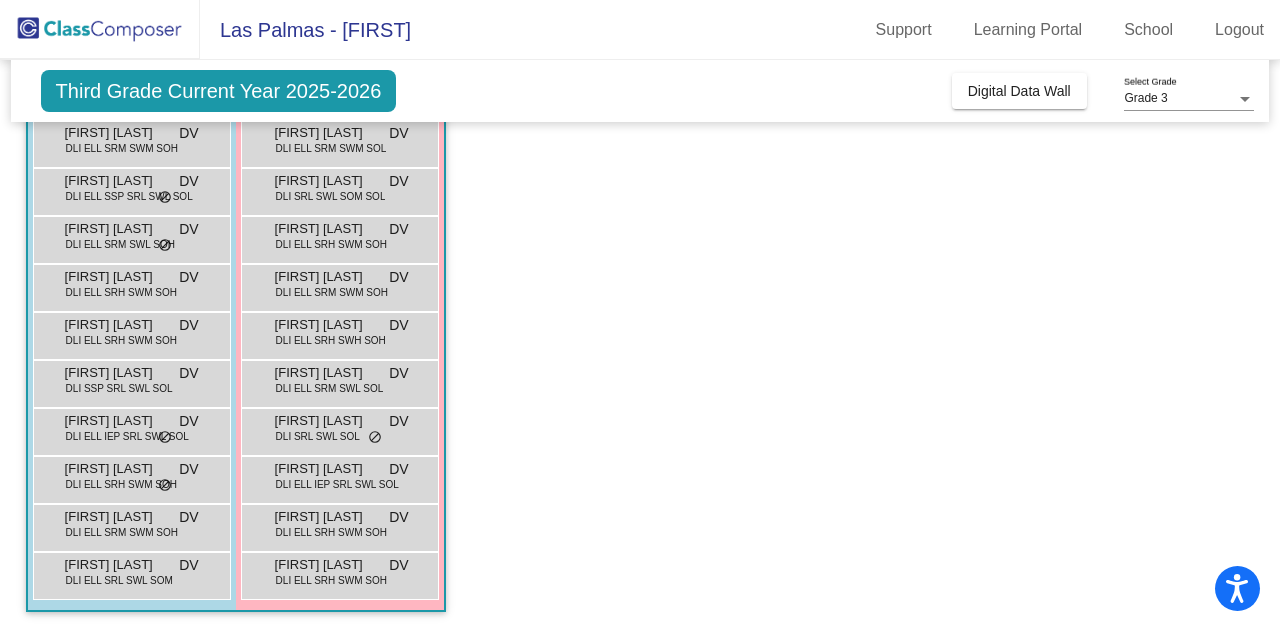 scroll, scrollTop: 0, scrollLeft: 0, axis: both 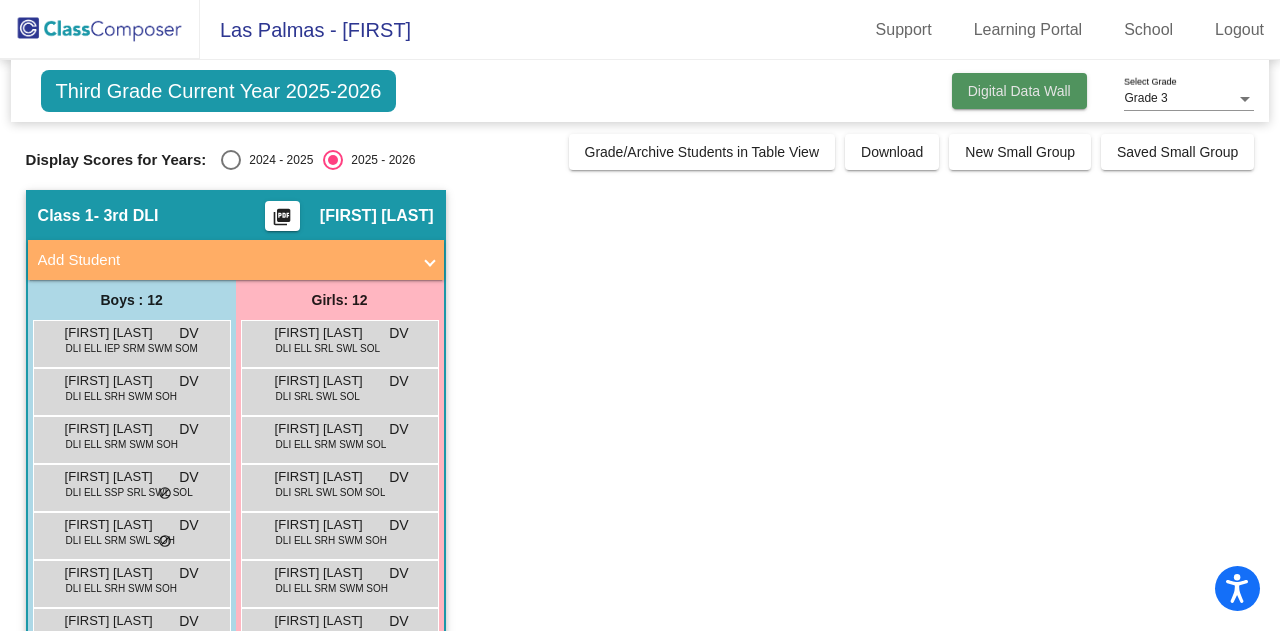 click on "Digital Data Wall" 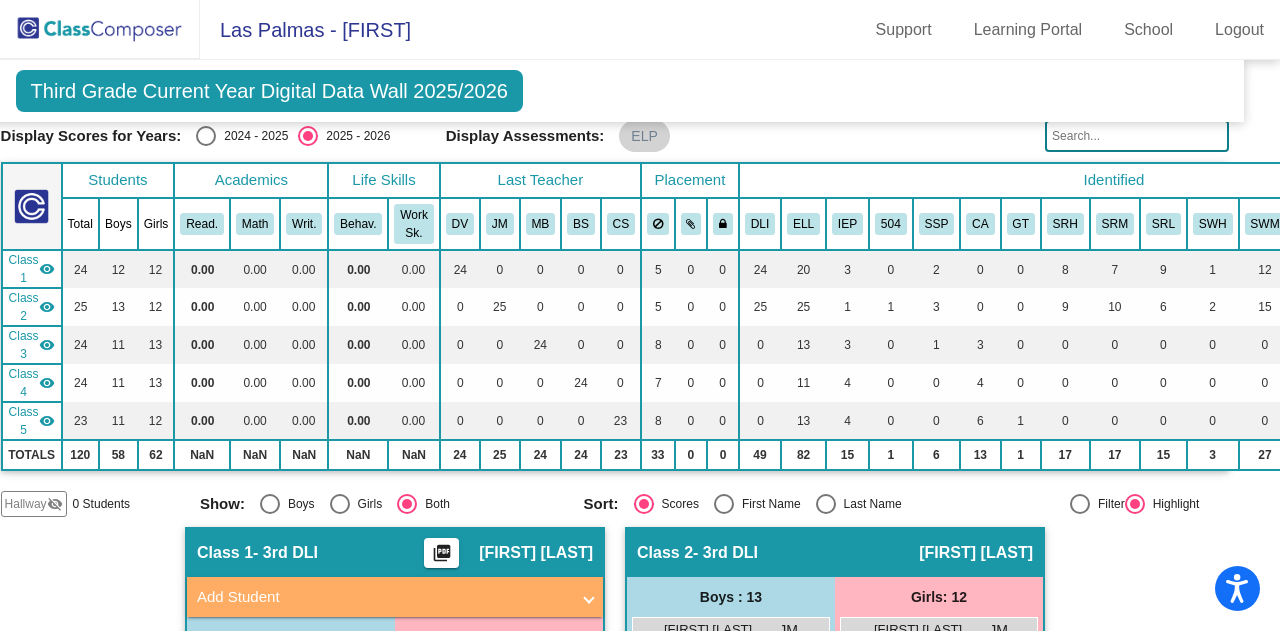 scroll, scrollTop: 74, scrollLeft: 0, axis: vertical 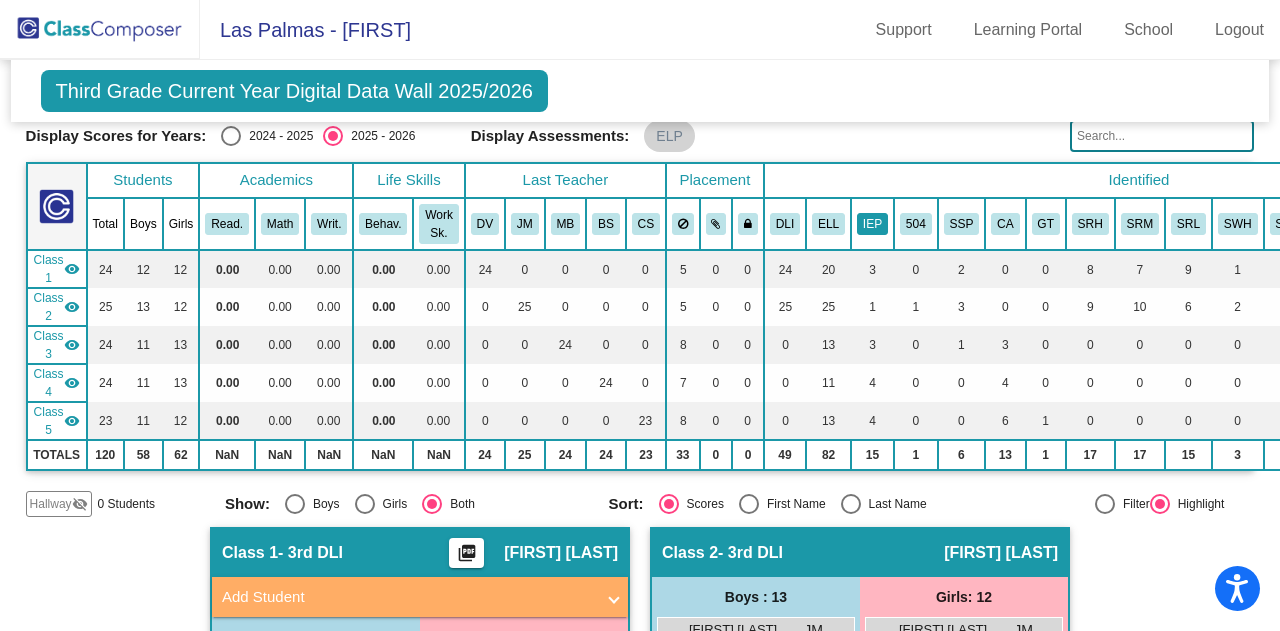 click on "IEP" 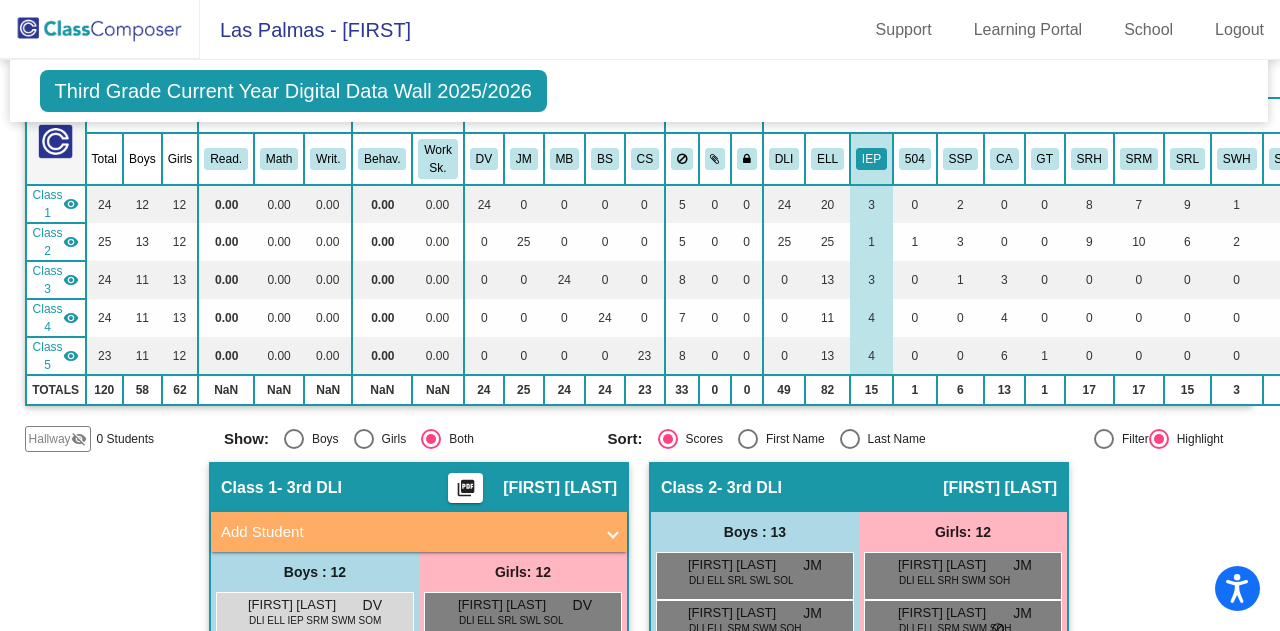scroll, scrollTop: 0, scrollLeft: 1, axis: horizontal 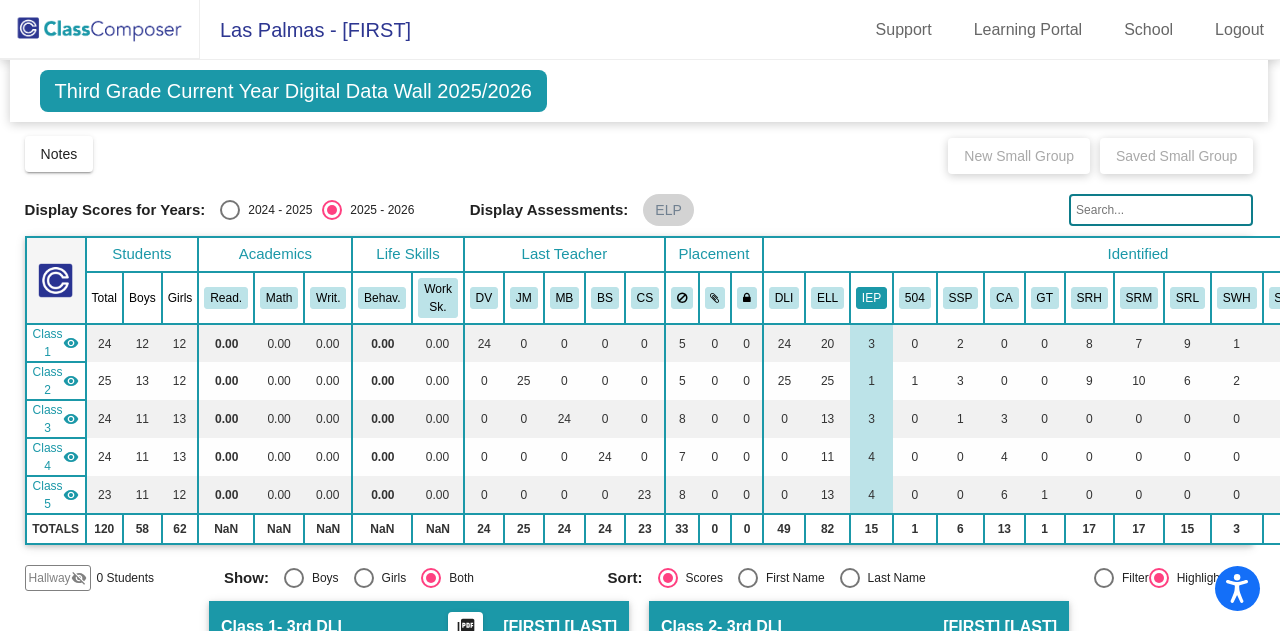 click on "IEP" 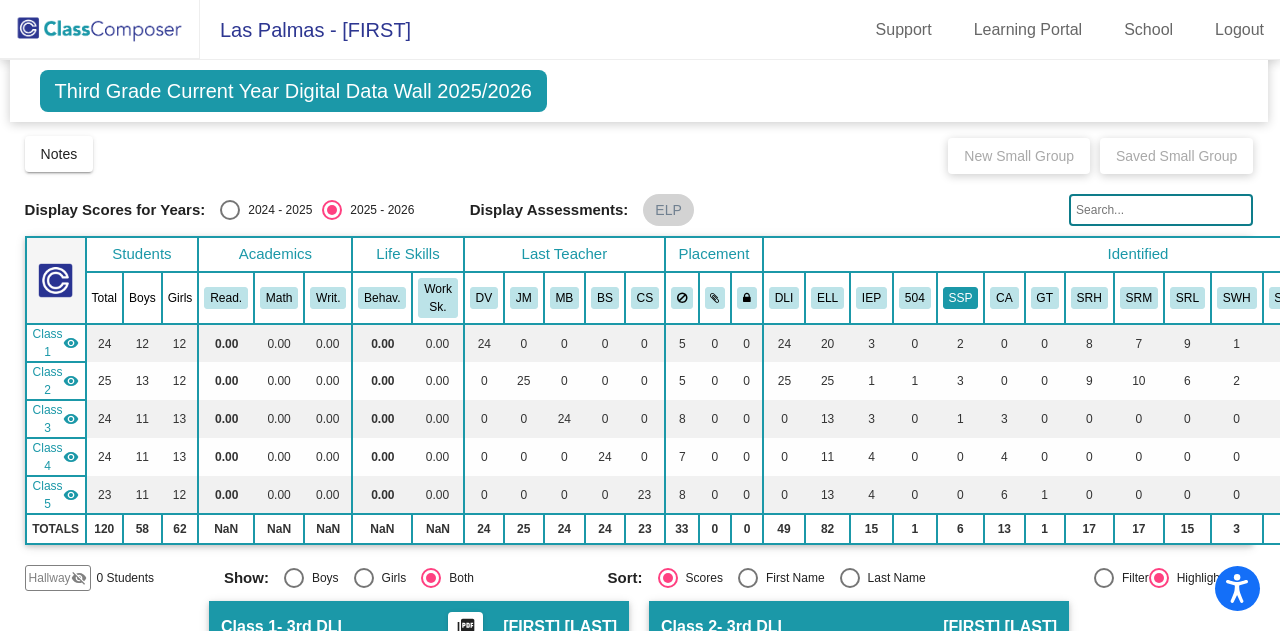 click on "SSP" 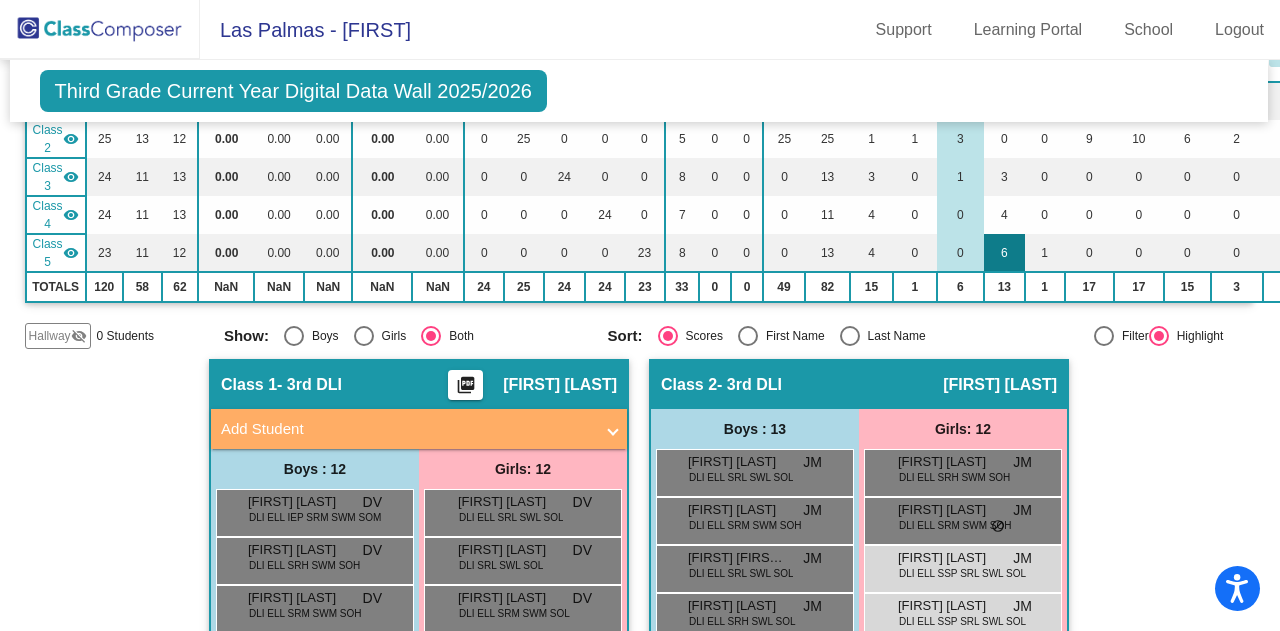 scroll, scrollTop: 0, scrollLeft: 1, axis: horizontal 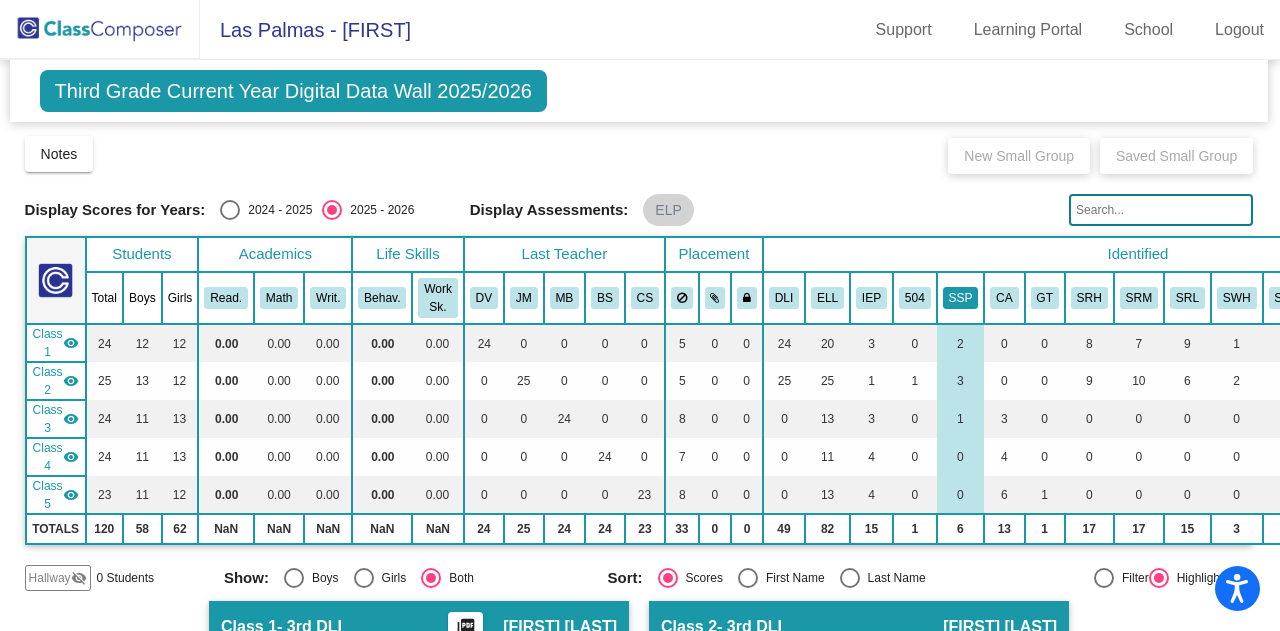click on "SSP" 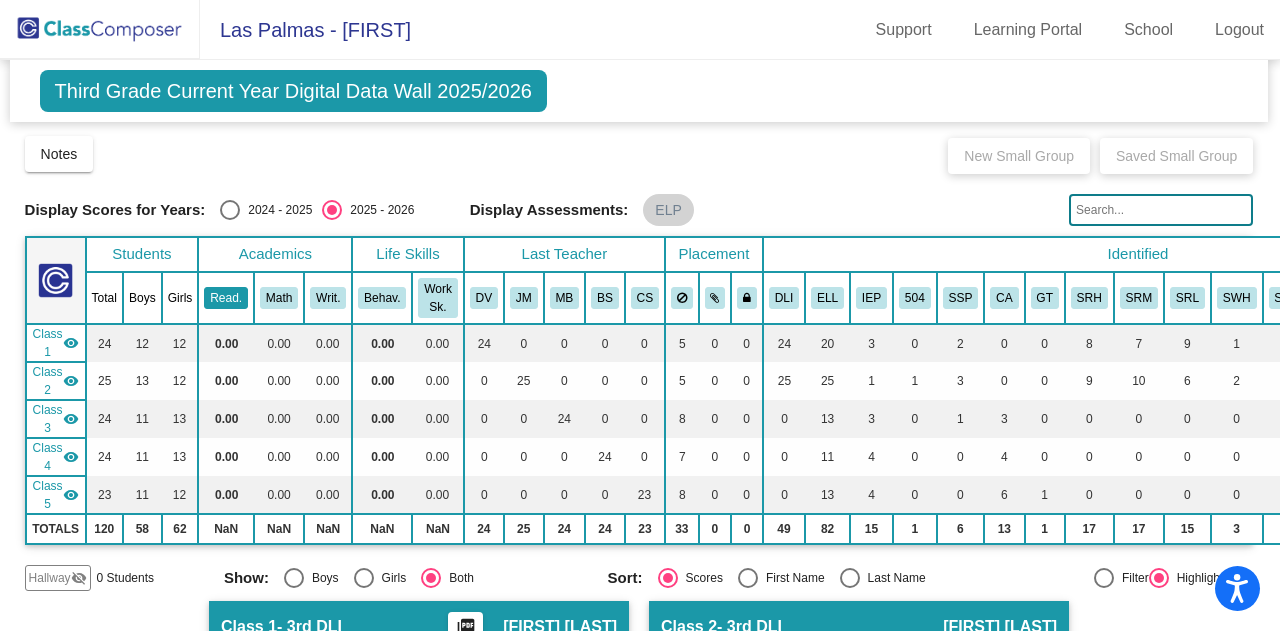 click on "Read." 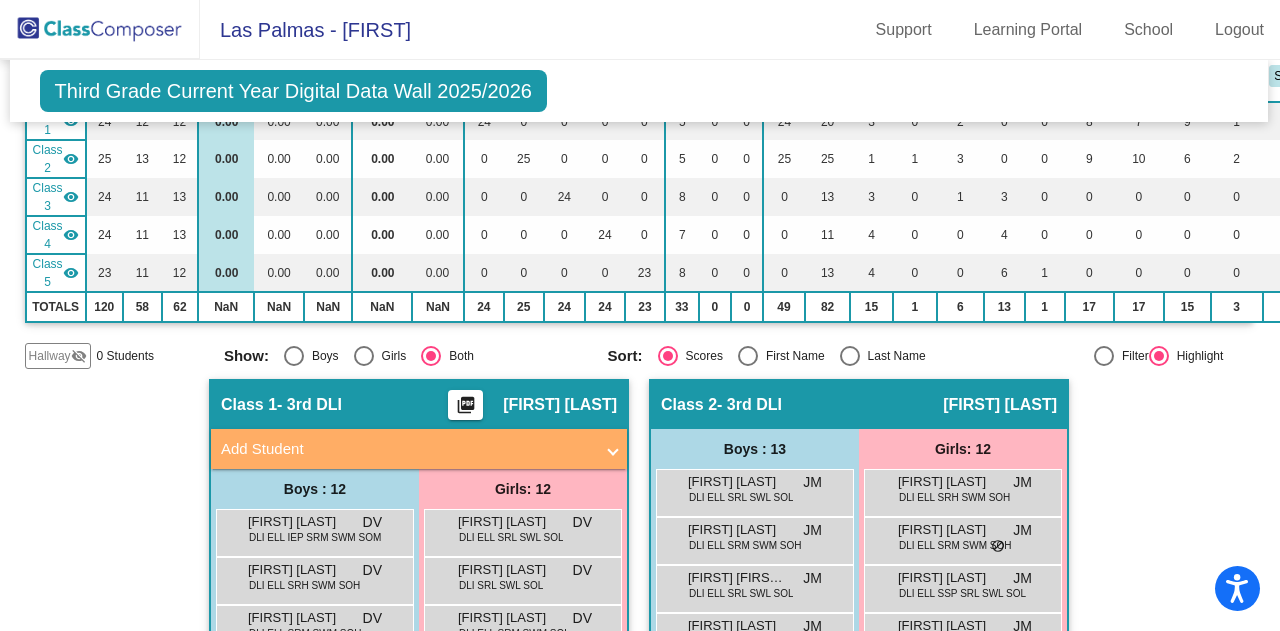 scroll, scrollTop: 0, scrollLeft: 1, axis: horizontal 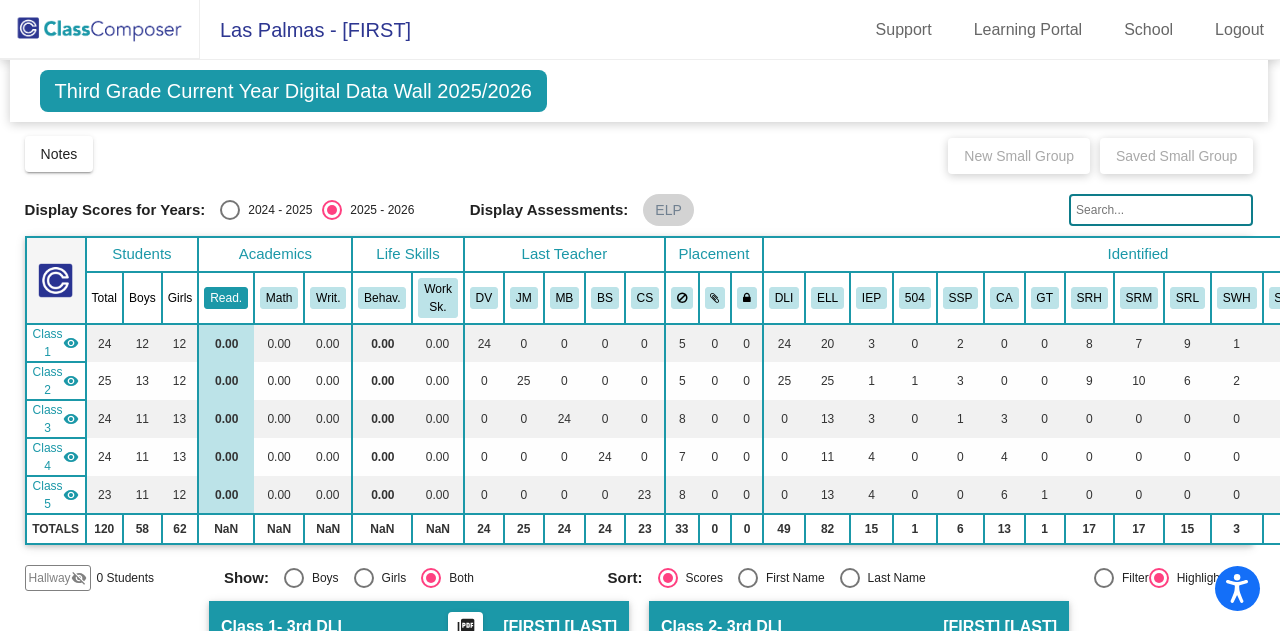 click on "Read." 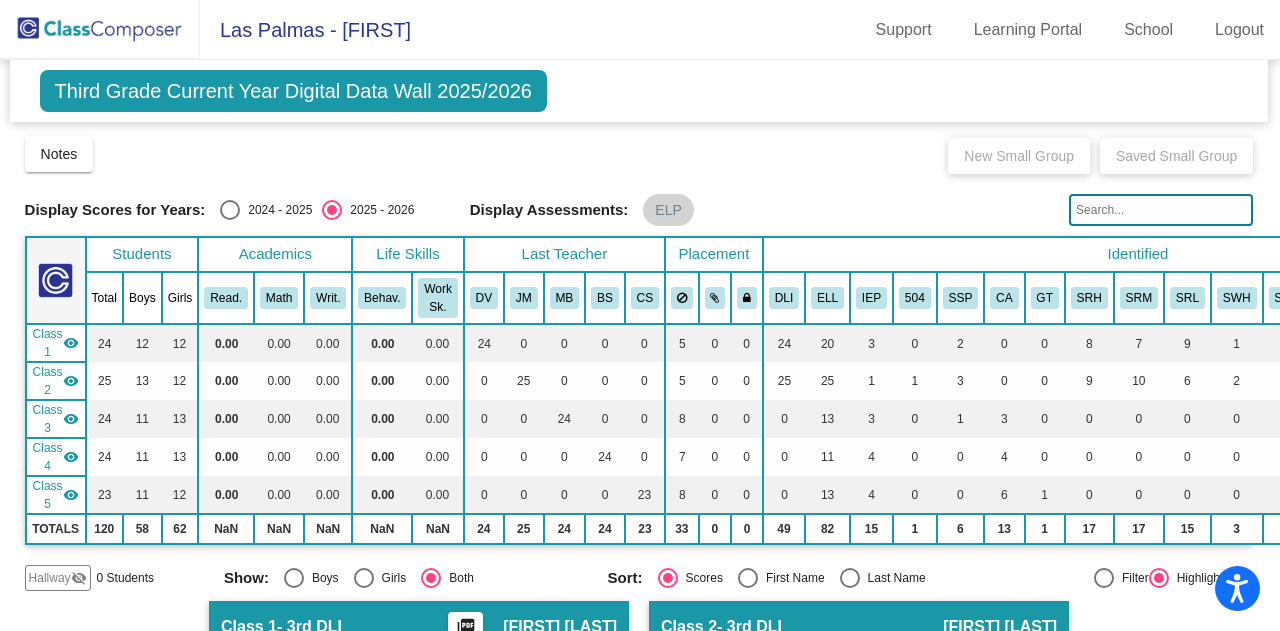 click on "Math" 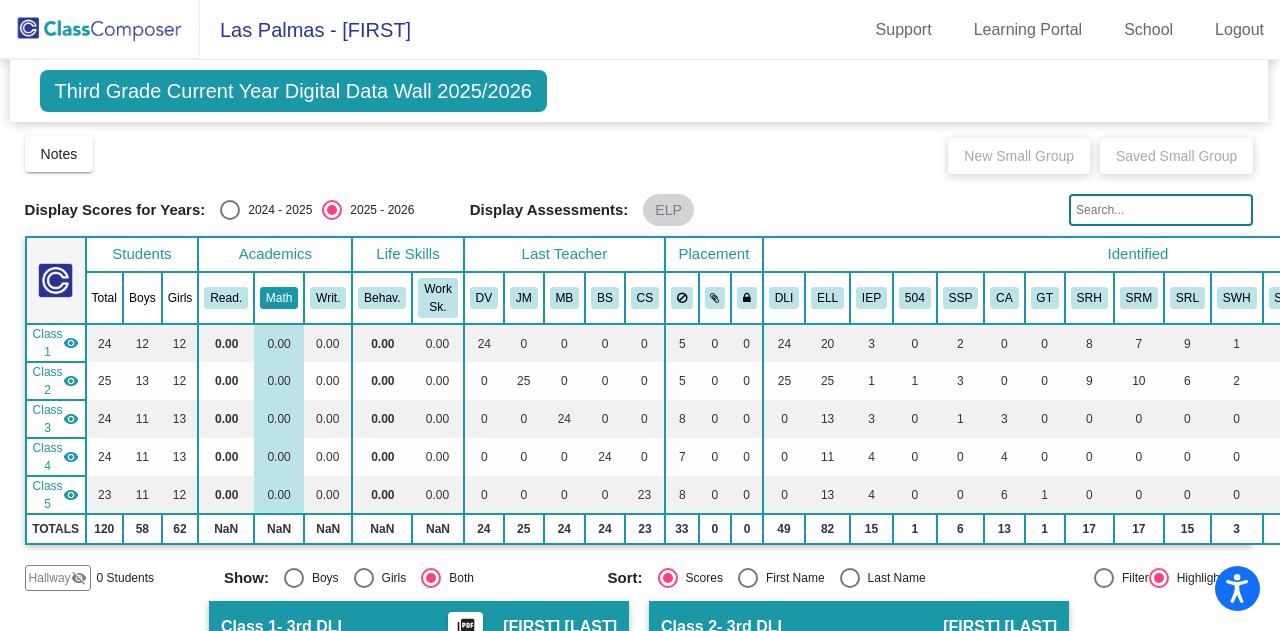 click on "Math" 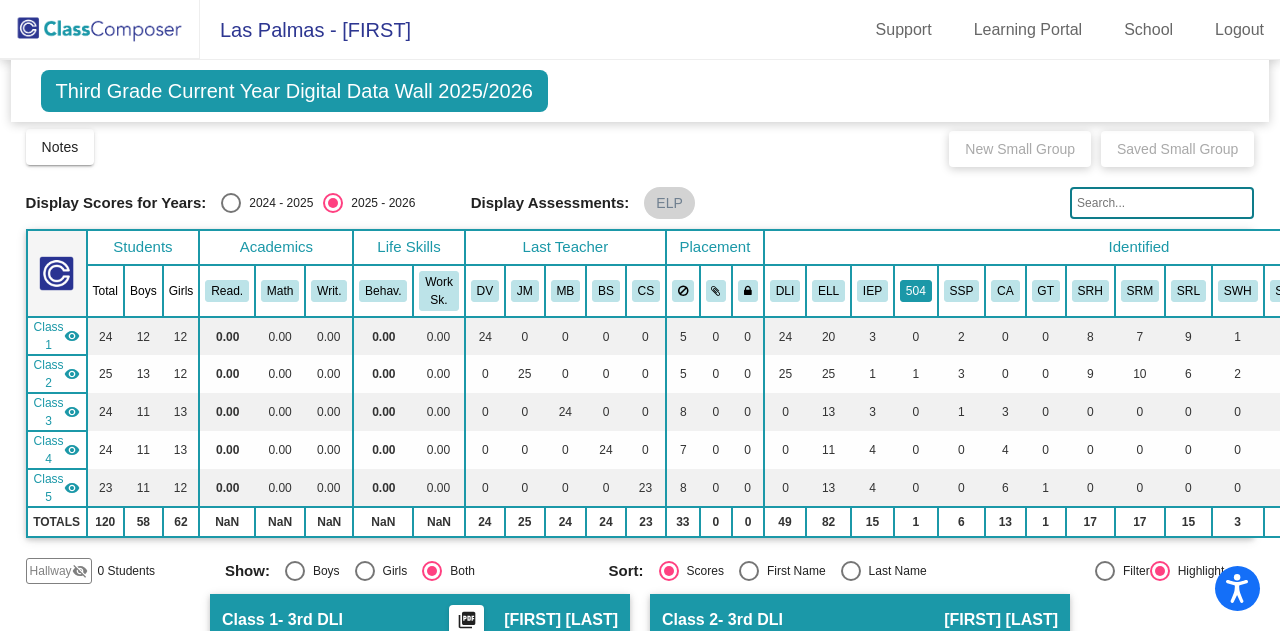 scroll, scrollTop: 0, scrollLeft: 0, axis: both 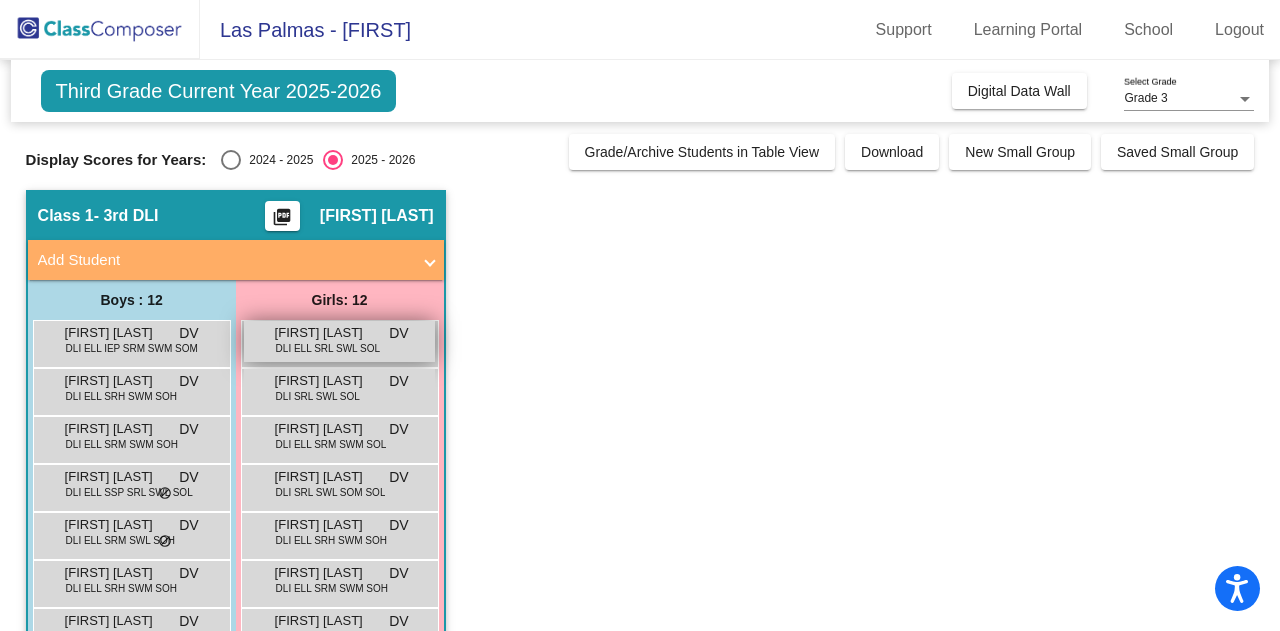 click on "[FIRST] [LAST] [LAST]" at bounding box center (325, 333) 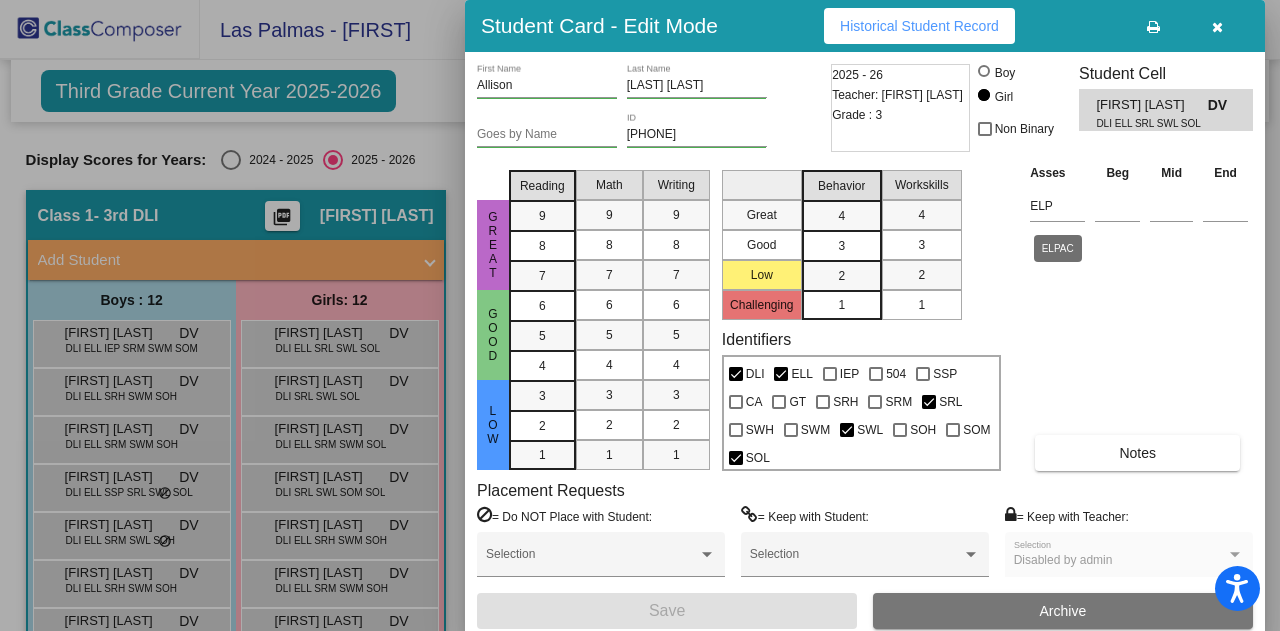 click on "Asses Beg Mid End ELP  Notes" at bounding box center [1139, 316] 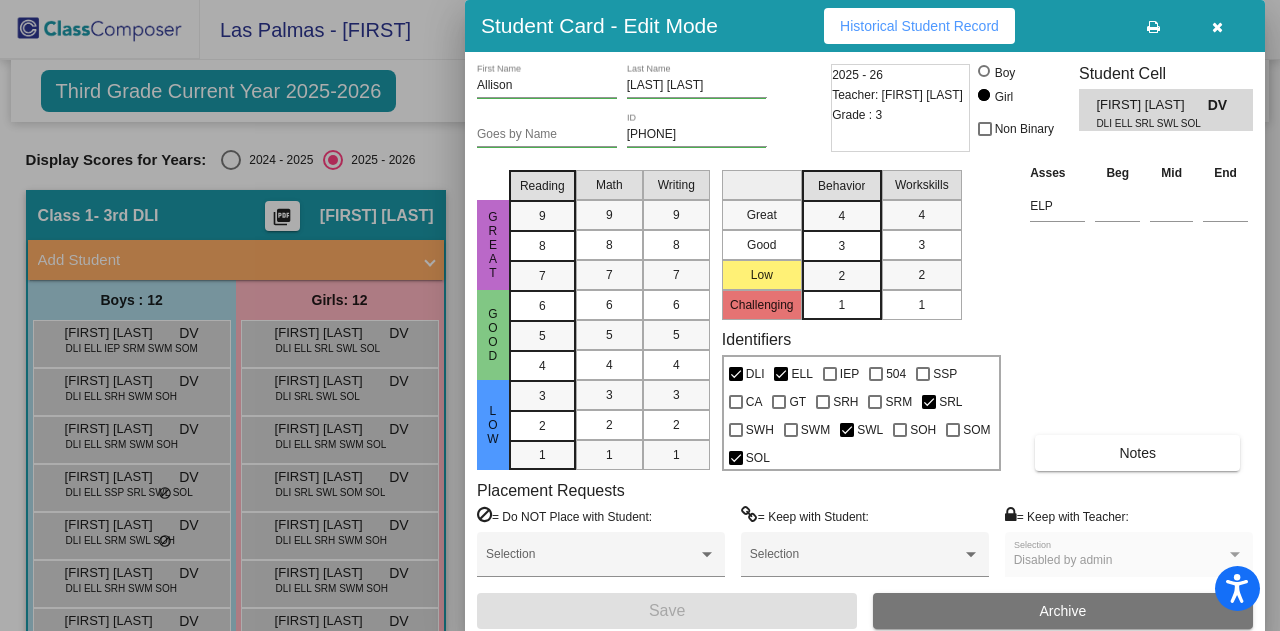 click at bounding box center (1217, 27) 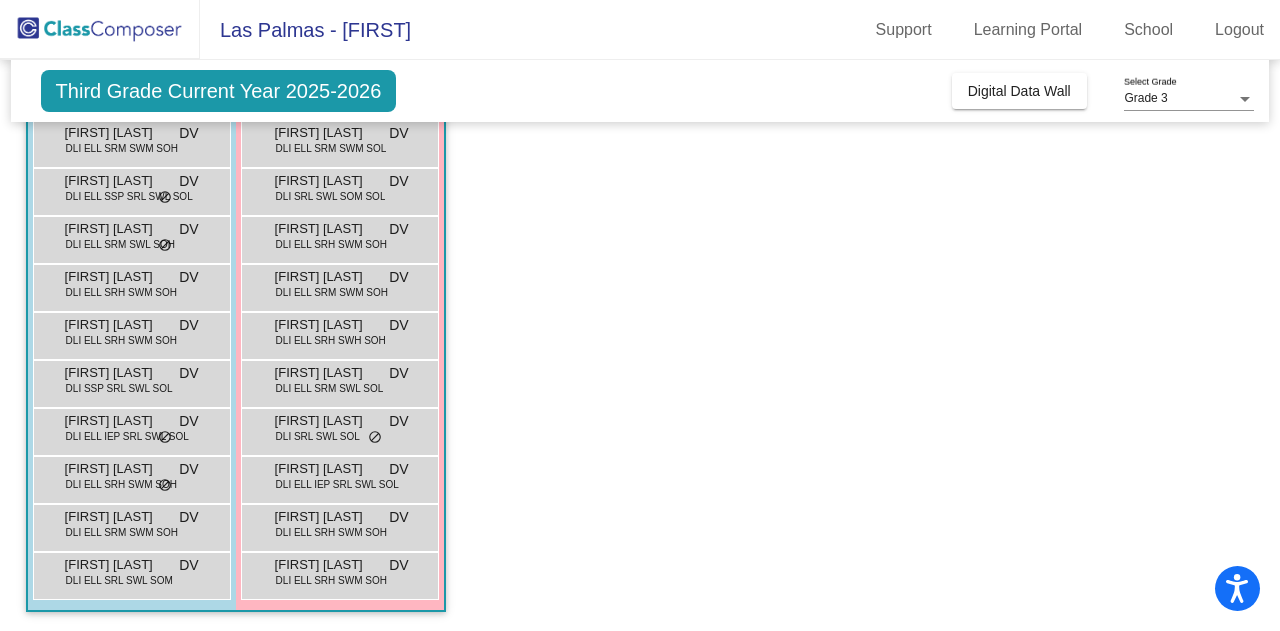 scroll, scrollTop: 0, scrollLeft: 0, axis: both 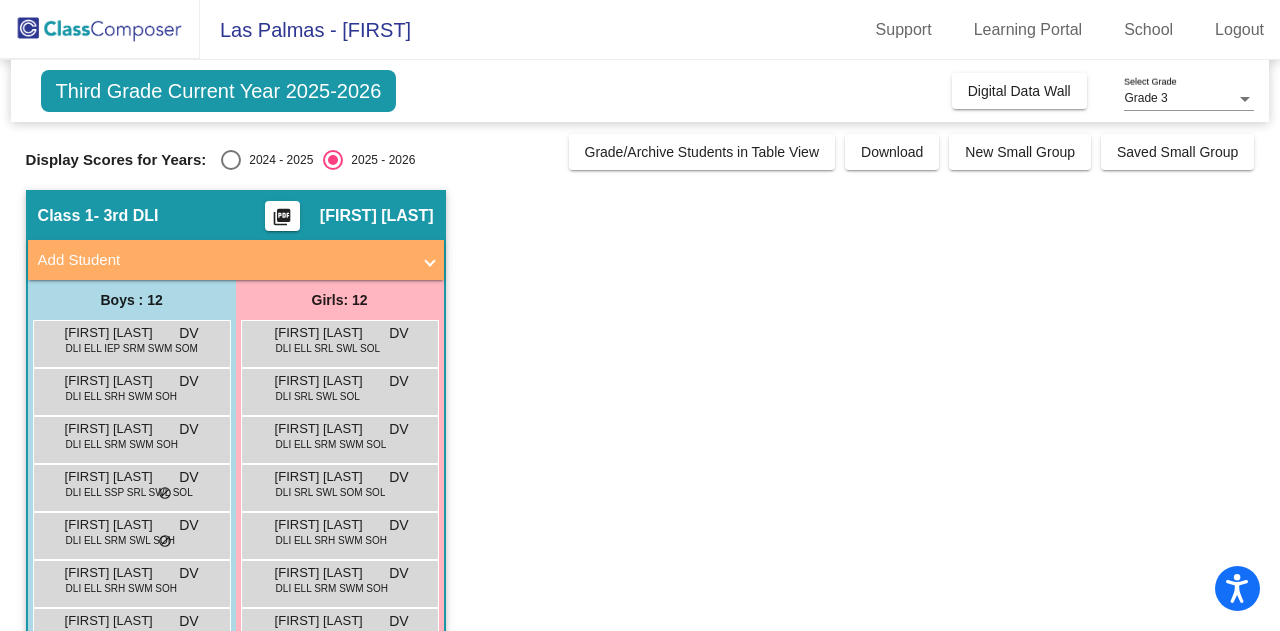 click on "picture_as_pdf" 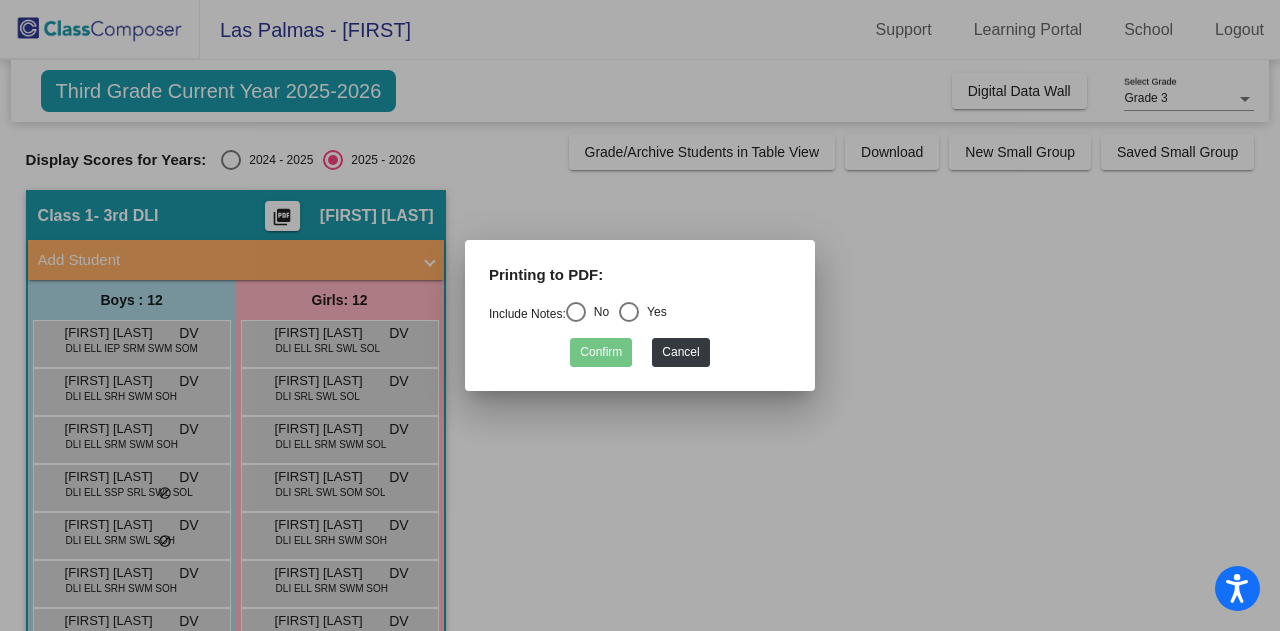 click at bounding box center [576, 312] 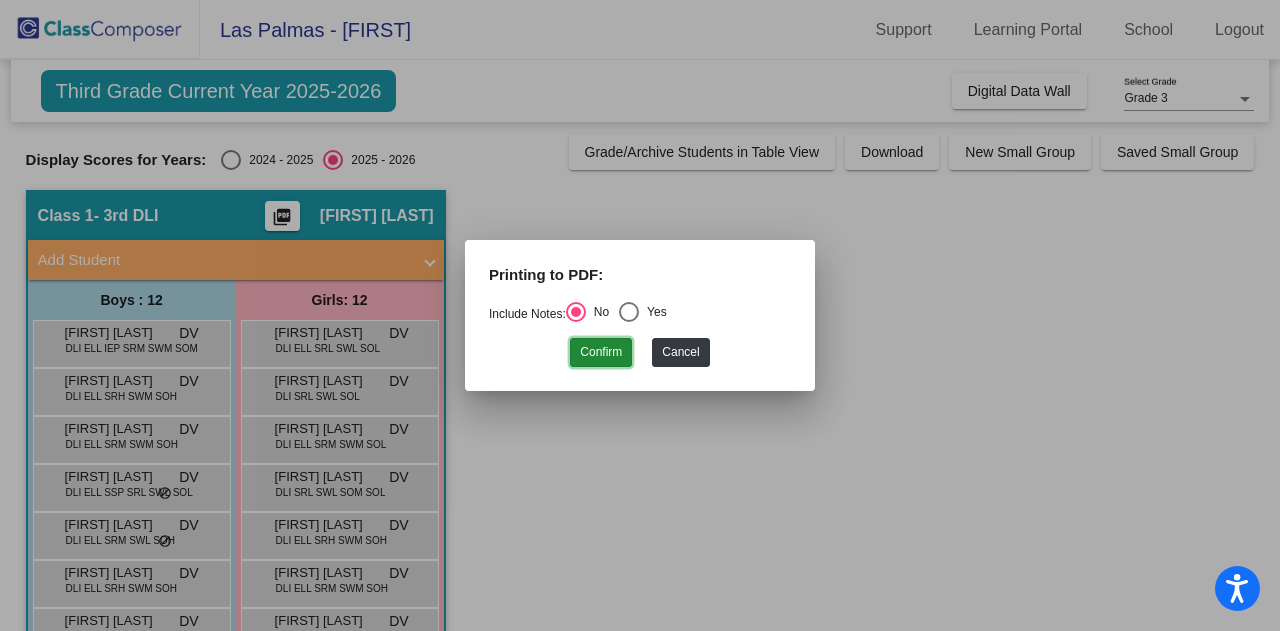 click on "Confirm" at bounding box center [601, 352] 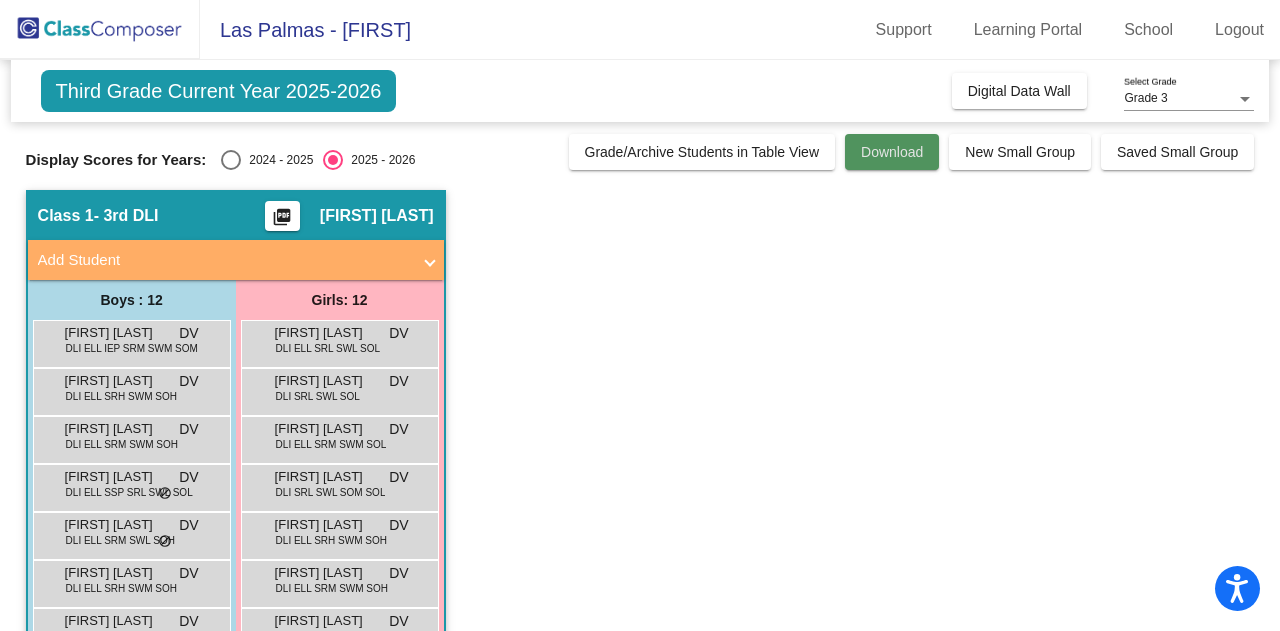 click on "Download" 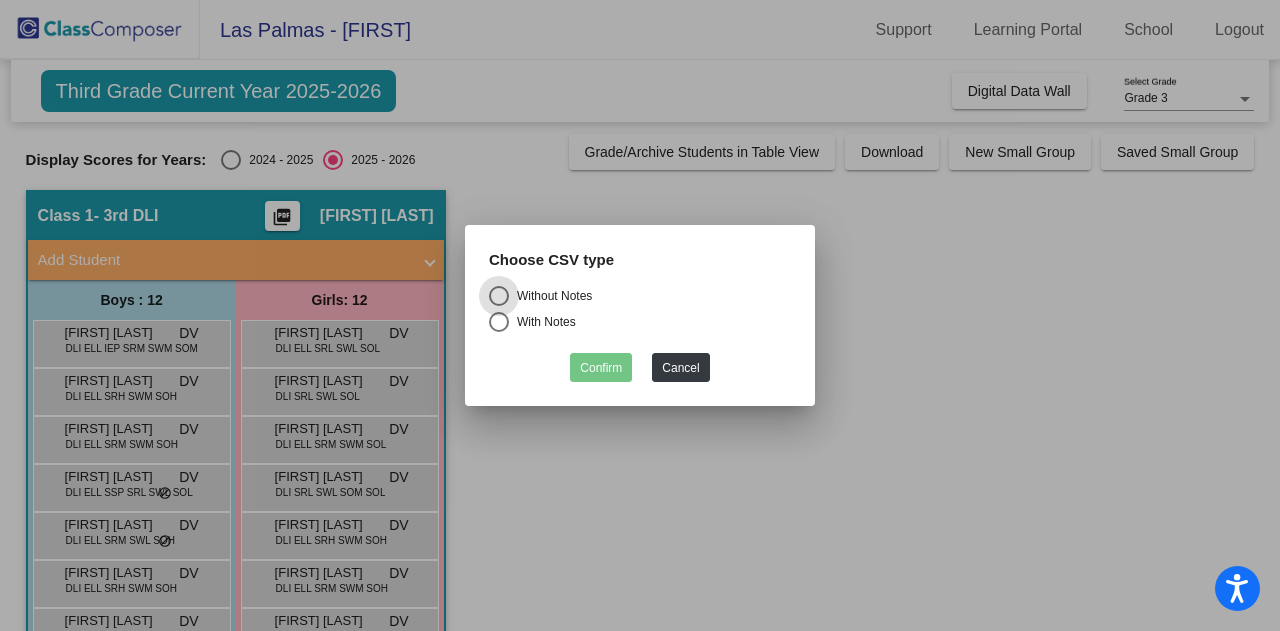 click on "With Notes" at bounding box center (542, 322) 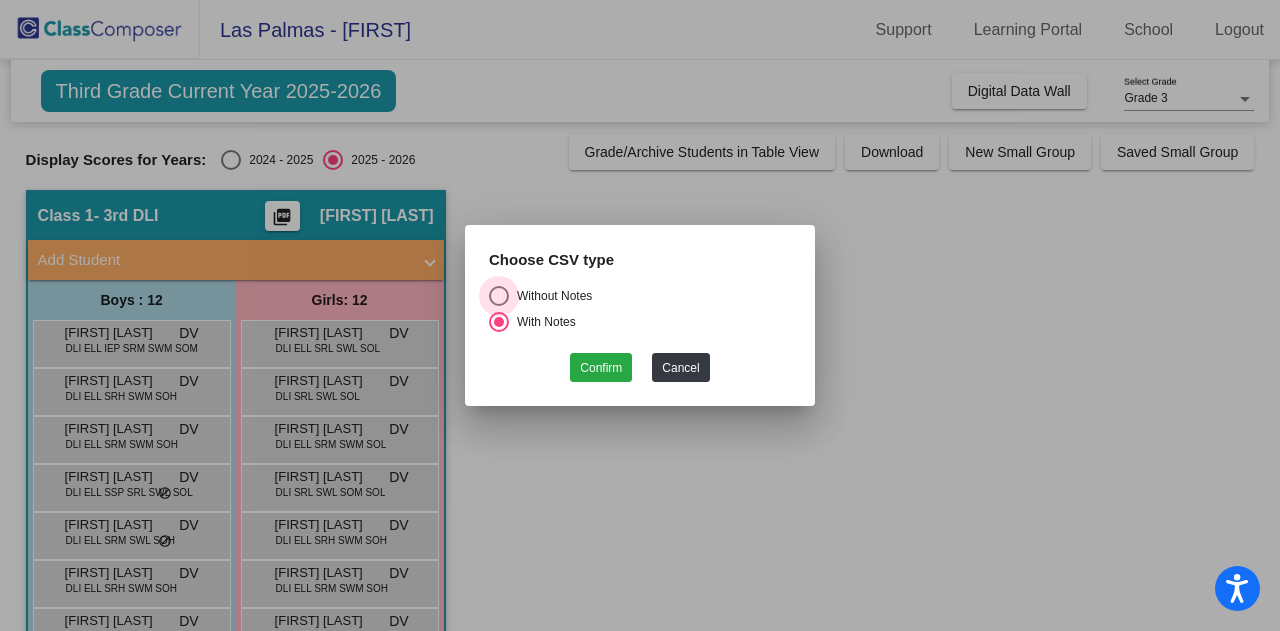 click on "Without Notes" at bounding box center [550, 296] 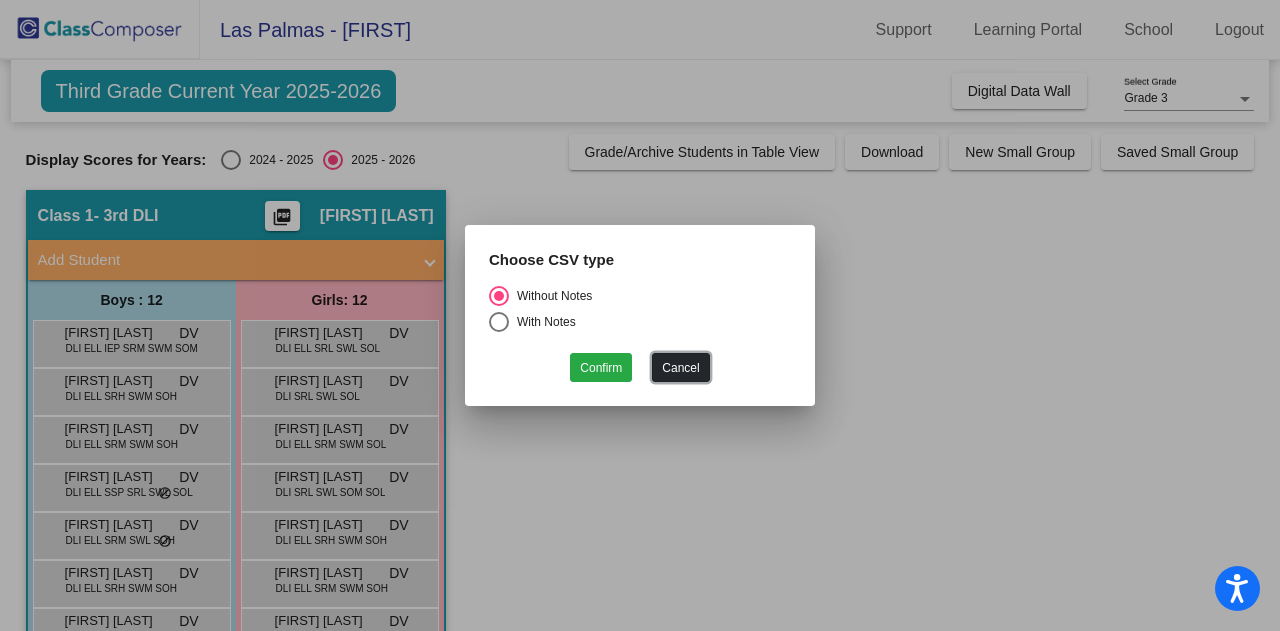 click on "Cancel" at bounding box center [680, 367] 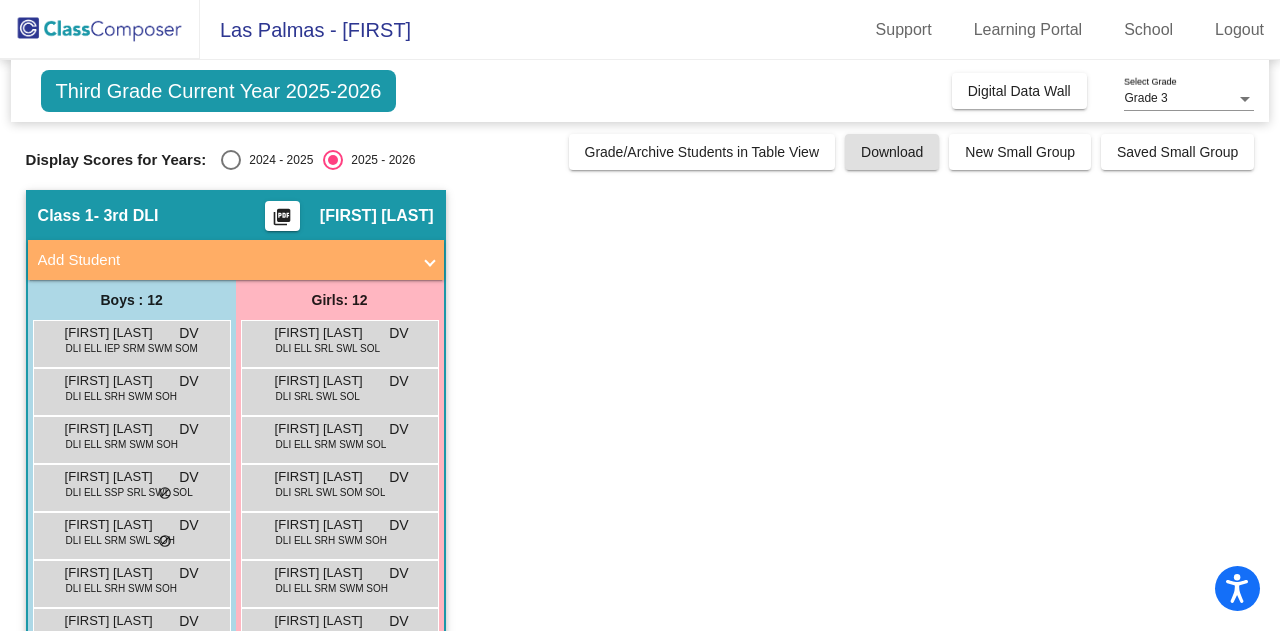 click on "picture_as_pdf" 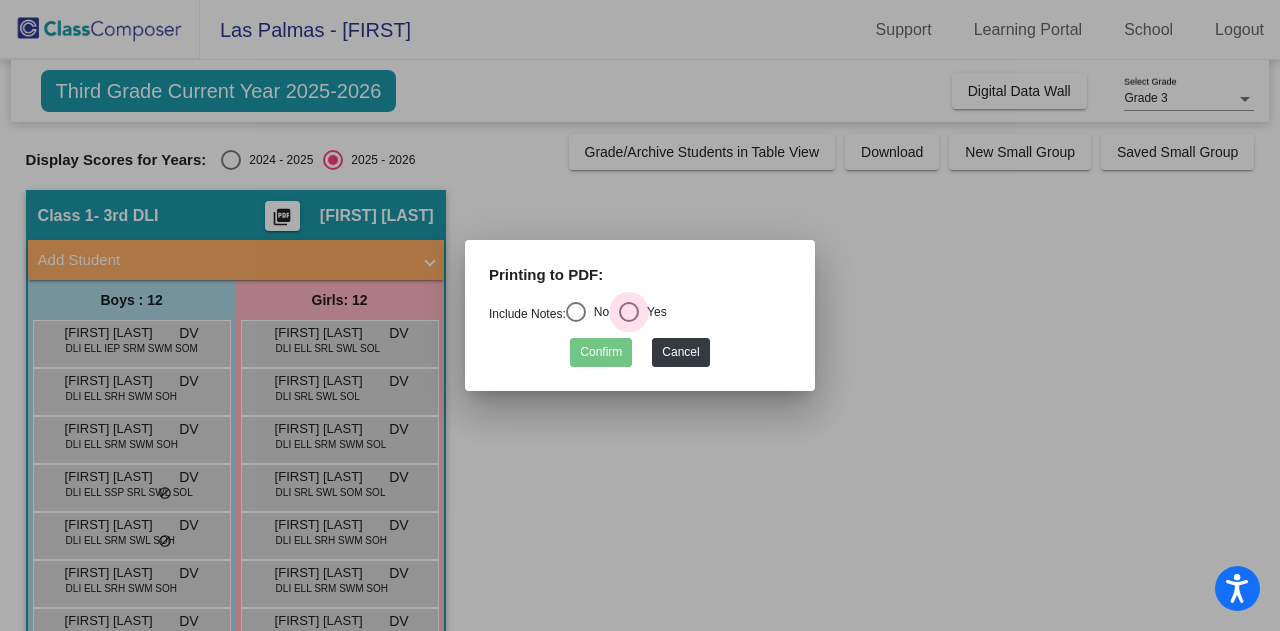 click at bounding box center (629, 312) 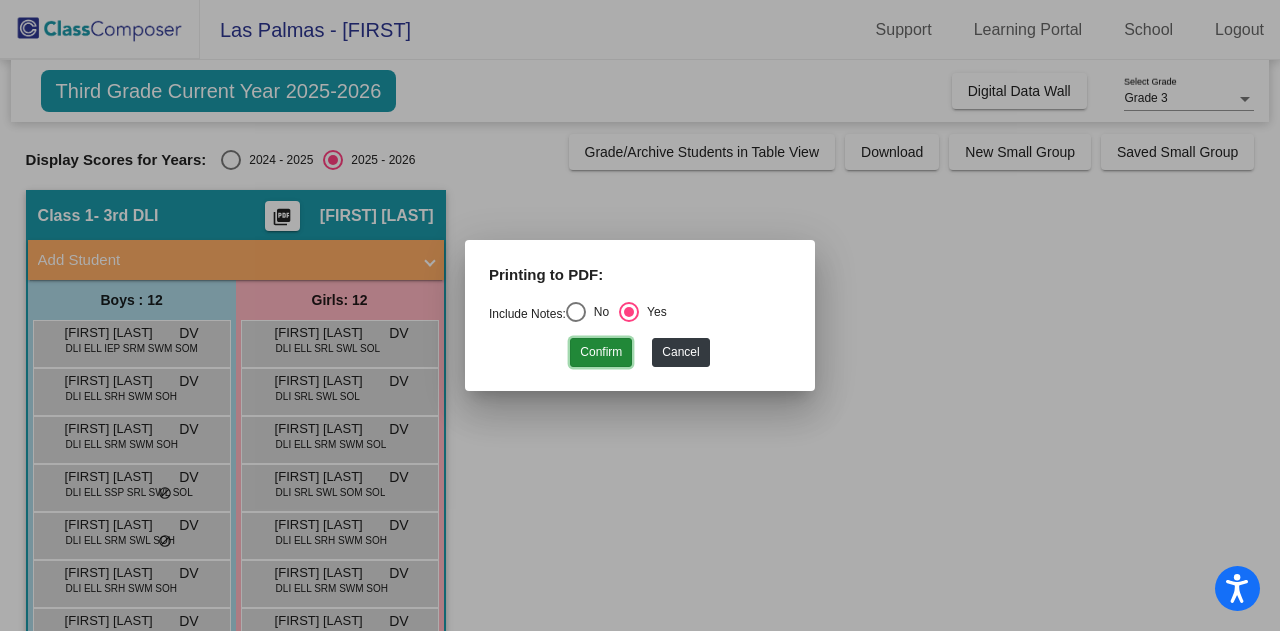 click on "Confirm" at bounding box center [601, 352] 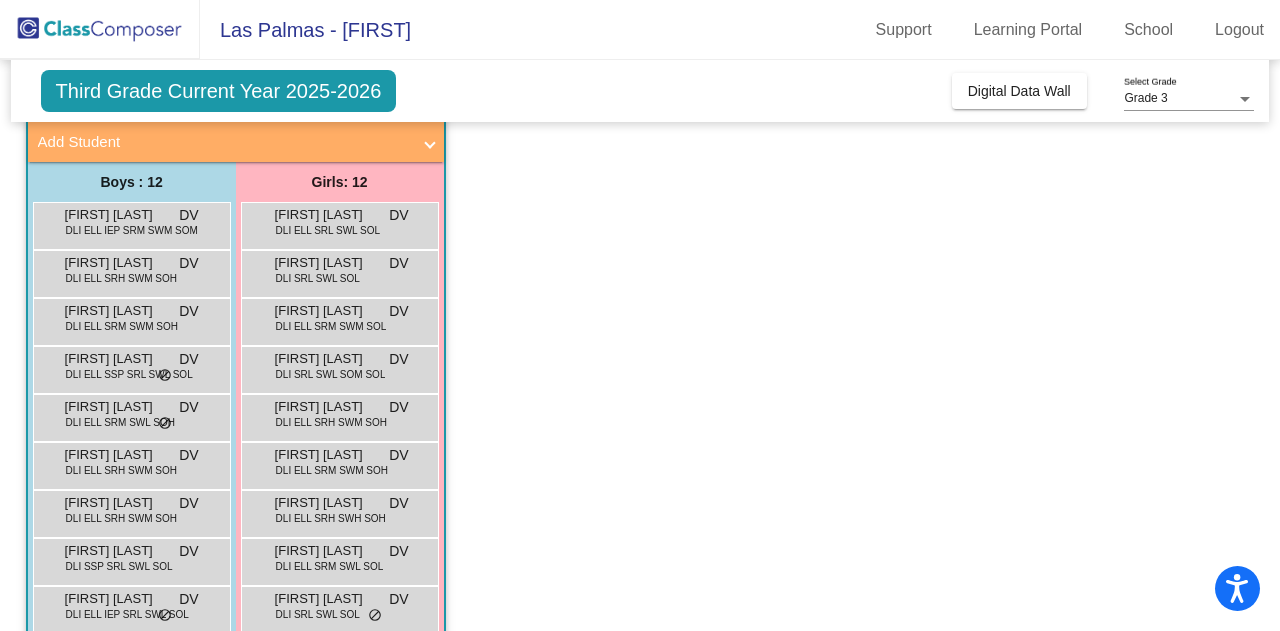 scroll, scrollTop: 0, scrollLeft: 0, axis: both 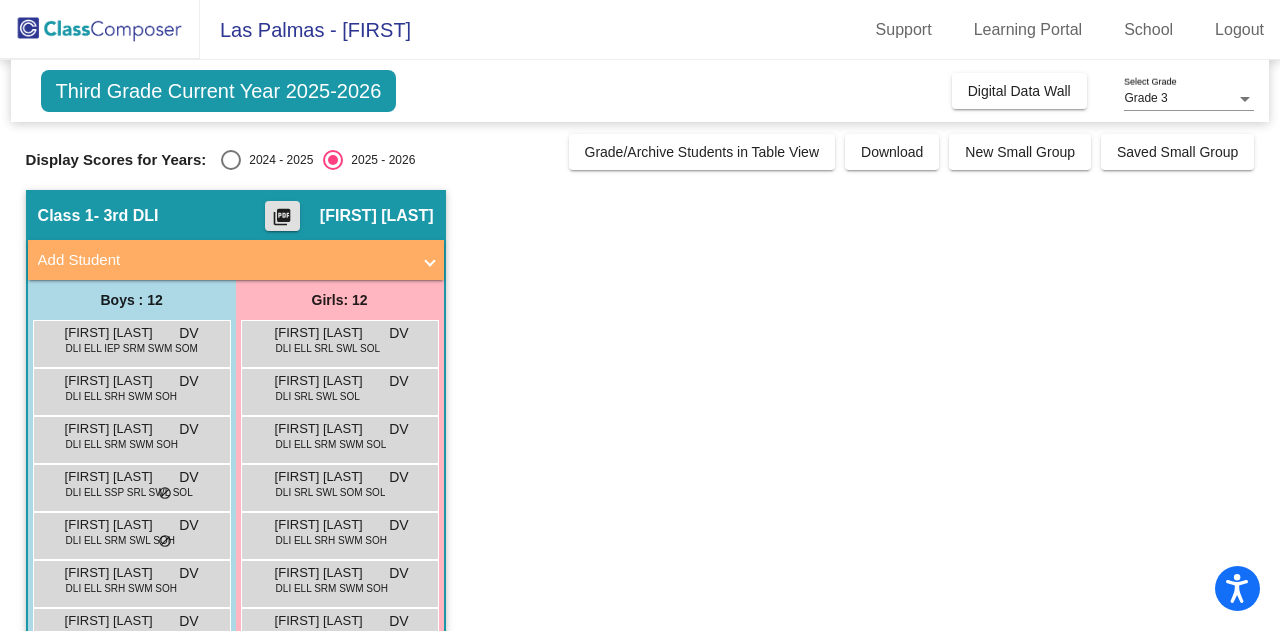 click on "Class 1   - 3rd DLI  picture_as_pdf [FIRST] [LAST]  Add Student  First Name Last Name Student Id  (Recommended)   Boy   Girl   Non Binary Add Close  Boys : 12  [FIRST] [LAST] [LAST] DLI ELL IEP SRM SWM SOM DV lock do_not_disturb_alt [FIRST] [LAST] DLI ELL SRH SWM SOH DV lock do_not_disturb_alt [FIRST] [FIRST] [LAST] DLI ELL SRM SWM SOH DV lock do_not_disturb_alt [FIRST] [LAST] [LAST] DLI ELL SSP SRL SWL SOL DV lock do_not_disturb_alt [FIRST] [LAST] [LAST] DLI ELL SRM SWL SOH DV lock do_not_disturb_alt [FIRST] [LAST] DLI ELL SRH SWM SOH DV lock do_not_disturb_alt [FIRST] [LAST] [LAST] DLI ELL SRH SWM SOH DV lock do_not_disturb_alt [FIRST] [LAST] DLI SSP SRL SWL SOL DV lock do_not_disturb_alt [FIRST] [LAST] DLI ELL IEP SRL SWL SOL DV lock do_not_disturb_alt [FIRST] [LAST] [LAST] DLI ELL SRH SWM SOH DV lock do_not_disturb_alt [FIRST] [LAST] [LAST] DLI ELL SRM SWM SOH DV lock do_not_disturb_alt [FIRST] [LAST] DLI ELL SRL SWL SOM DV lock do_not_disturb_alt Girls: 12 [FIRST] [LAST] [LAST] DLI ELL SRL SWL SOL DV DV" 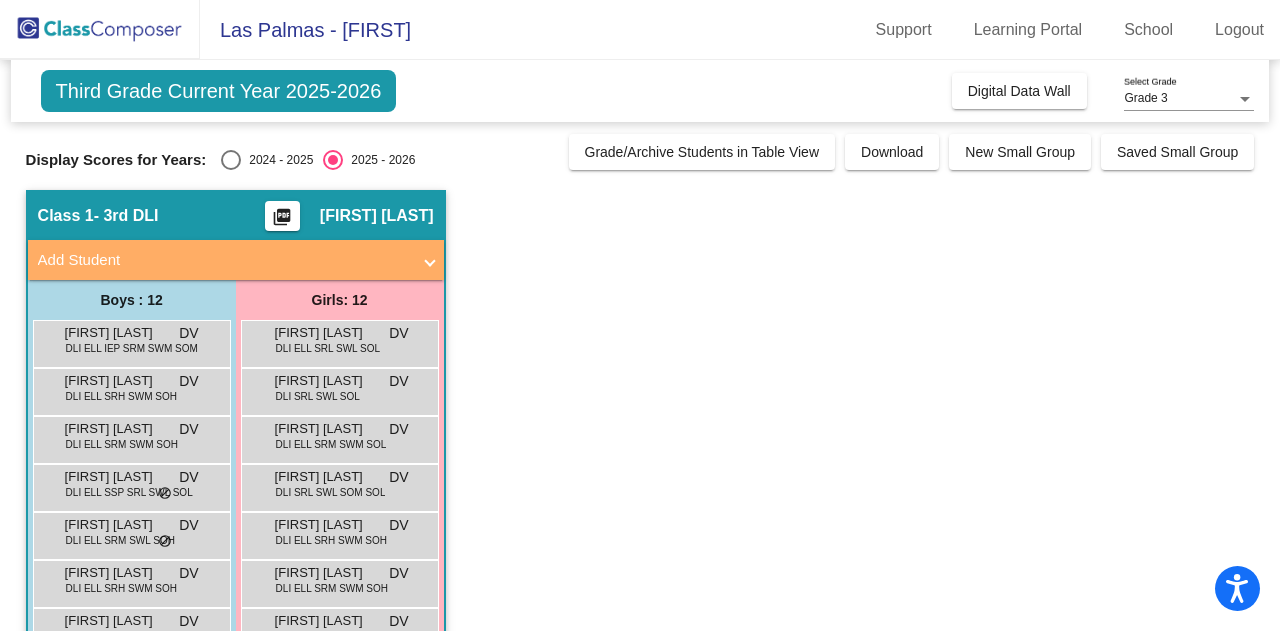 scroll, scrollTop: 94, scrollLeft: 0, axis: vertical 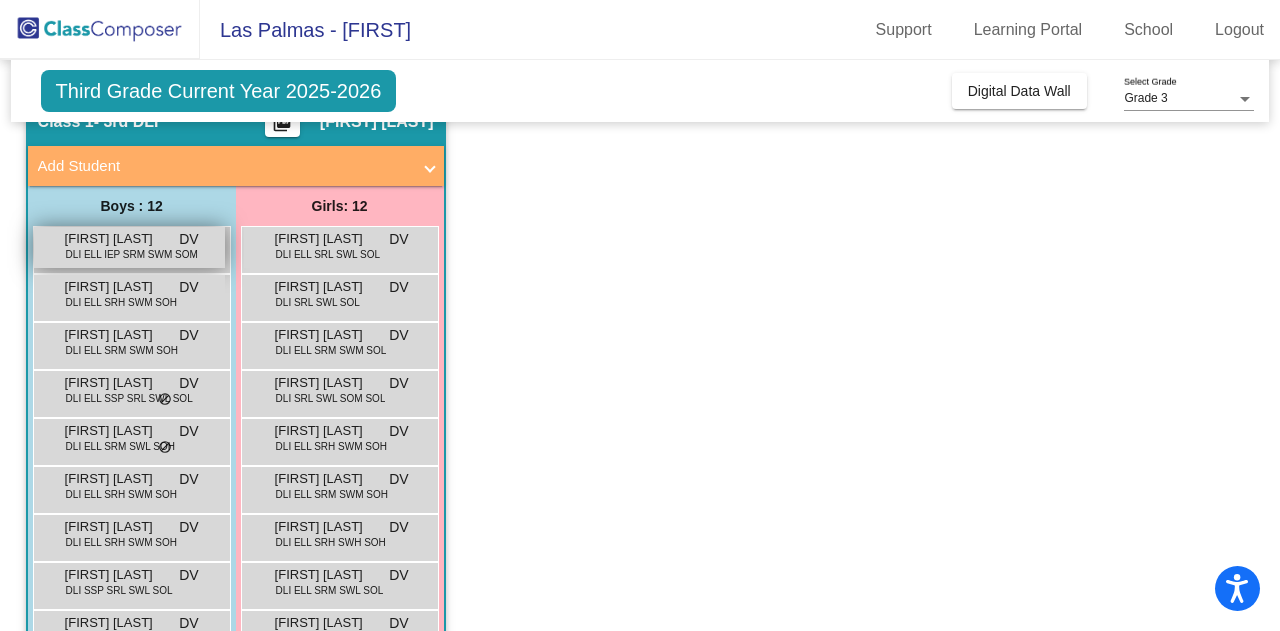 click on "[FIRST] [LAST] [LAST]" at bounding box center [115, 239] 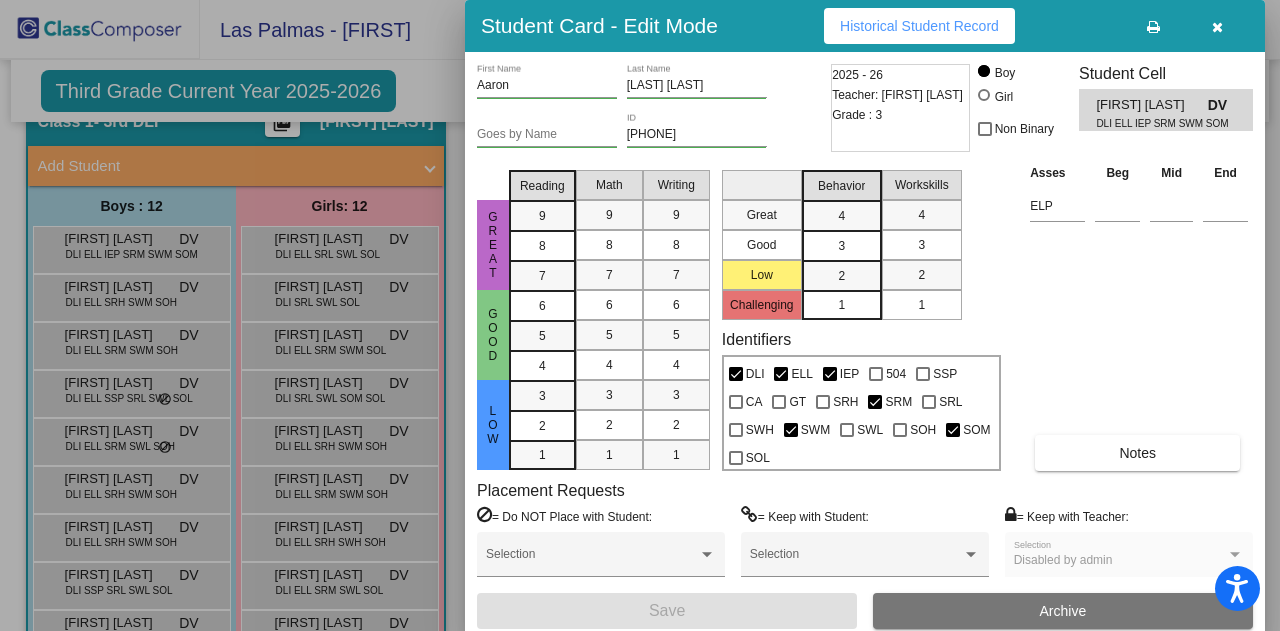 click on "Historical Student Record" at bounding box center (919, 26) 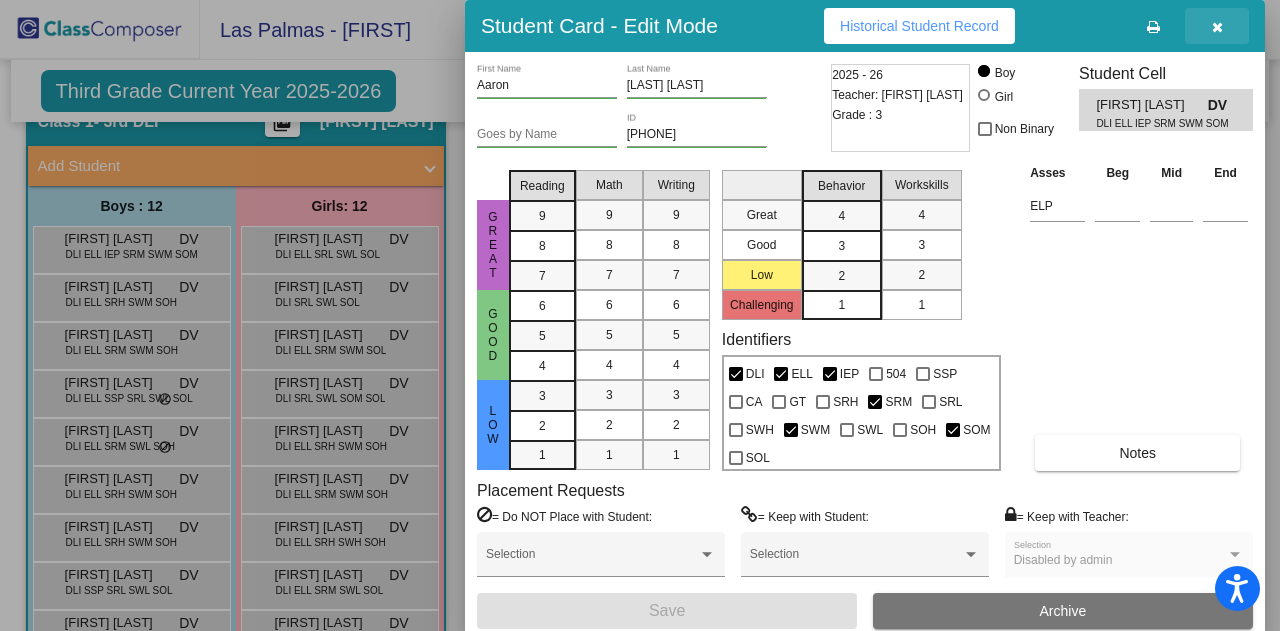 click at bounding box center [1217, 26] 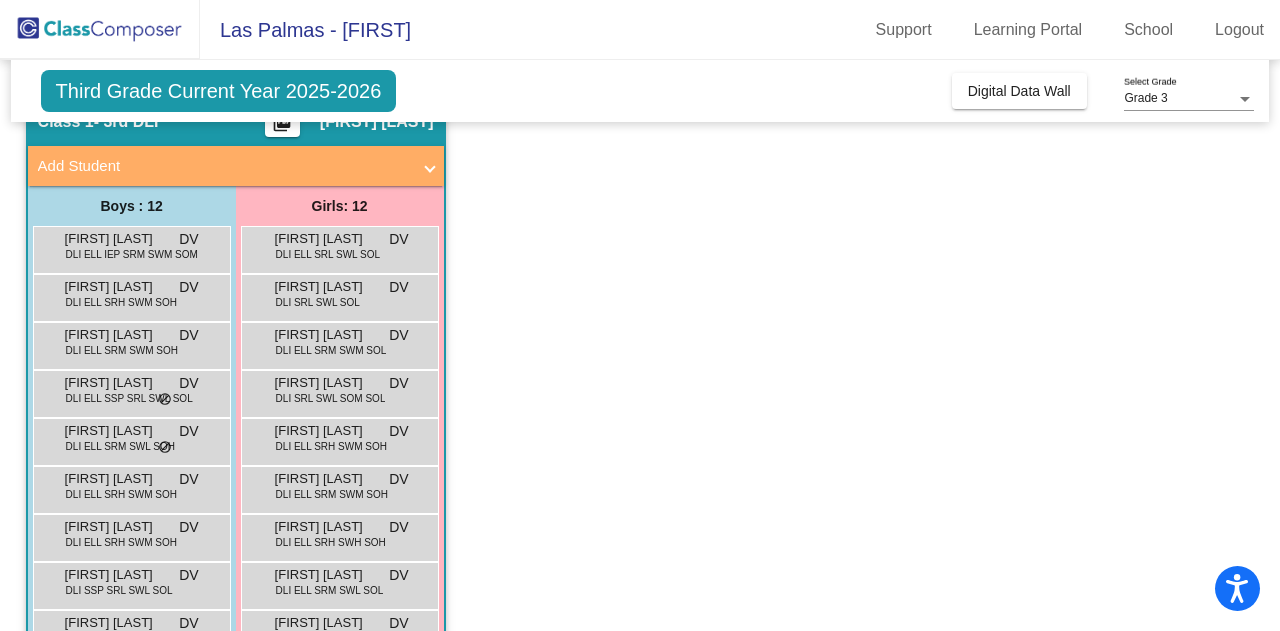 scroll, scrollTop: 0, scrollLeft: 0, axis: both 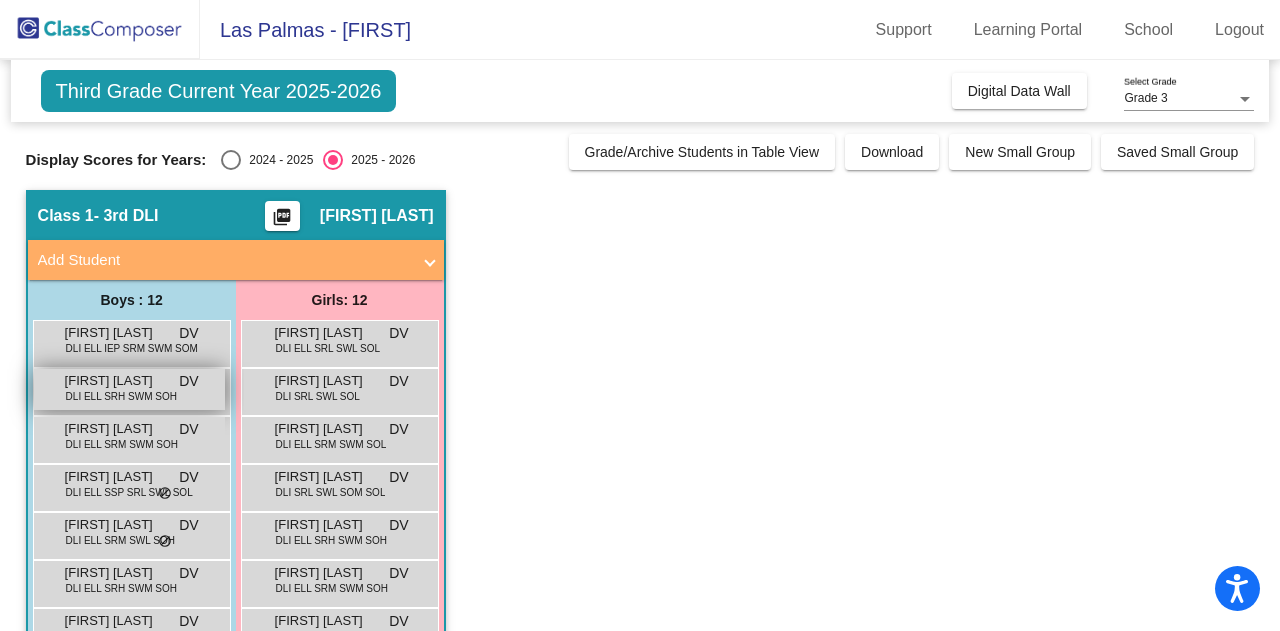 click on "DLI ELL SRH SWM SOH" at bounding box center (121, 396) 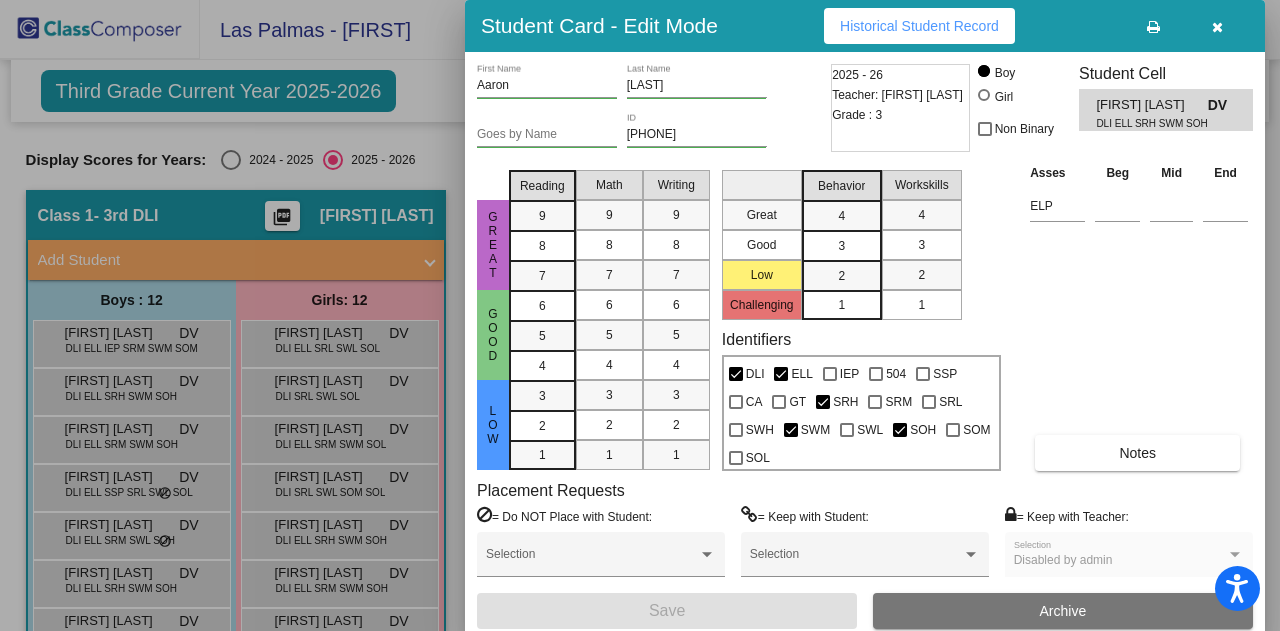 click on "Historical Student Record" at bounding box center [919, 26] 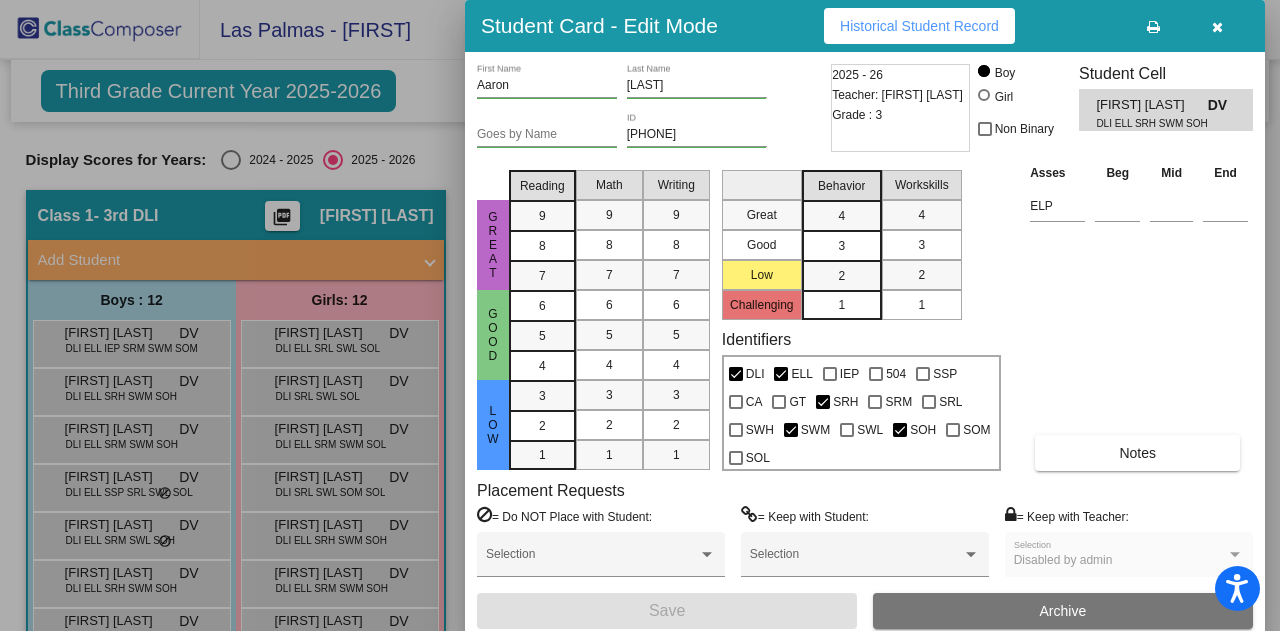 click at bounding box center (640, 315) 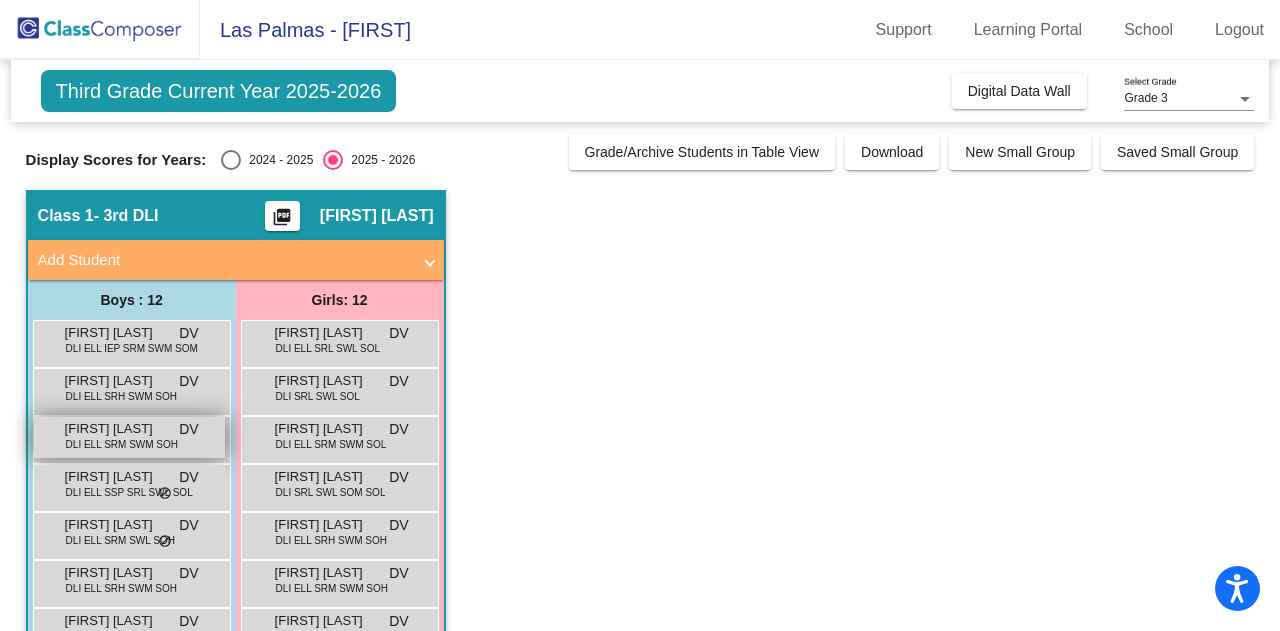 click on "DLI ELL SRM SWM SOH" at bounding box center [122, 444] 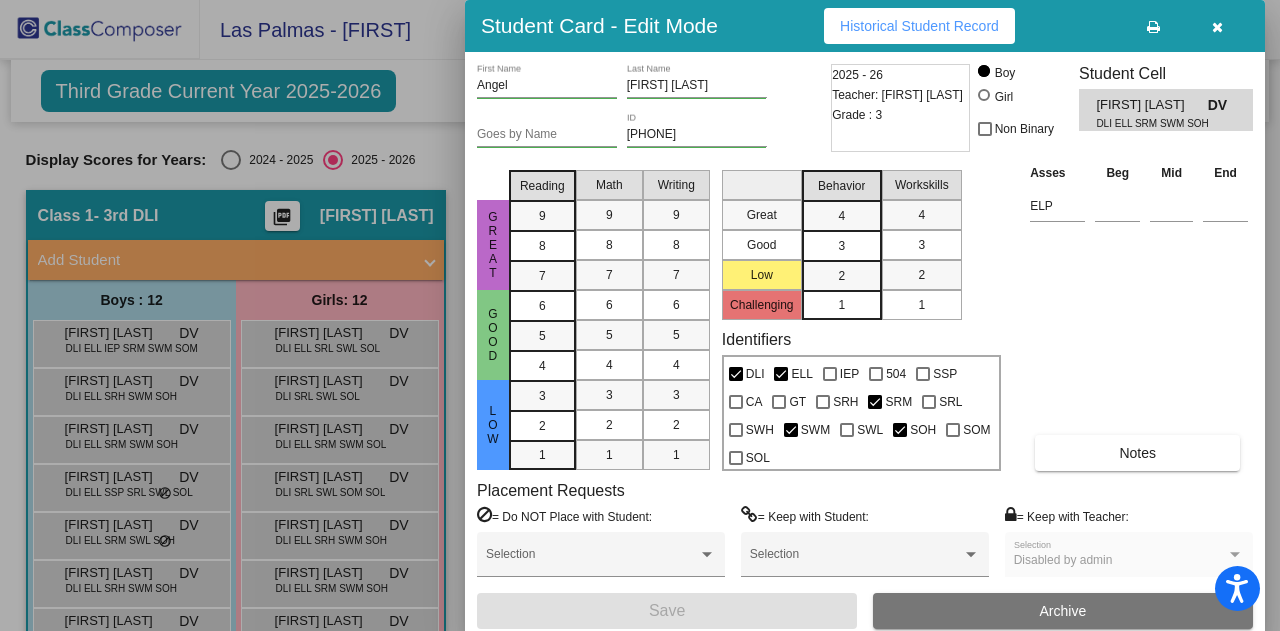 click on "Historical Student Record" at bounding box center (919, 26) 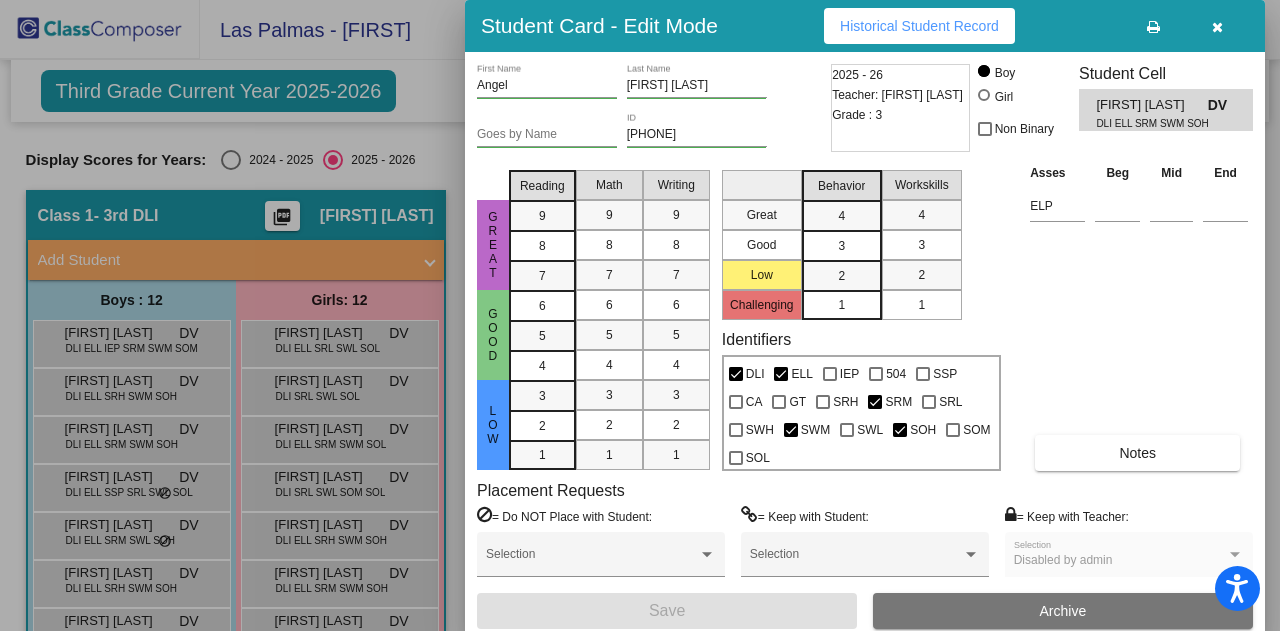 click at bounding box center [640, 315] 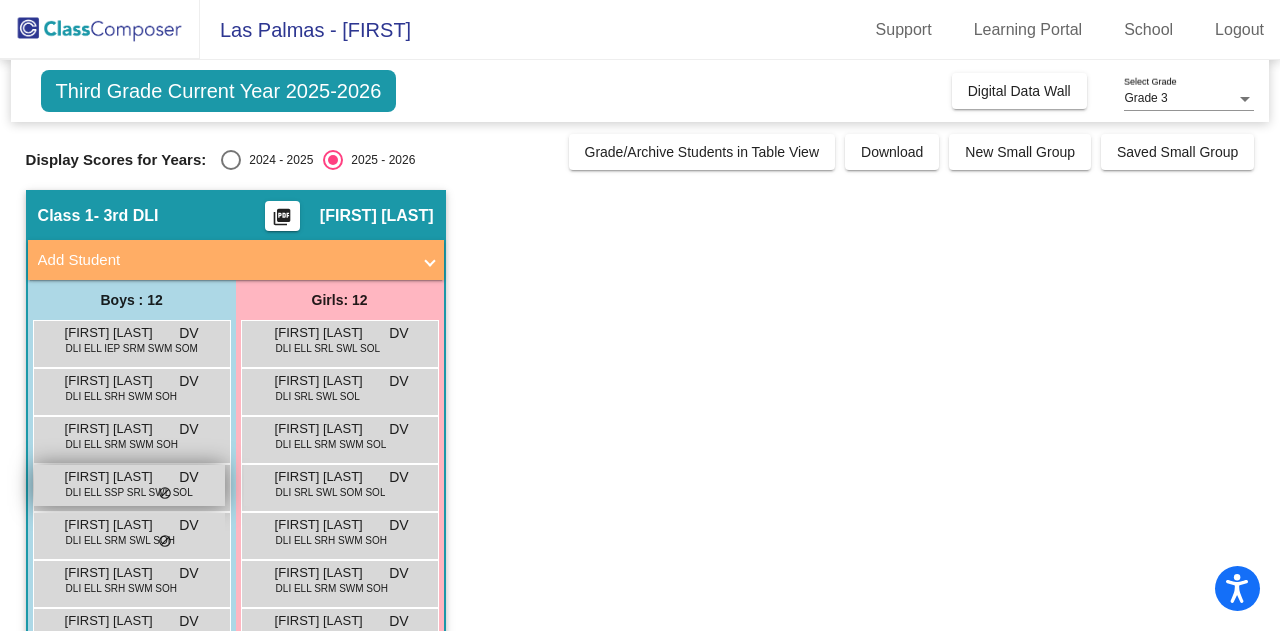 click on "[FIRST] [LAST] [LAST]" at bounding box center [115, 477] 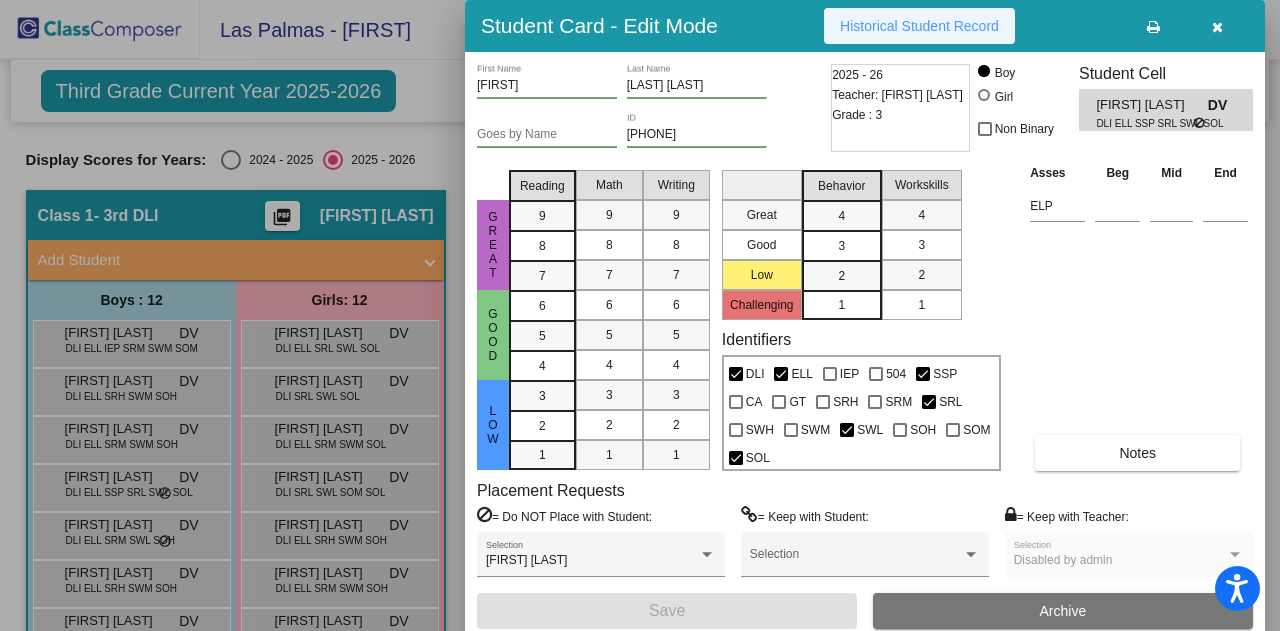 click on "Historical Student Record" at bounding box center (919, 26) 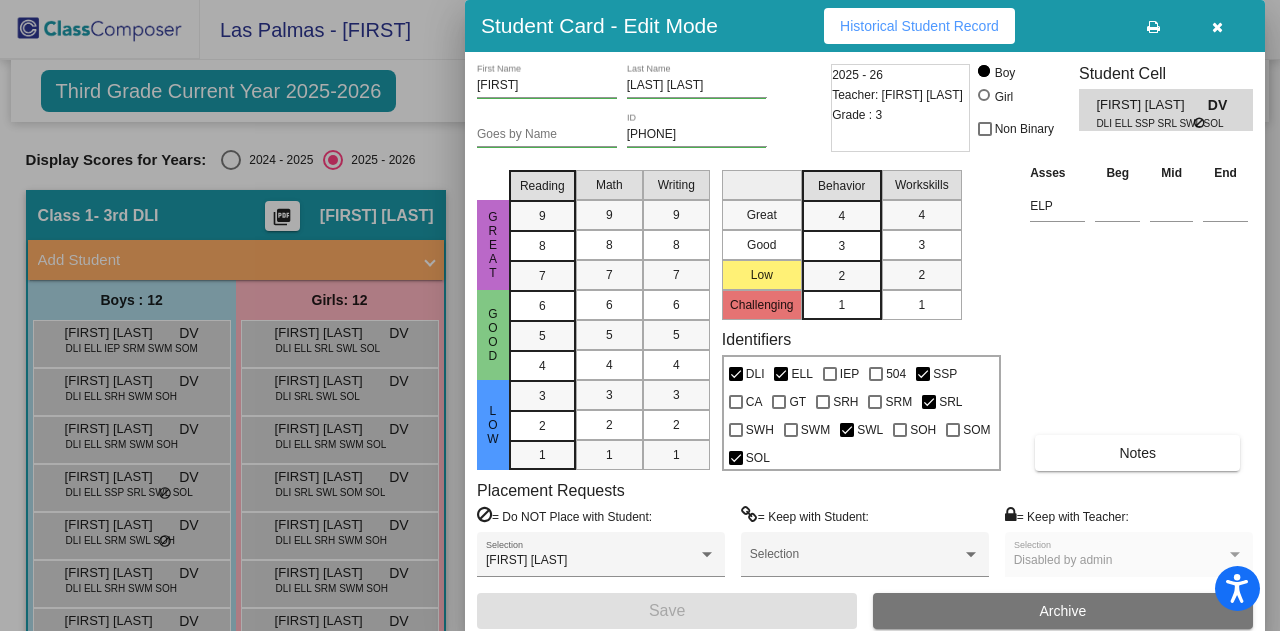click at bounding box center [640, 315] 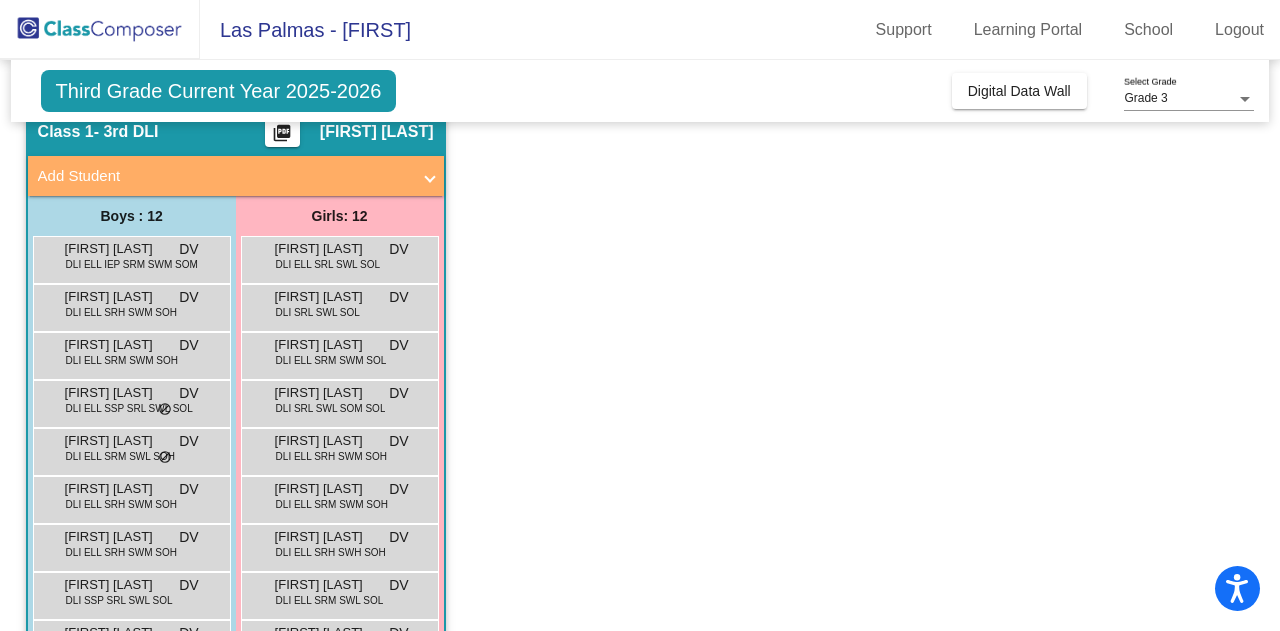 scroll, scrollTop: 0, scrollLeft: 0, axis: both 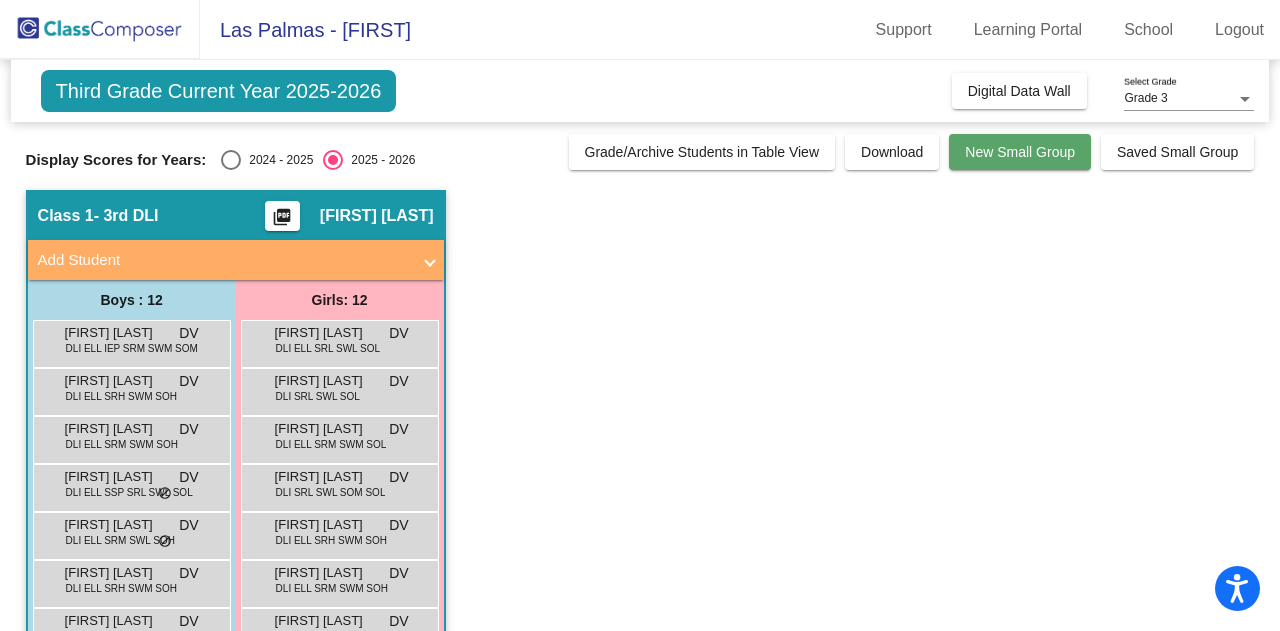 click on "New Small Group" 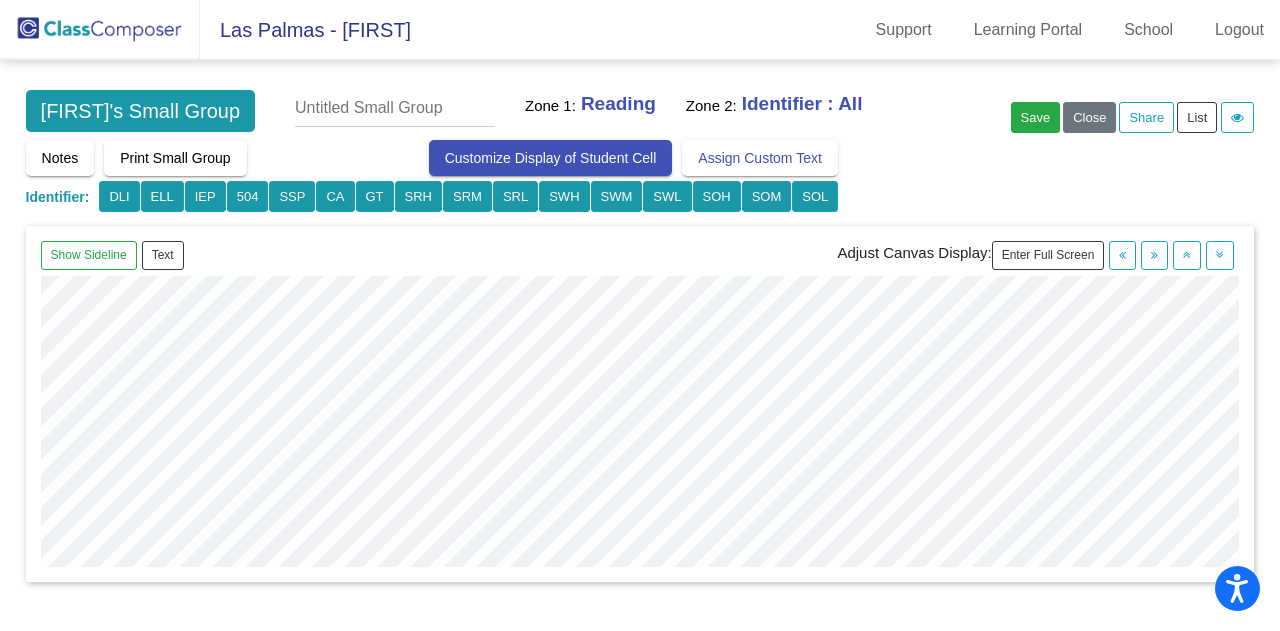 scroll, scrollTop: 22, scrollLeft: 0, axis: vertical 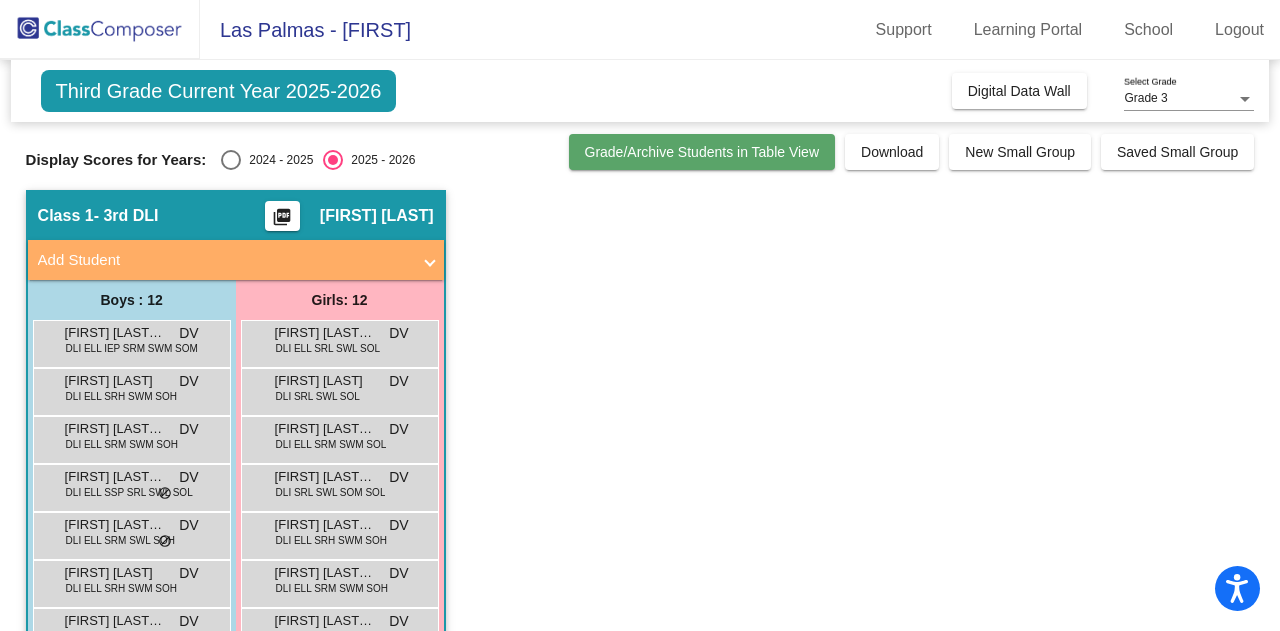 click on "Grade/Archive Students in Table View" 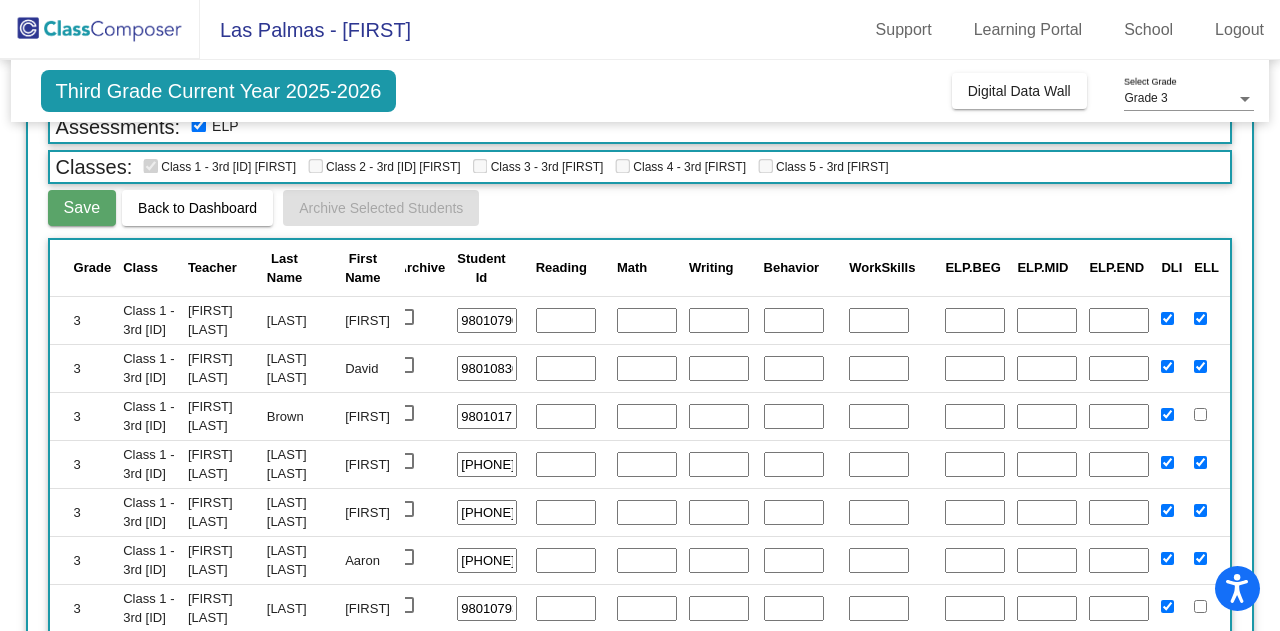 scroll, scrollTop: 192, scrollLeft: 0, axis: vertical 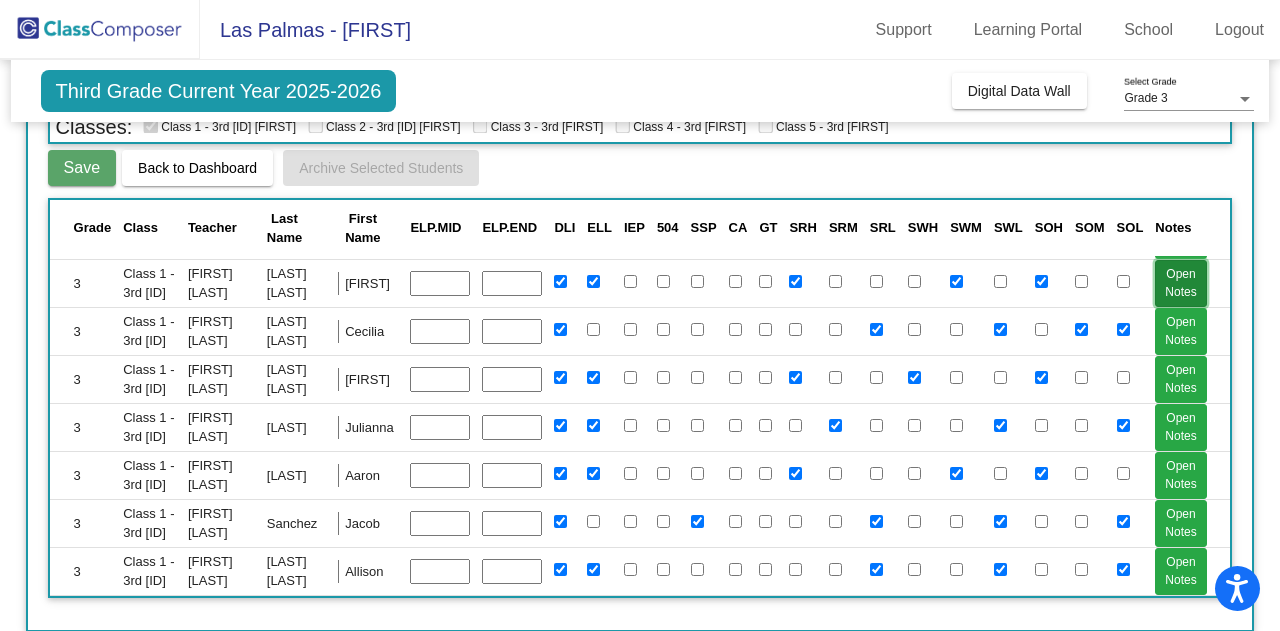 click on "Open Notes" 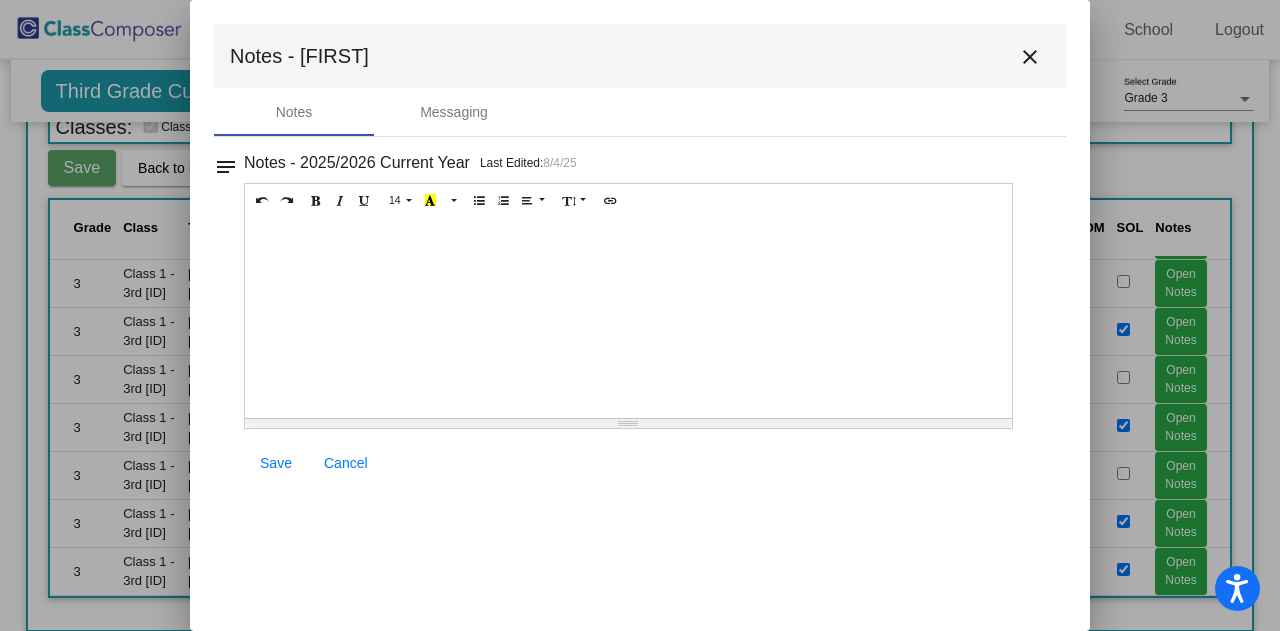 click on "close" at bounding box center [1030, 57] 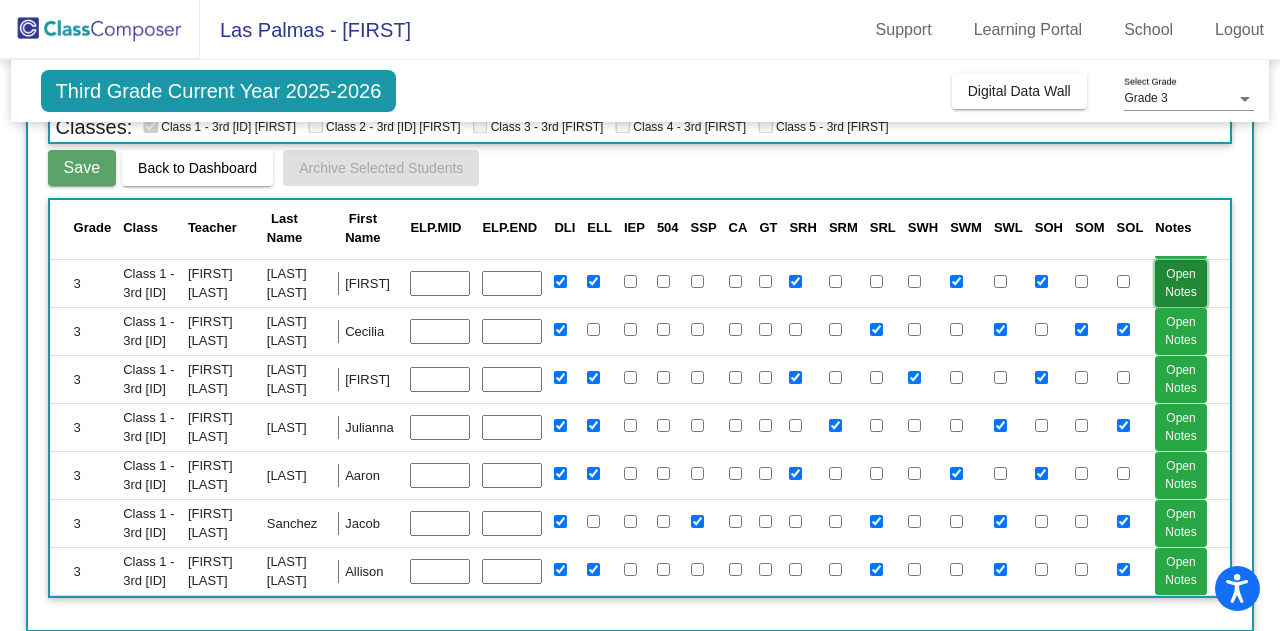 scroll, scrollTop: 0, scrollLeft: 0, axis: both 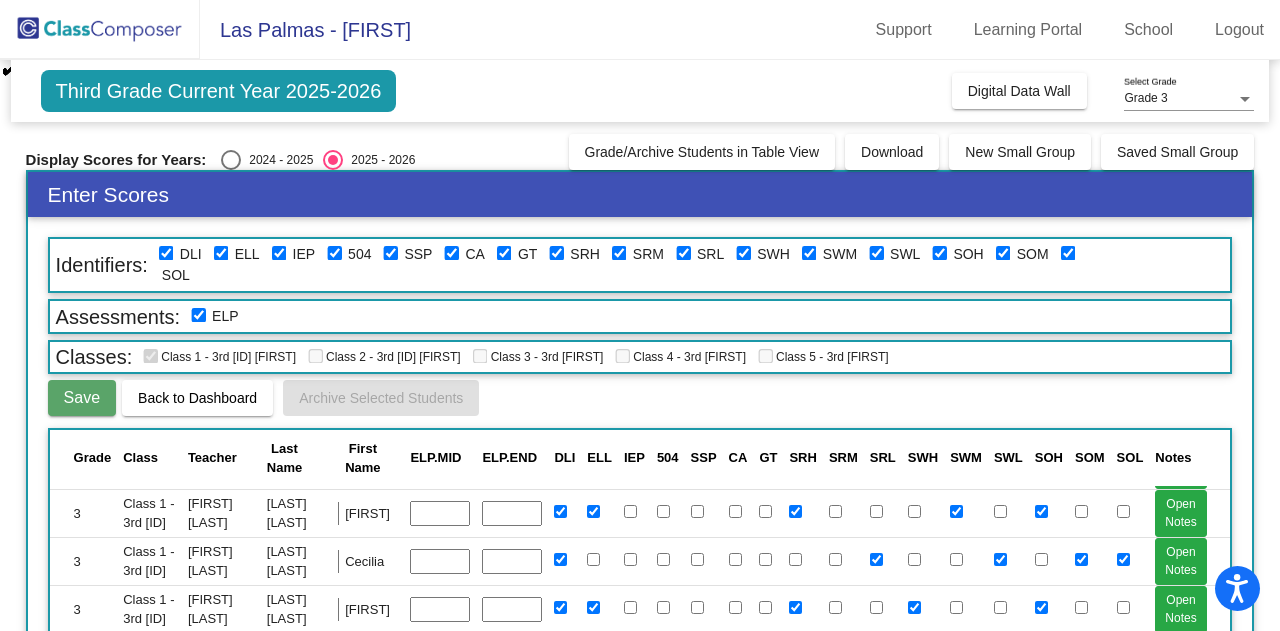 click 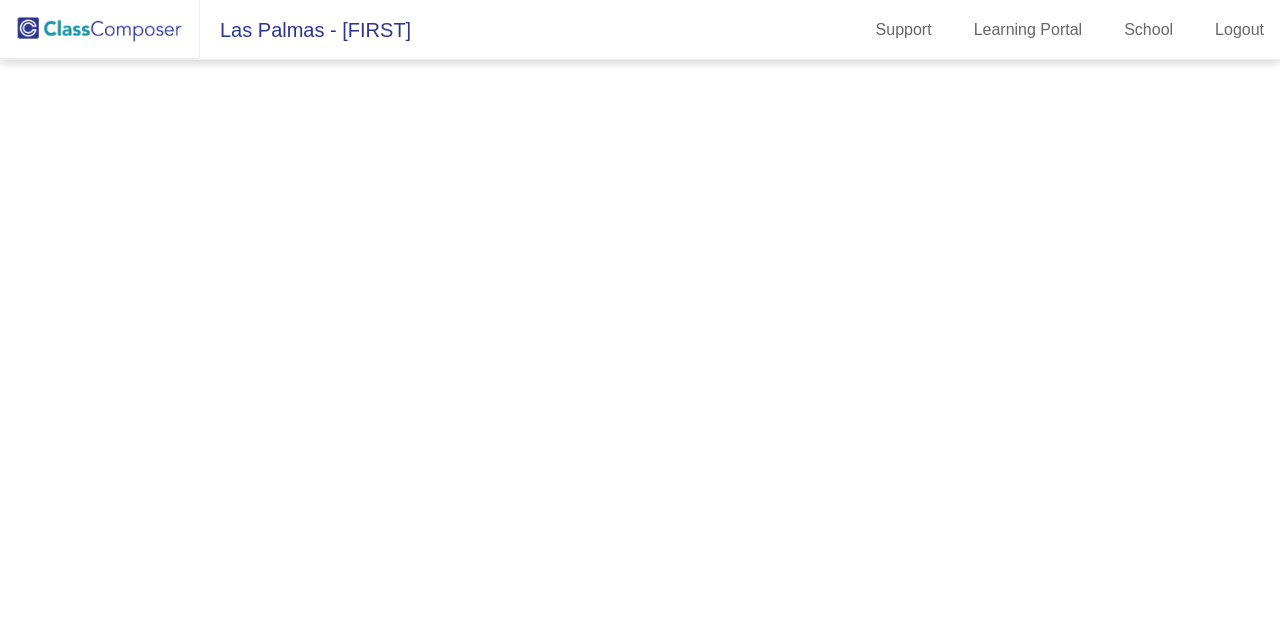 scroll, scrollTop: 0, scrollLeft: 0, axis: both 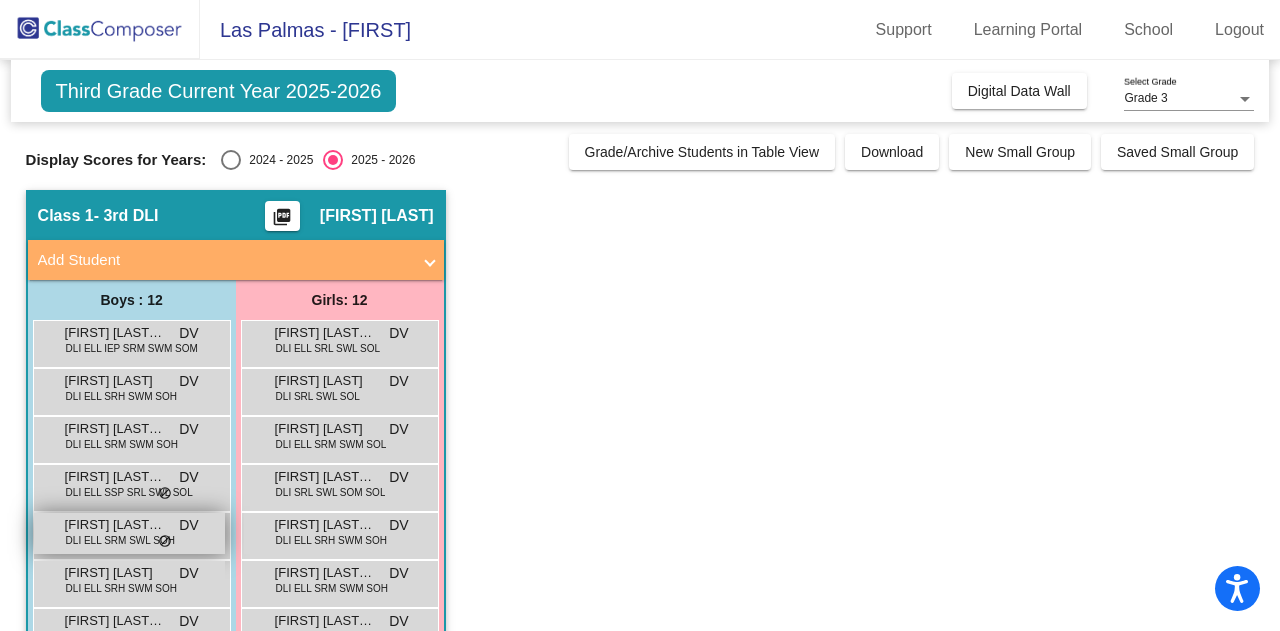 click on "[FIRST] [LAST] [LAST]" at bounding box center [115, 525] 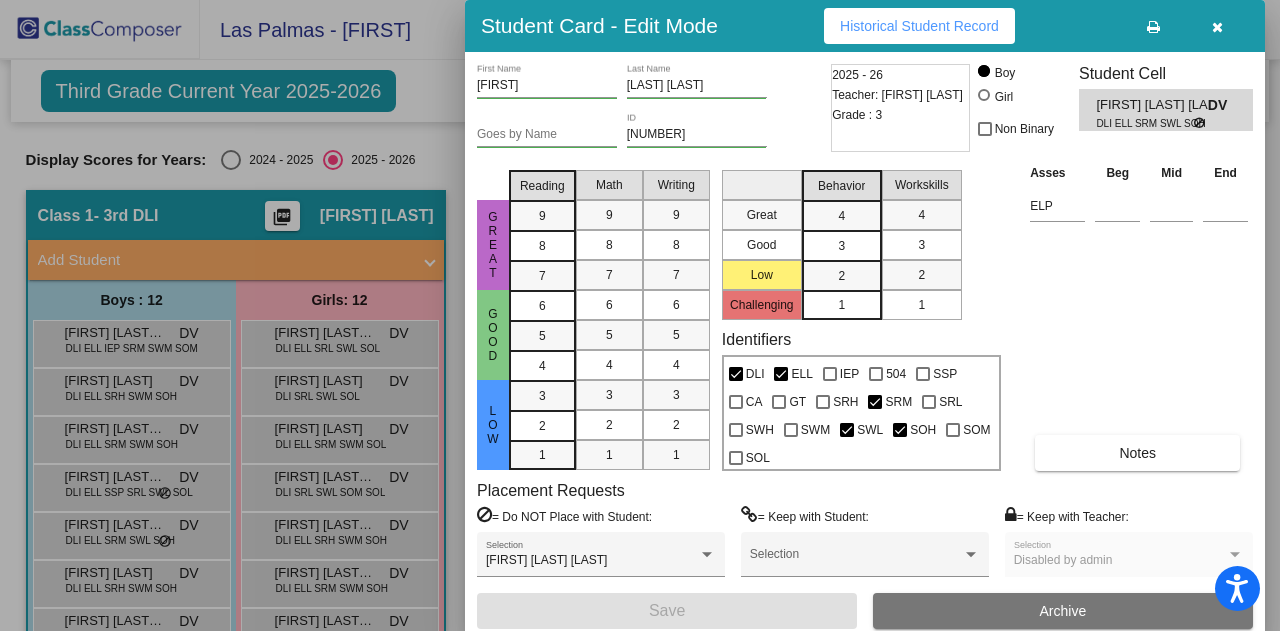 click on "Historical Student Record" at bounding box center (919, 26) 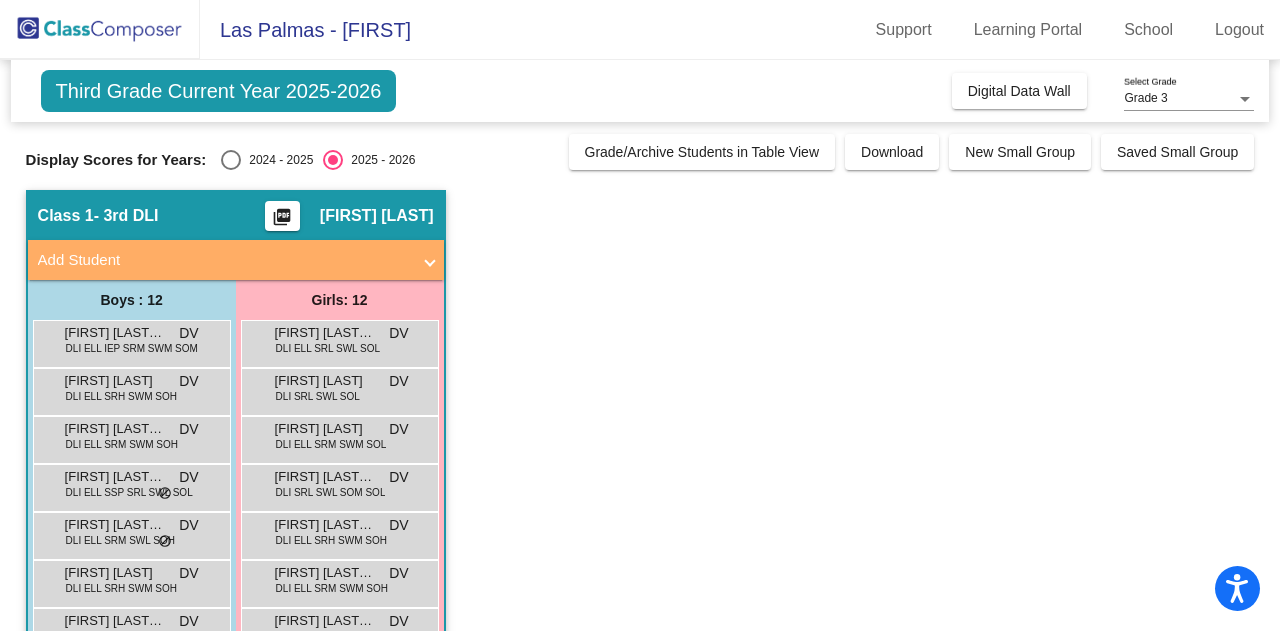 click on "Class 1   - 3rd DLI  picture_as_pdf [FIRST] [LAST]  Add Student  First Name Last Name Student Id  (Recommended)   Boy   Girl   Non Binary Add Close  Boys : 12  [FIRST] [LAST] [LAST] DLI ELL IEP SRM SWM SOM DV lock do_not_disturb_alt [FIRST] [LAST] DLI ELL SRH SWM SOH DV lock do_not_disturb_alt [FIRST] [FIRST] [LAST] DLI ELL SRM SWM SOH DV lock do_not_disturb_alt [FIRST] [LAST] [LAST] DLI ELL SSP SRL SWL SOL DV lock do_not_disturb_alt [FIRST] [LAST] [LAST] DLI ELL SRM SWL SOH DV lock do_not_disturb_alt [FIRST] [LAST] DLI ELL SRH SWM SOH DV lock do_not_disturb_alt [FIRST] [LAST] [LAST] DLI ELL SRH SWM SOH DV lock do_not_disturb_alt [FIRST] [LAST] DLI SSP SRL SWL SOL DV lock do_not_disturb_alt [FIRST] [LAST] DLI ELL IEP SRL SWL SOL DV lock do_not_disturb_alt [FIRST] [LAST] [LAST] DLI ELL SRH SWM SOH DV lock do_not_disturb_alt [FIRST] [LAST] [LAST] DLI ELL SRM SWM SOH DV lock do_not_disturb_alt [FIRST] [LAST] DLI ELL SRL SWL SOM DV lock do_not_disturb_alt Girls: 12 [FIRST] [LAST] [LAST] DLI ELL SRL SWL SOL DV DV" 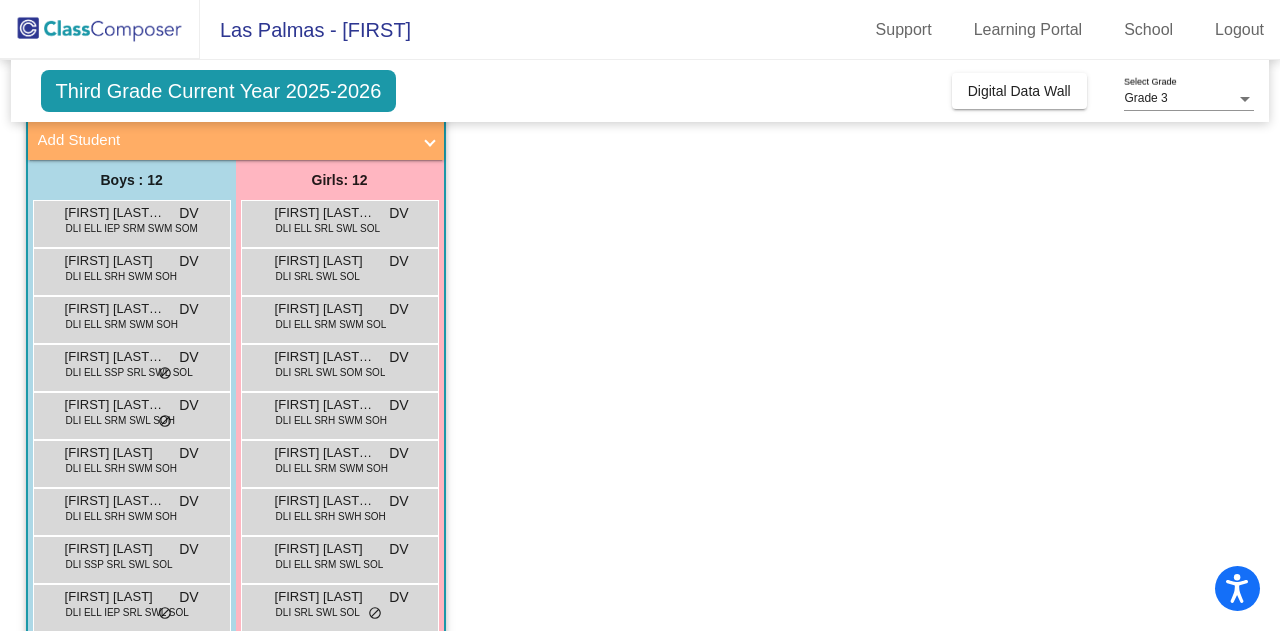 scroll, scrollTop: 0, scrollLeft: 0, axis: both 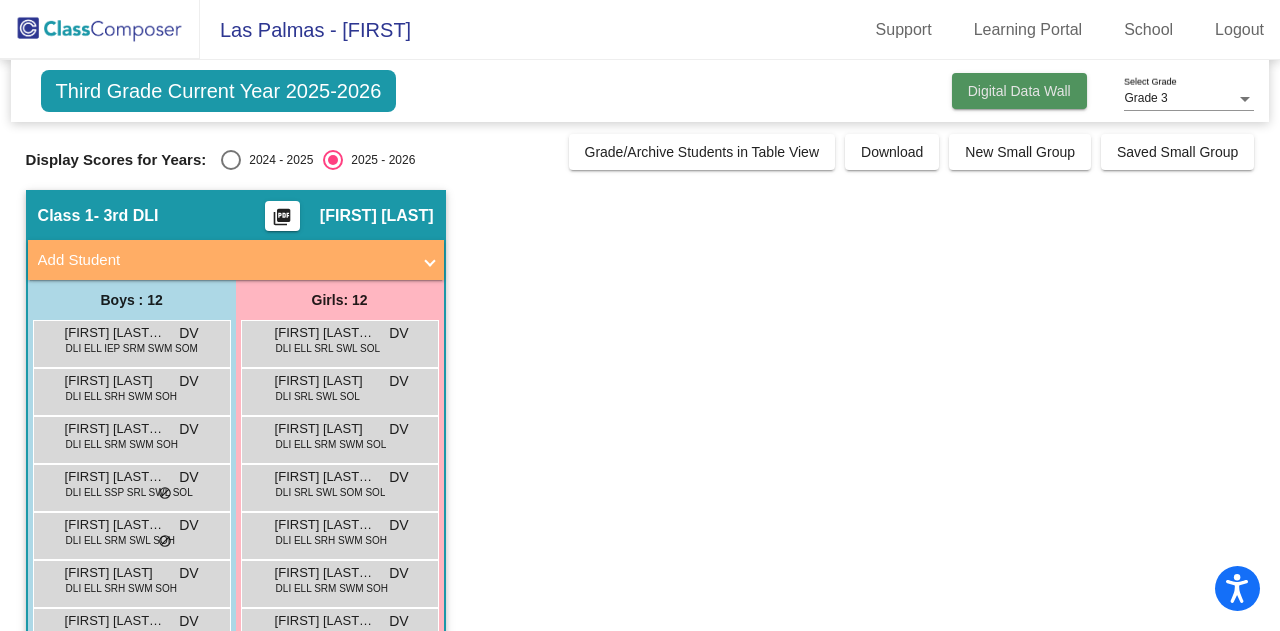 click on "Digital Data Wall" 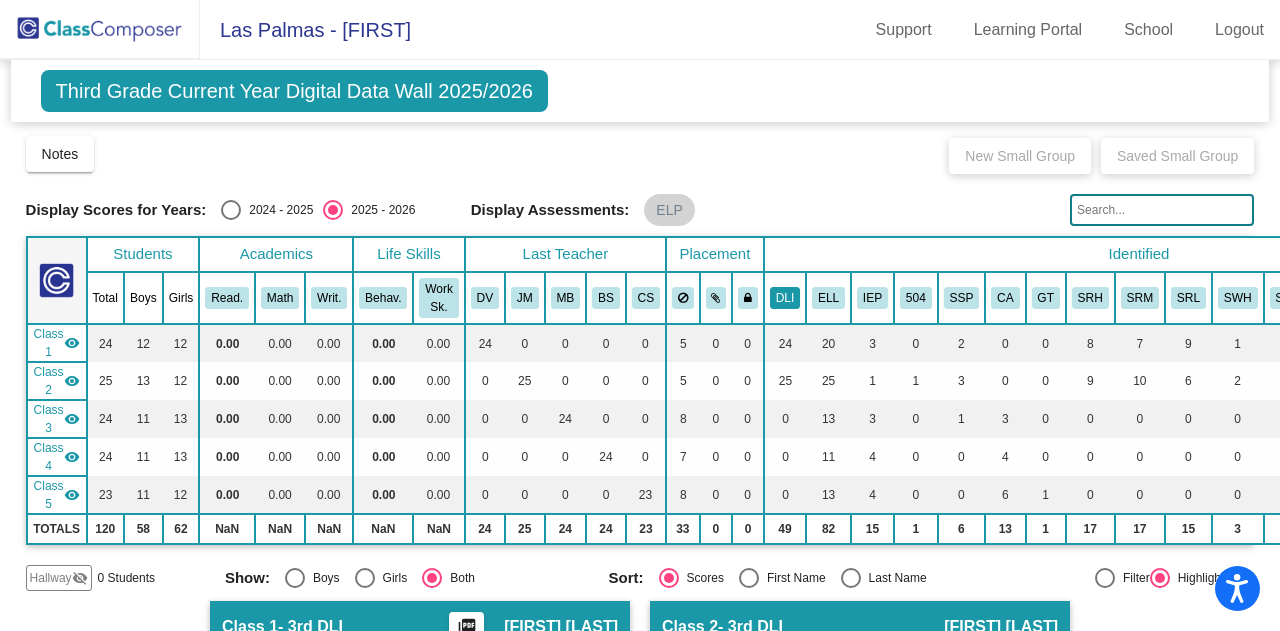 click on "DLI" 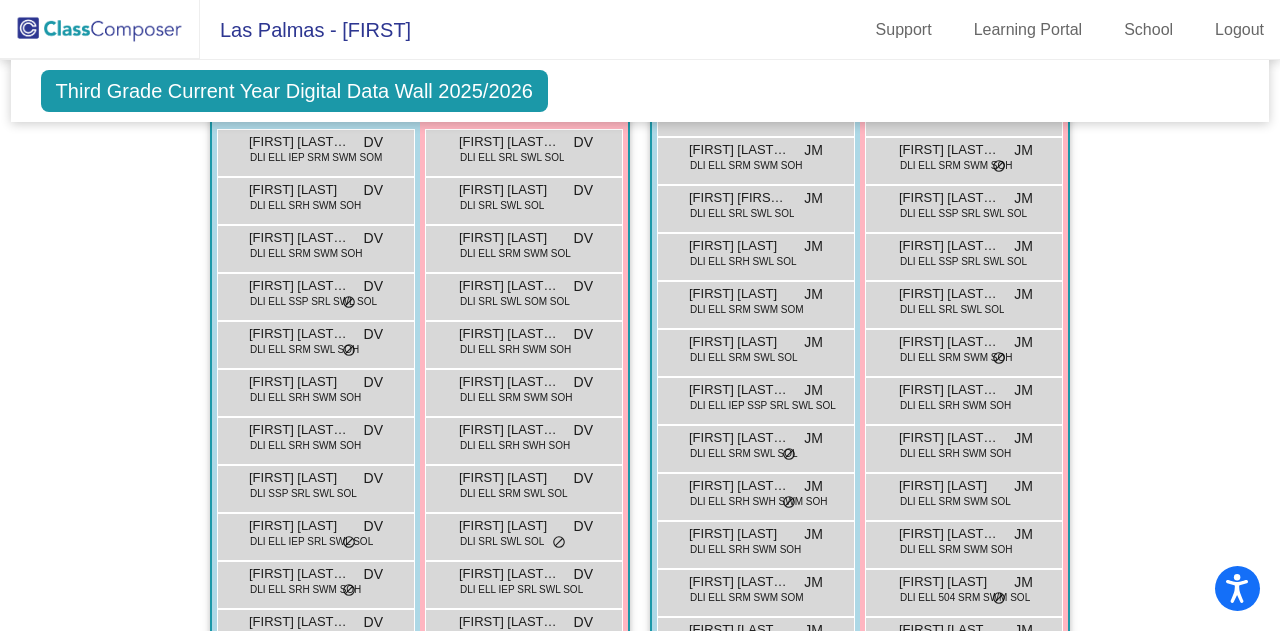 scroll, scrollTop: 603, scrollLeft: 0, axis: vertical 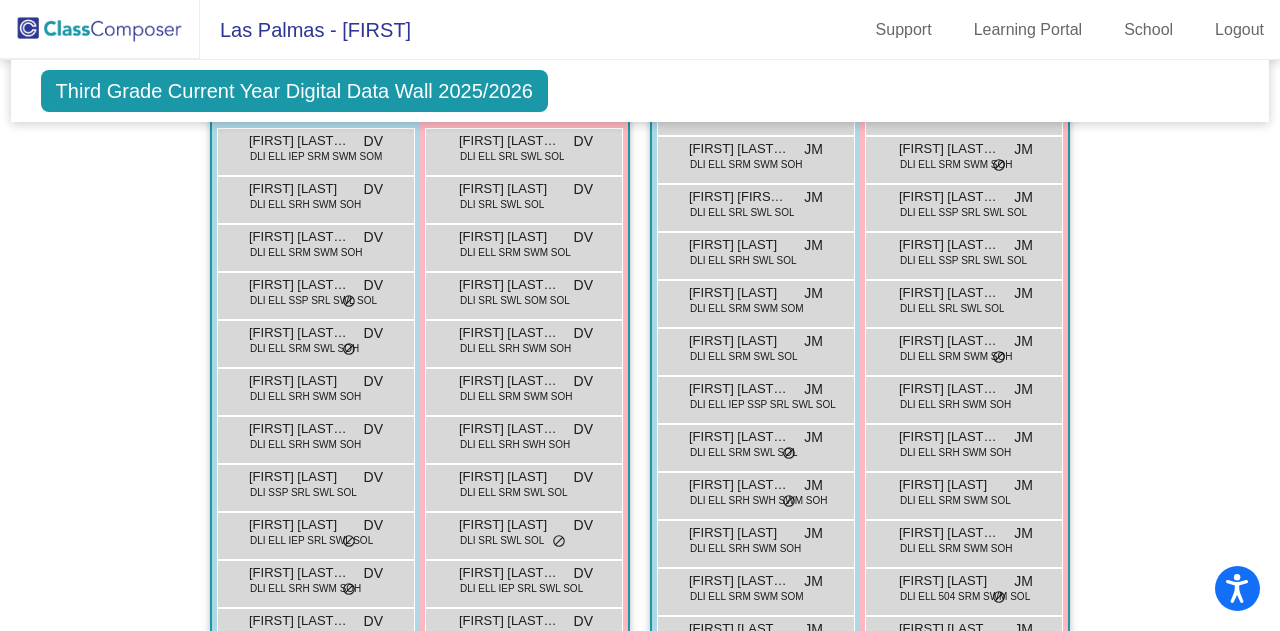 click on "Hallway   - Hallway Class  picture_as_pdf  Add Student  First Name Last Name Student Id  (Recommended)   Boy   Girl   Non Binary Add Close  Boys : 0    No Students   Girls: 0   No Students   Class 1   - 3rd DLI  picture_as_pdf [FIRST] [LAST]  Add Student  First Name Last Name Student Id  (Recommended)   Boy   Girl   Non Binary Add Close  Boys : 12  [FIRST] [LAST] [LAST] DLI ELL IEP SRM SWM SOM DV lock do_not_disturb_alt [FIRST] [LAST] DLI ELL SRH SWM SOH DV lock do_not_disturb_alt [FIRST] [FIRST] [LAST] DLI ELL SRM SWM SOH DV lock do_not_disturb_alt [FIRST] [LAST] [LAST] DLI ELL SSP SRL SWL SOL DV lock do_not_disturb_alt [FIRST] [LAST] [LAST] DLI ELL SRM SWL SOH DV lock do_not_disturb_alt [FIRST] [LAST] DLI ELL SRH SWM SOH DV lock do_not_disturb_alt [FIRST] [LAST] [LAST] DLI ELL SRH SWM SOH DV lock do_not_disturb_alt [FIRST] [LAST] DLI SSP SRL SWL SOL DV lock do_not_disturb_alt [FIRST] [LAST] DLI ELL IEP SRL SWL SOL DV lock do_not_disturb_alt [FIRST] [LAST] [LAST] DLI ELL SRH SWM SOH DV lock DV DV" 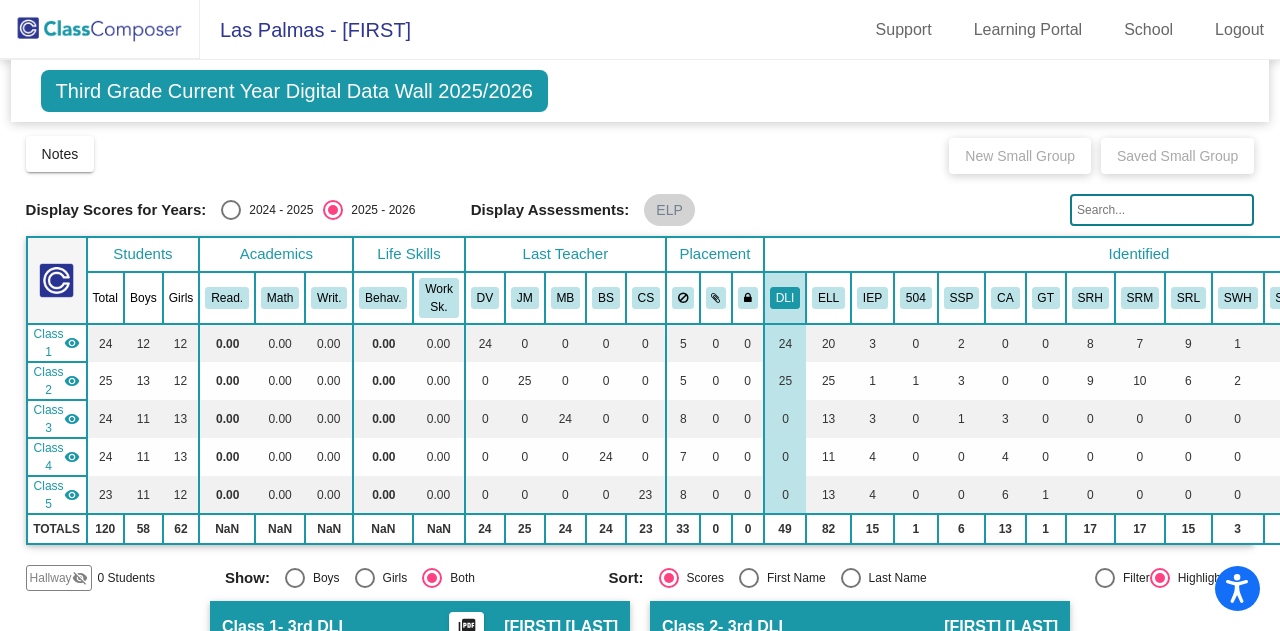 scroll, scrollTop: 523, scrollLeft: 0, axis: vertical 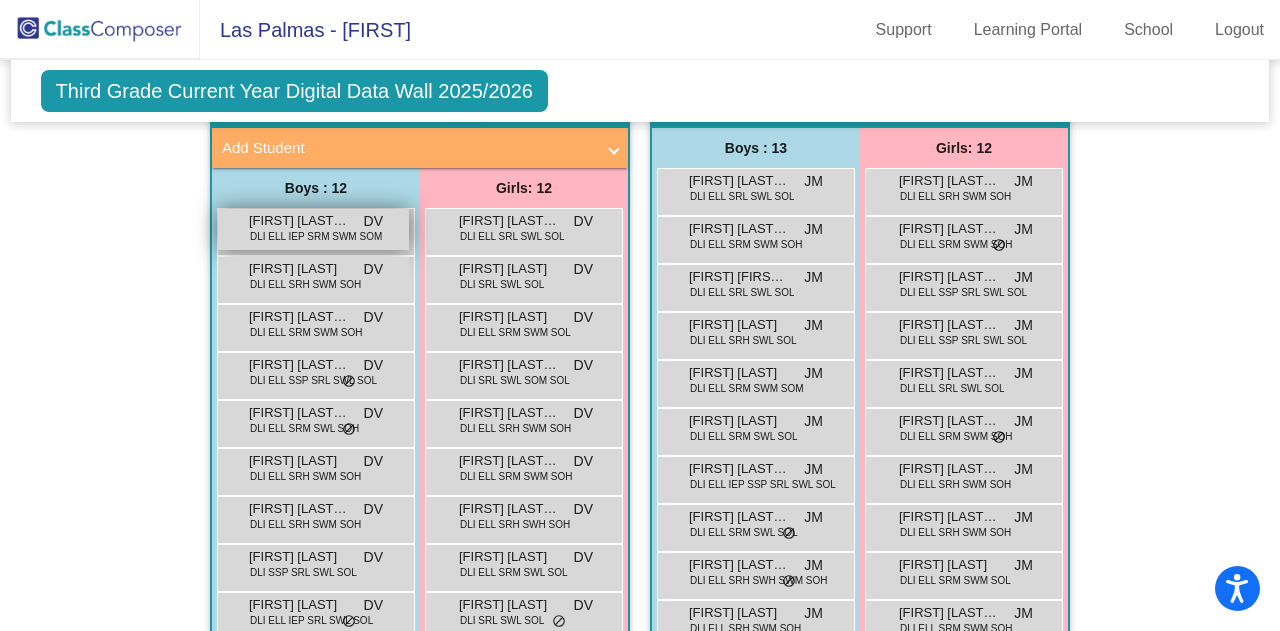 click on "DLI ELL IEP SRM SWM SOM" at bounding box center [316, 236] 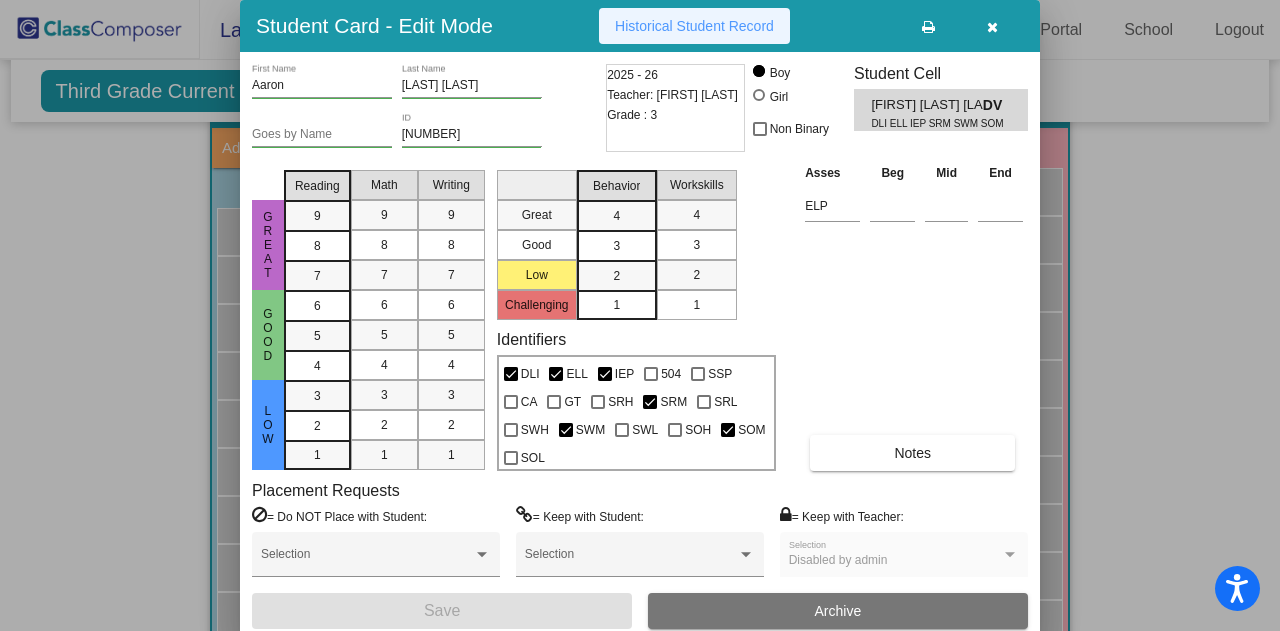 click on "Historical Student Record" at bounding box center [694, 26] 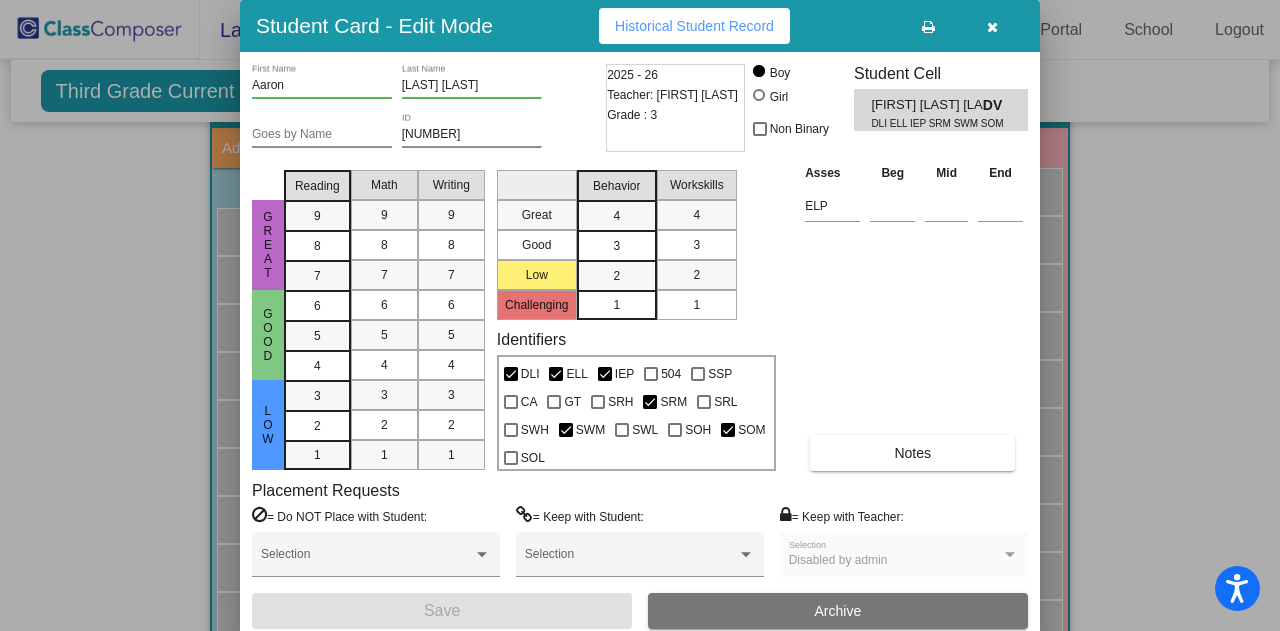 click at bounding box center (640, 315) 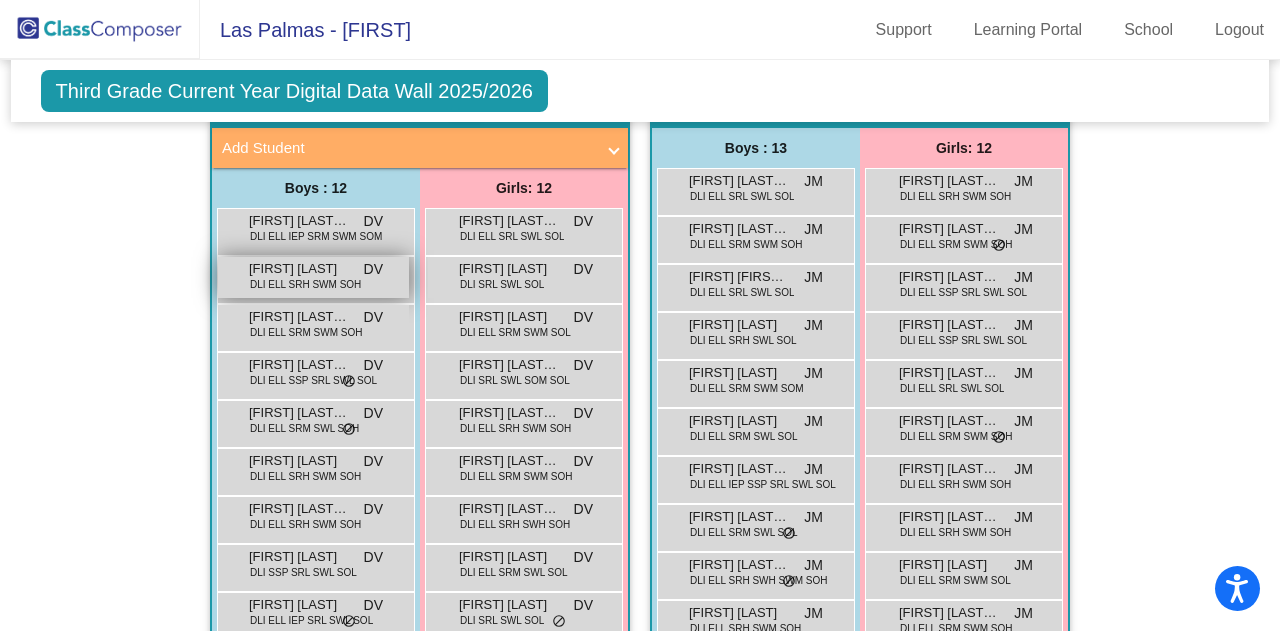click on "DLI ELL SRH SWM SOH" at bounding box center [305, 284] 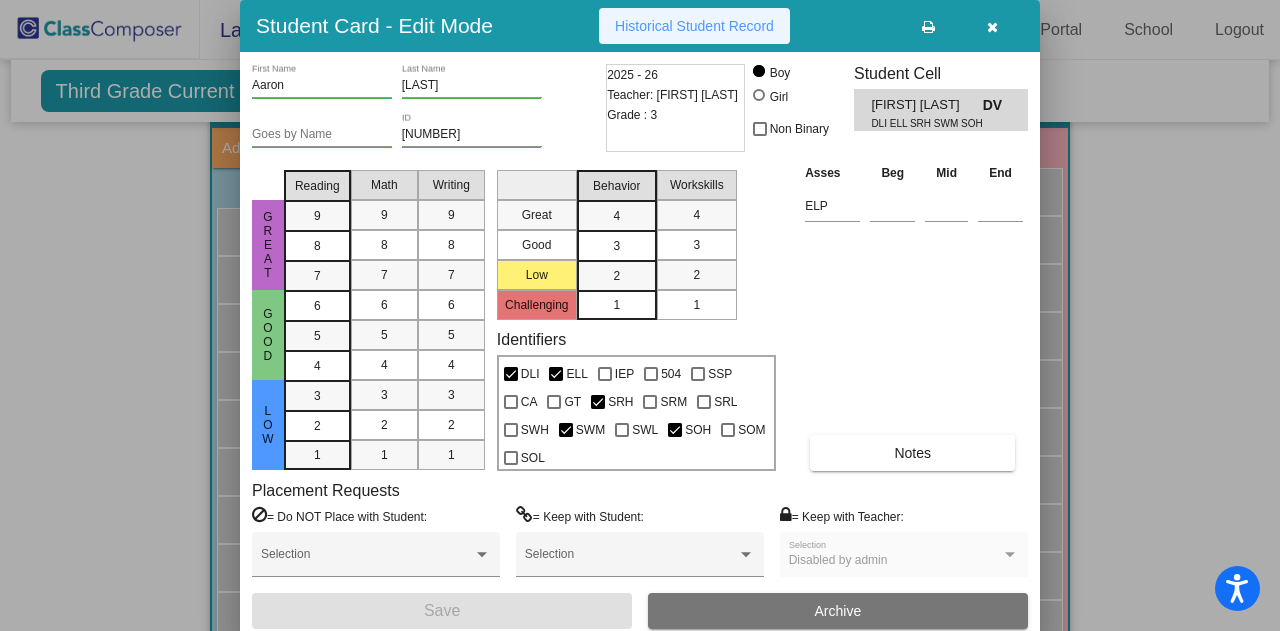 click on "Historical Student Record" at bounding box center (694, 26) 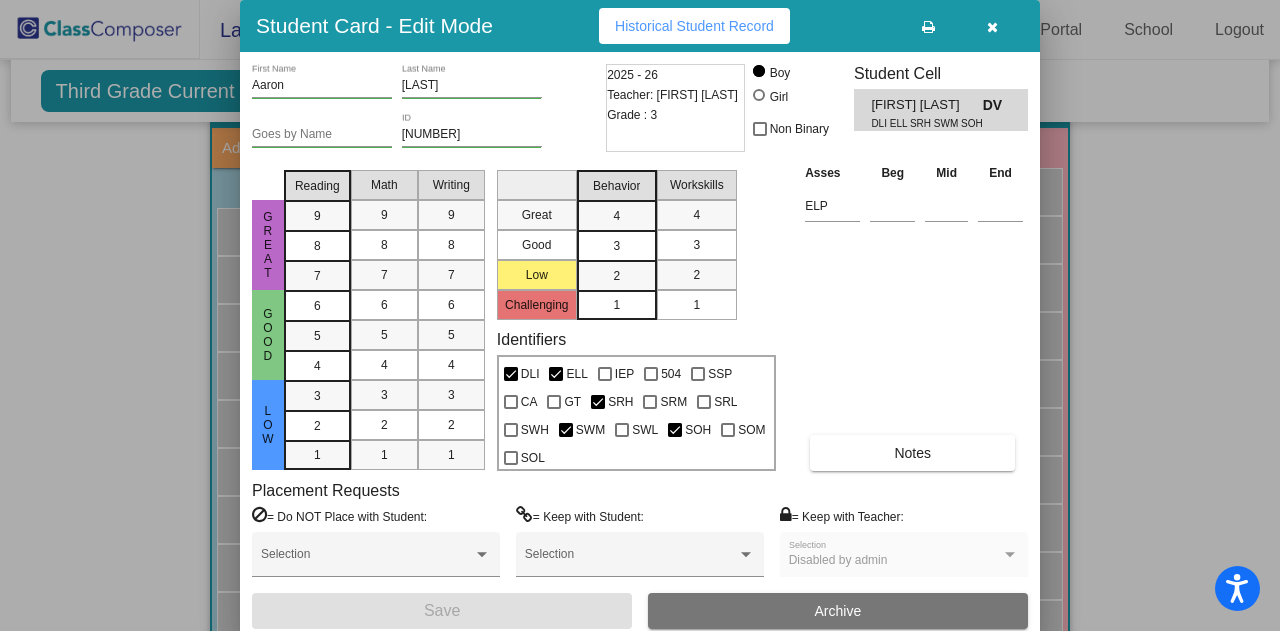 click at bounding box center (640, 315) 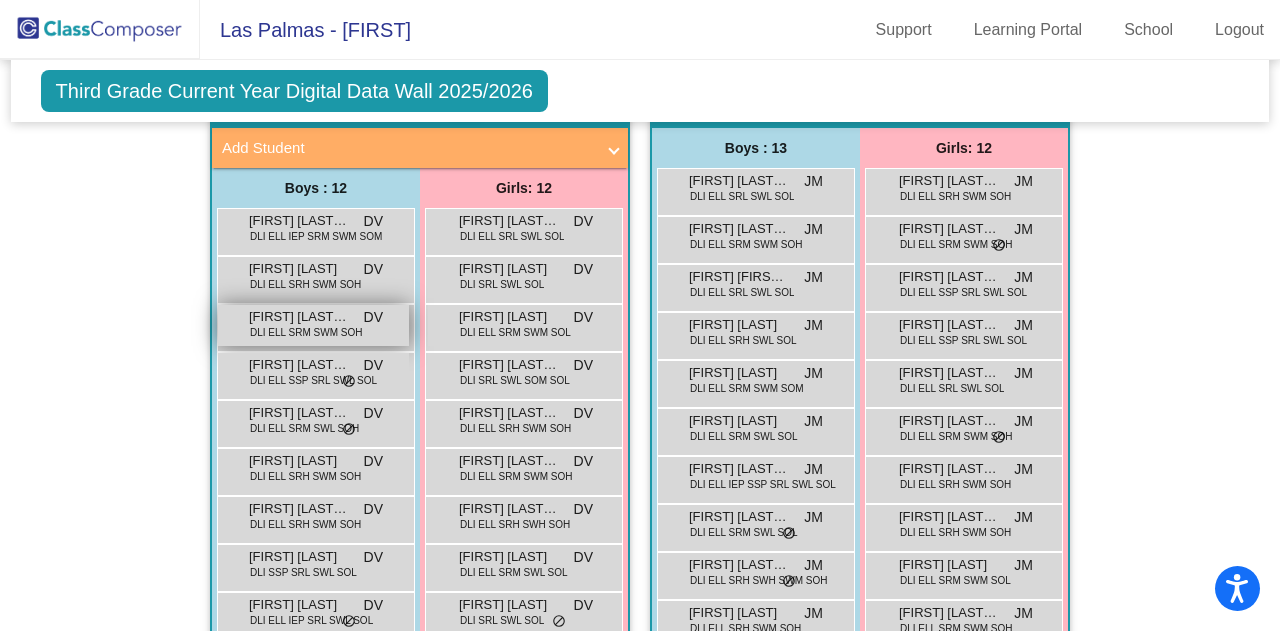 click on "[FIRST] [LAST] [LAST]" at bounding box center (299, 317) 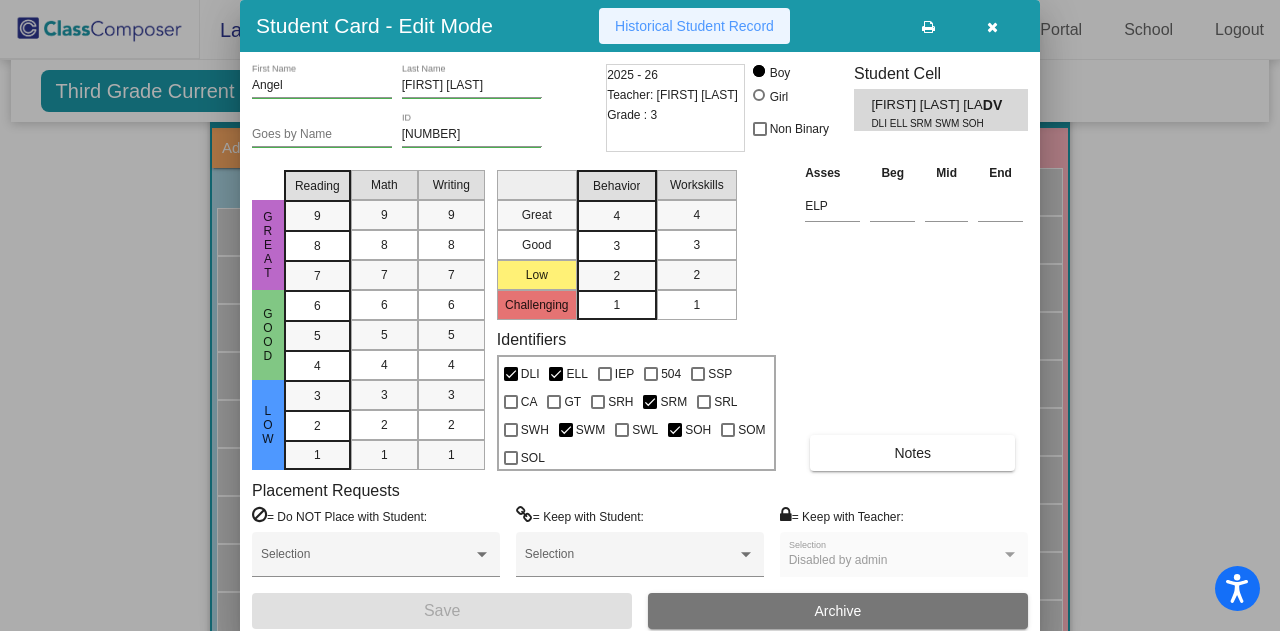 click on "Historical Student Record" at bounding box center (694, 26) 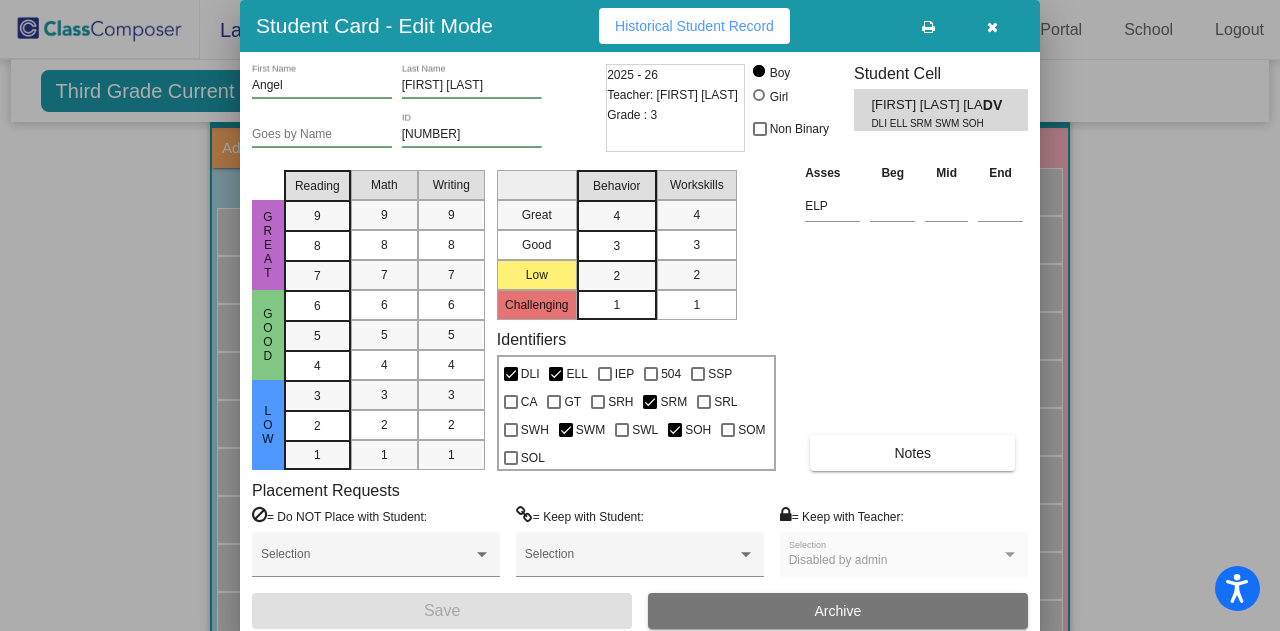 click at bounding box center (640, 315) 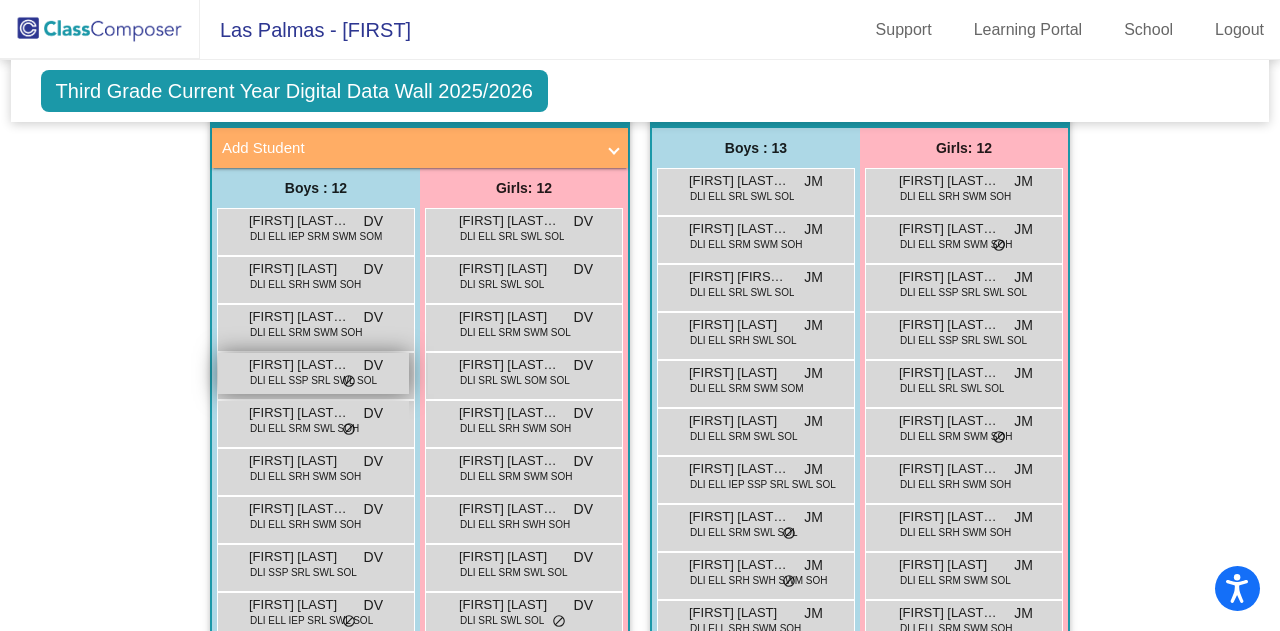 click on "DLI ELL SSP SRL SWL SOL" at bounding box center (313, 380) 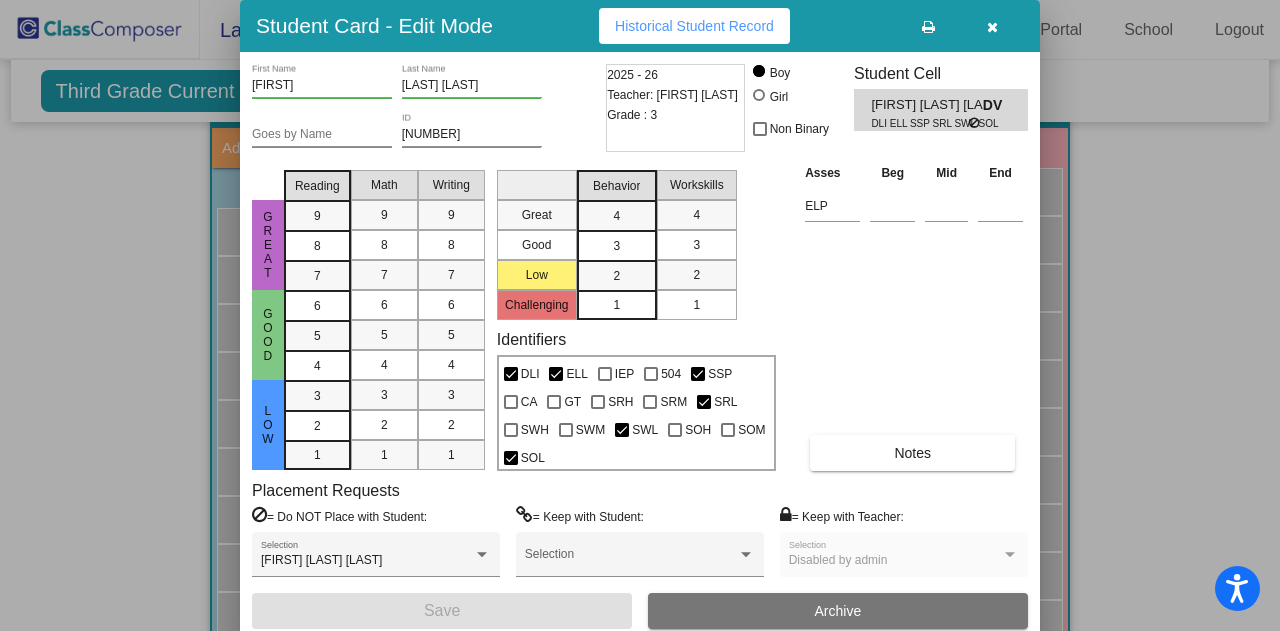 click on "Historical Student Record" at bounding box center (694, 26) 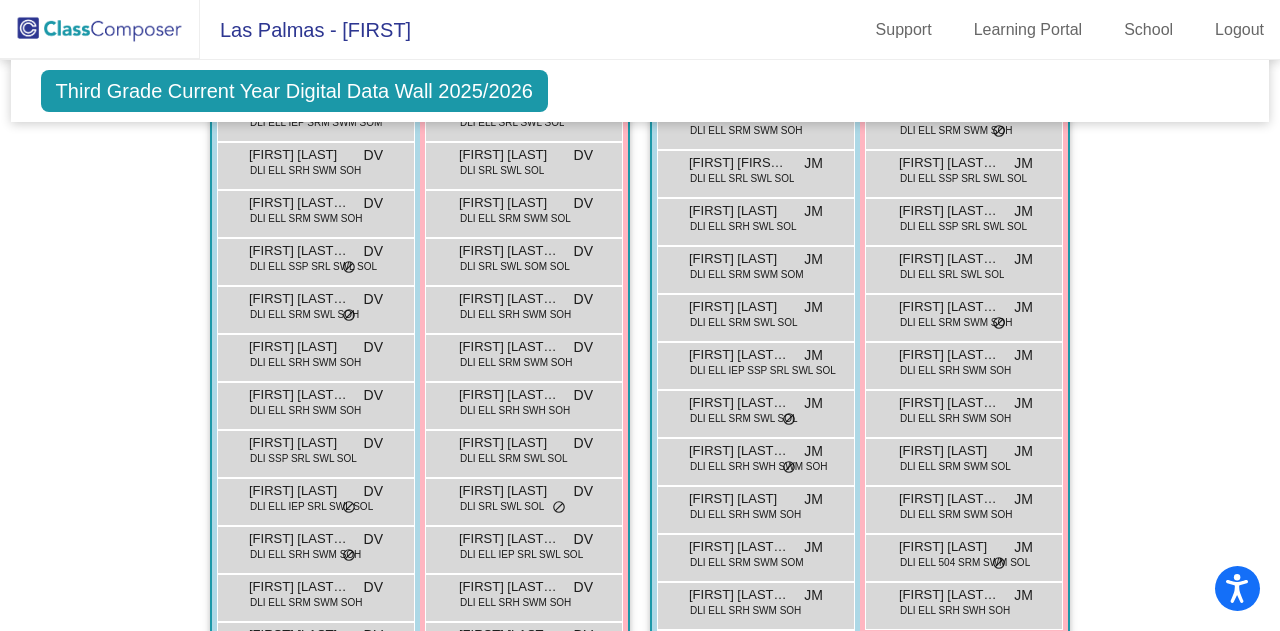 scroll, scrollTop: 641, scrollLeft: 0, axis: vertical 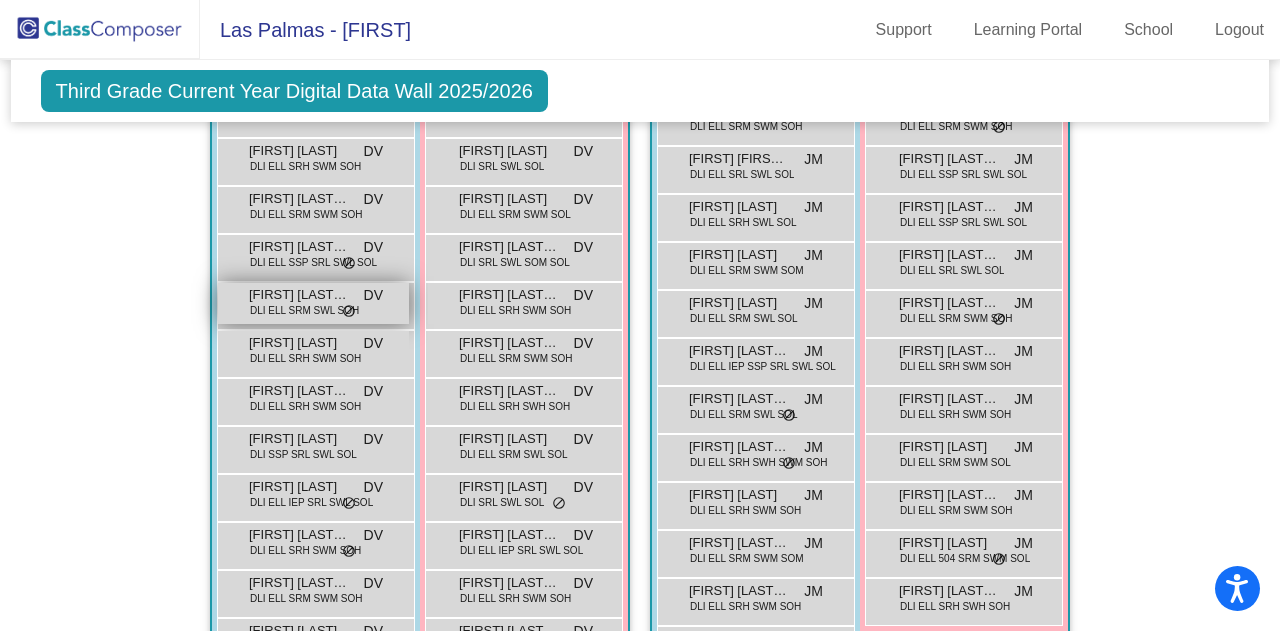 click on "[FIRST] [LAST] [LAST]" at bounding box center (299, 295) 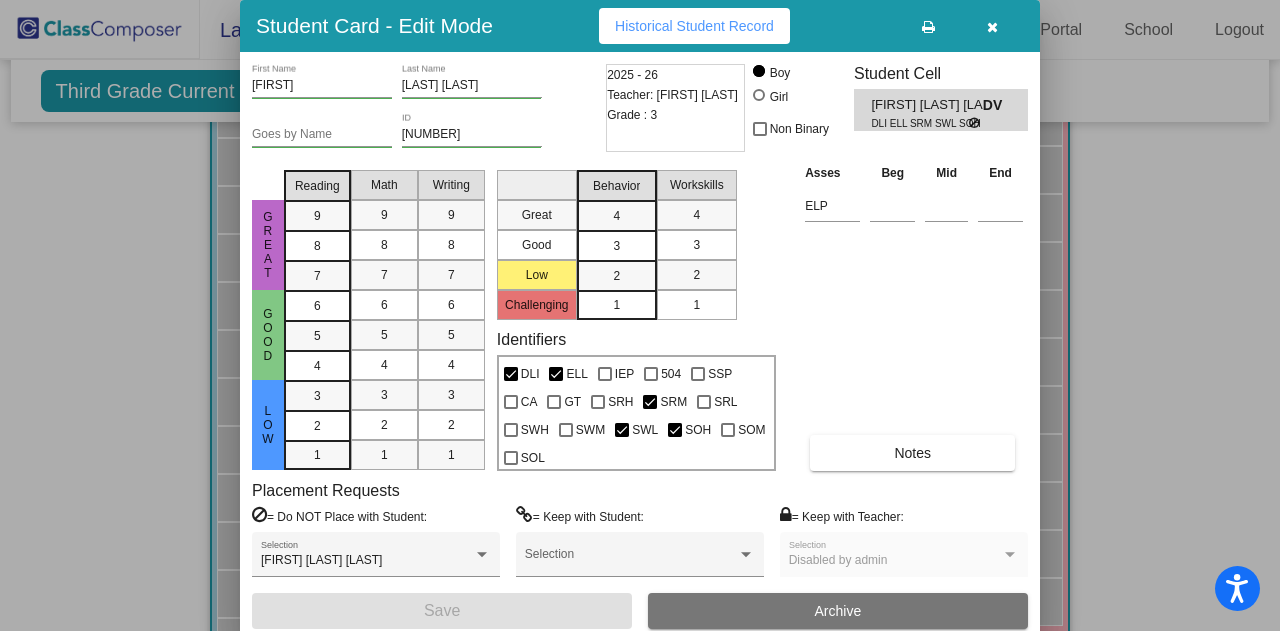click on "Historical Student Record" at bounding box center [694, 26] 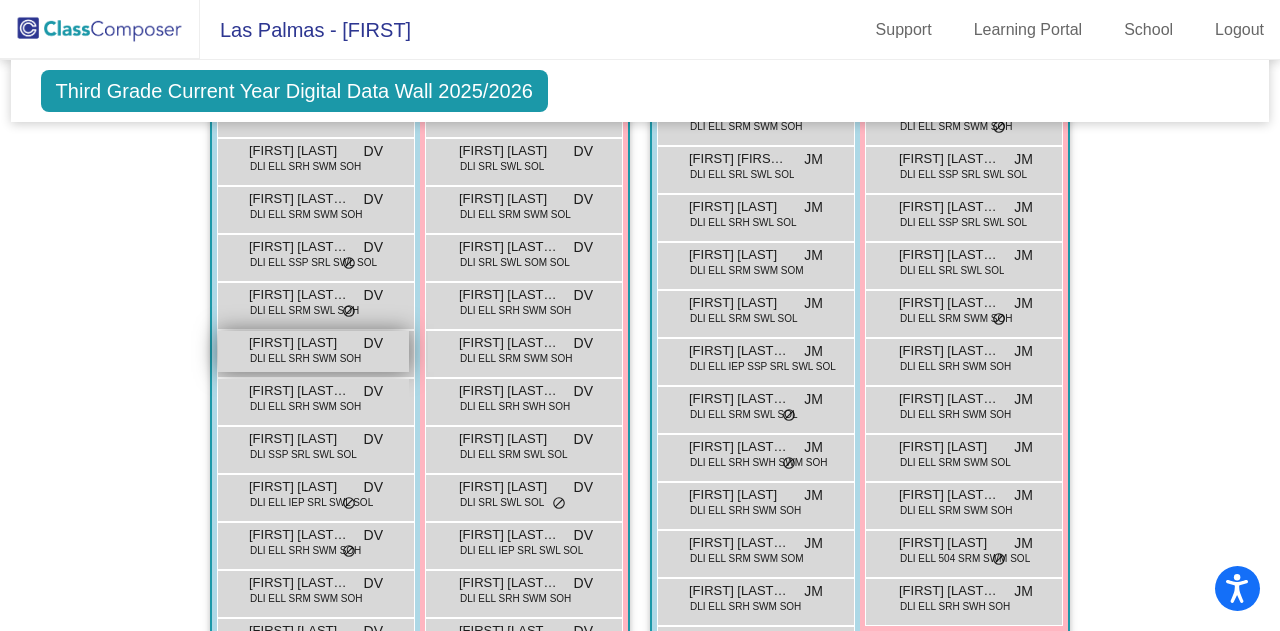 click on "[FIRST] [LAST]" at bounding box center [299, 343] 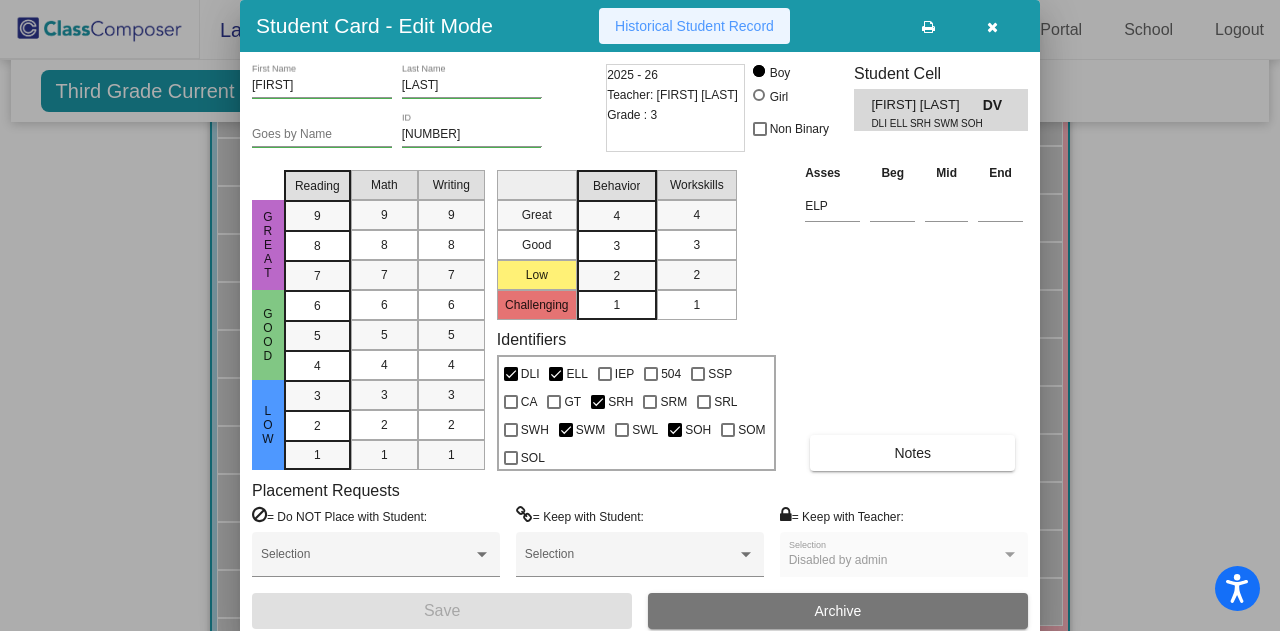 click on "Historical Student Record" at bounding box center (694, 26) 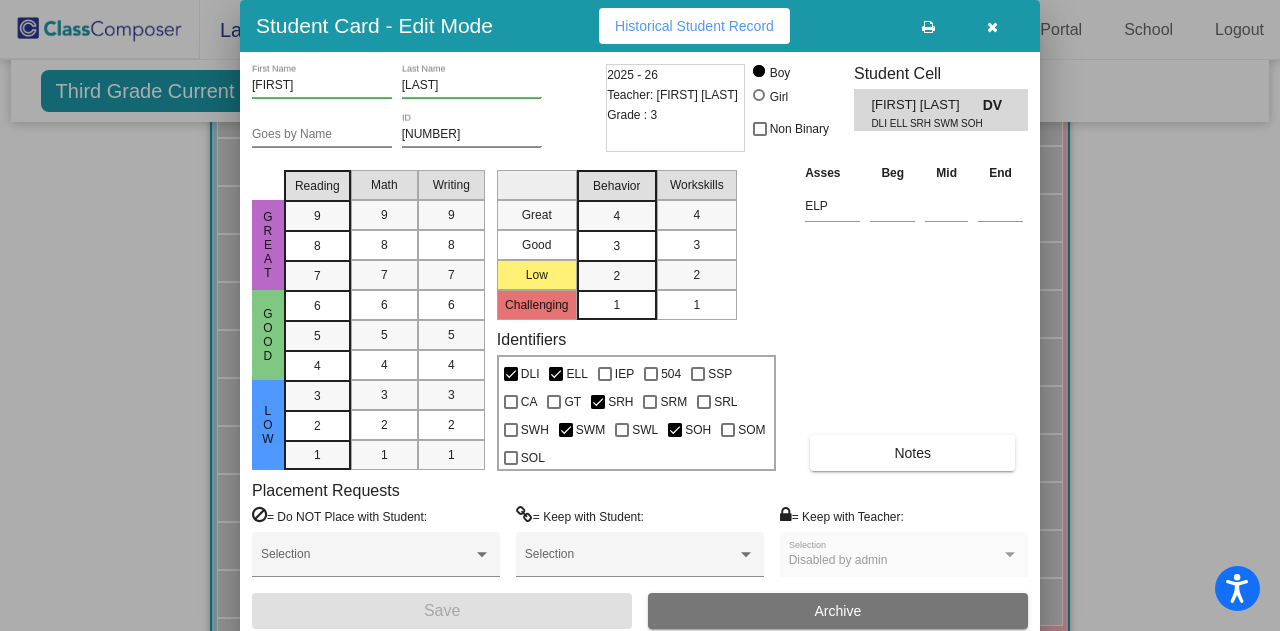 click at bounding box center (640, 315) 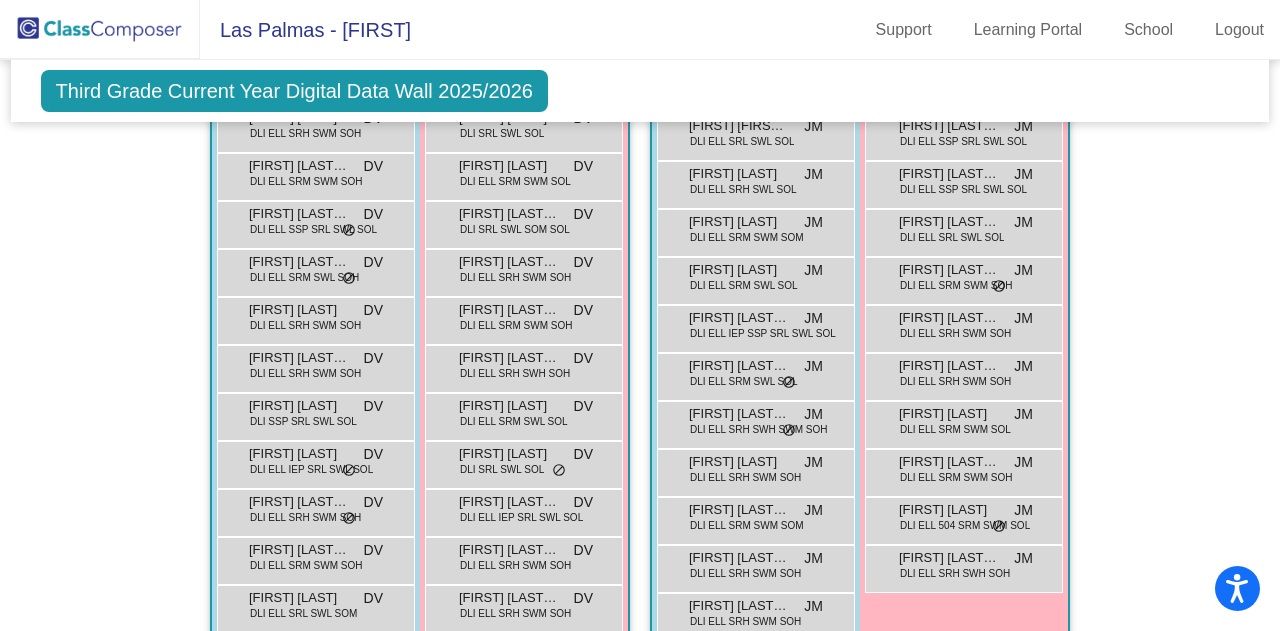 scroll, scrollTop: 675, scrollLeft: 0, axis: vertical 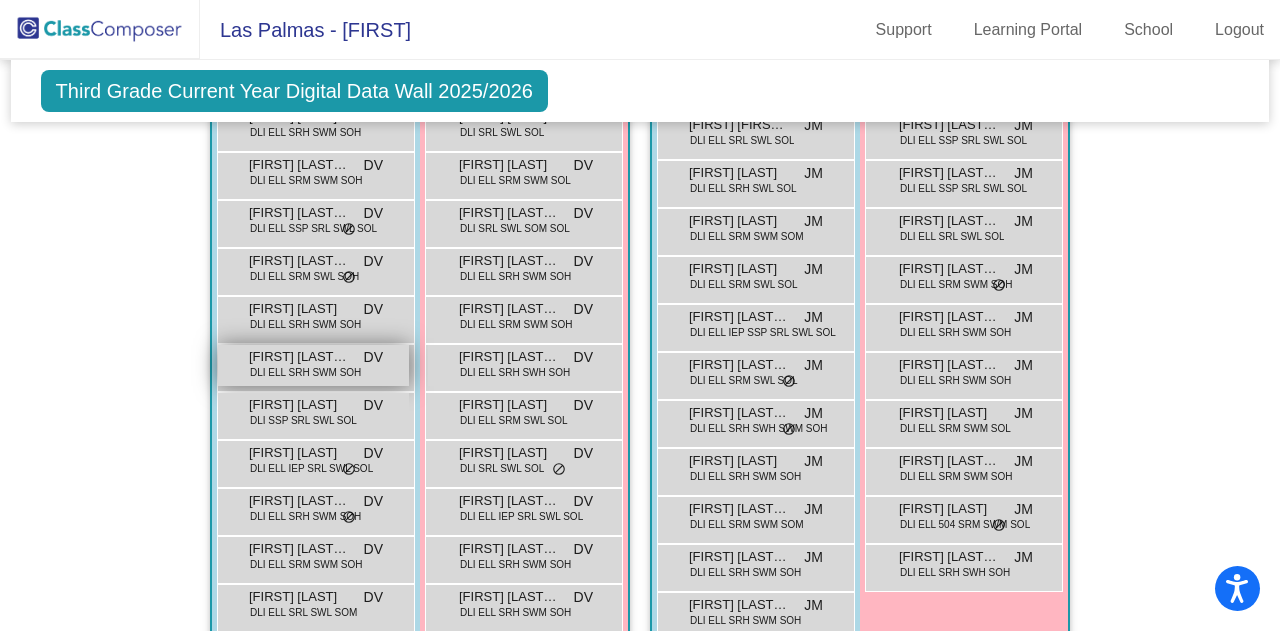 click on "[FIRST] [LAST] [LAST]" at bounding box center [299, 357] 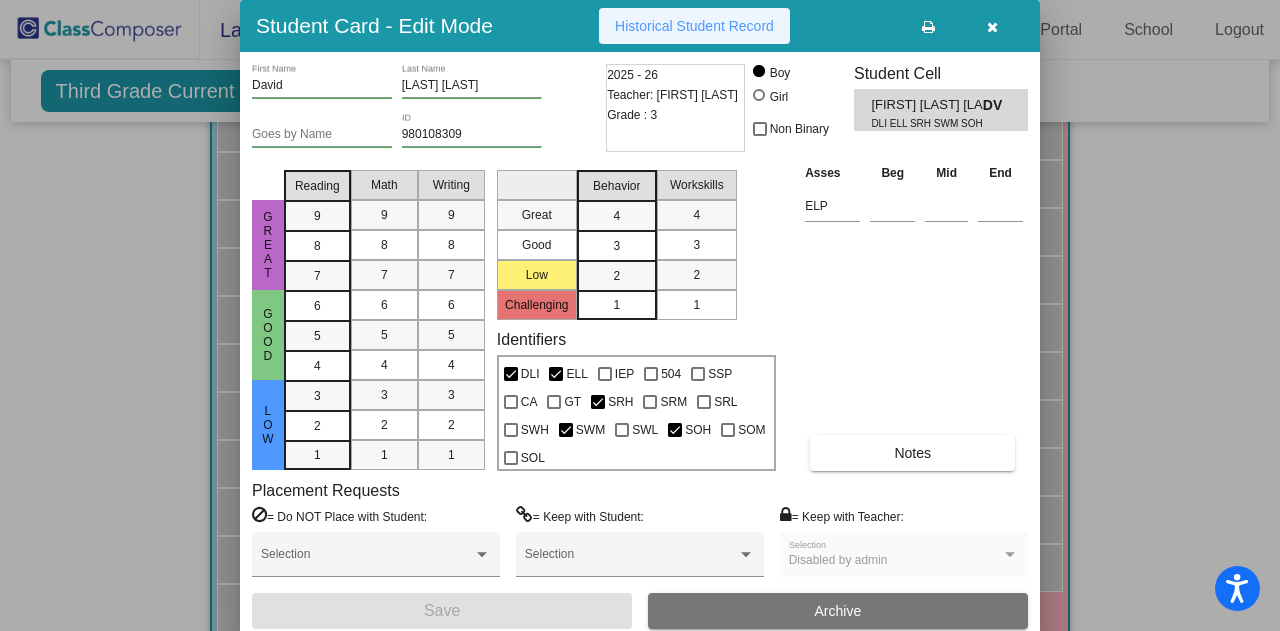 click on "Historical Student Record" at bounding box center [694, 26] 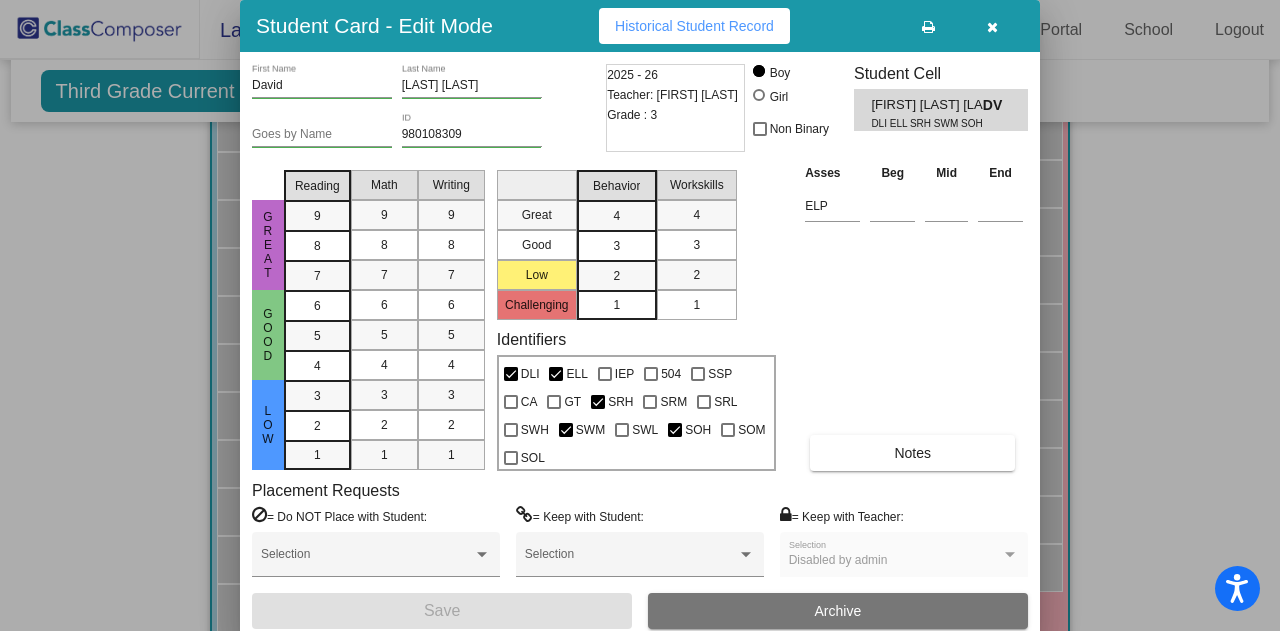 click at bounding box center [640, 315] 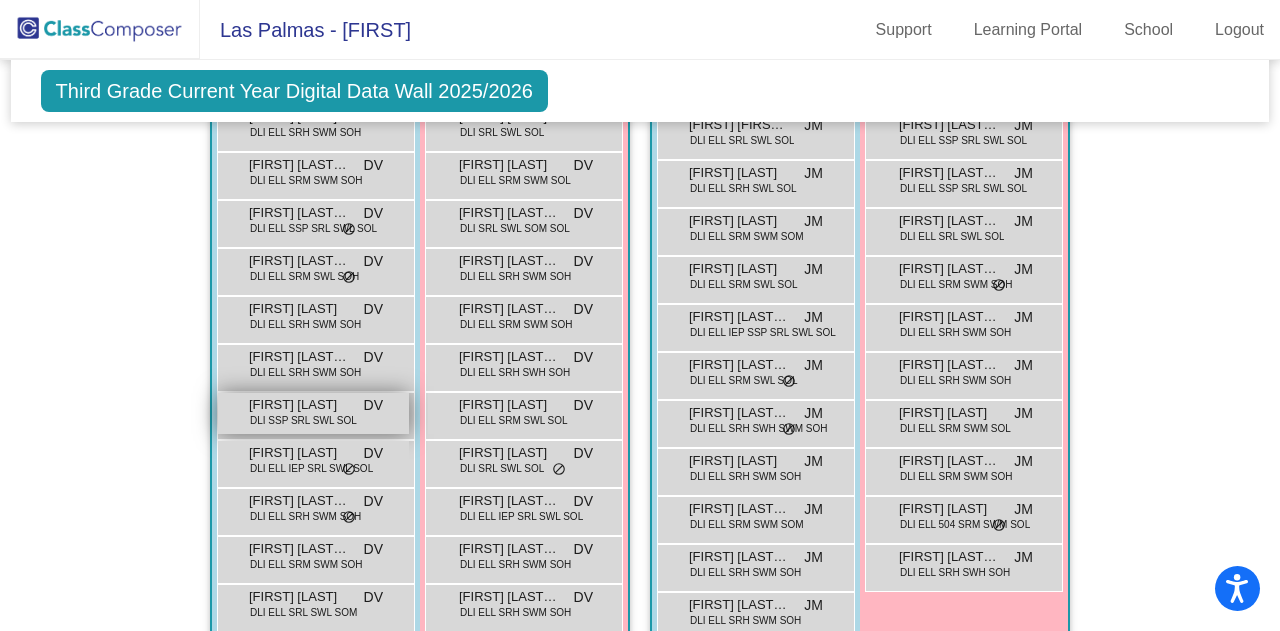 click on "DLI SSP SRL SWL SOL" at bounding box center (303, 420) 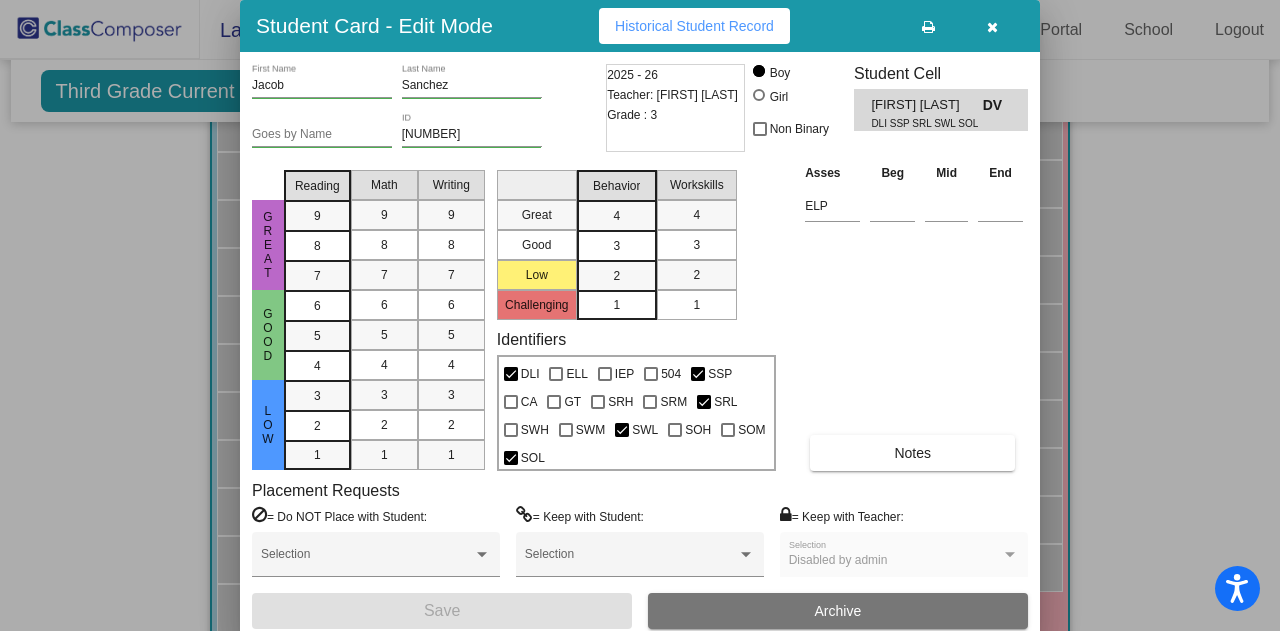 click on "Historical Student Record" at bounding box center (694, 26) 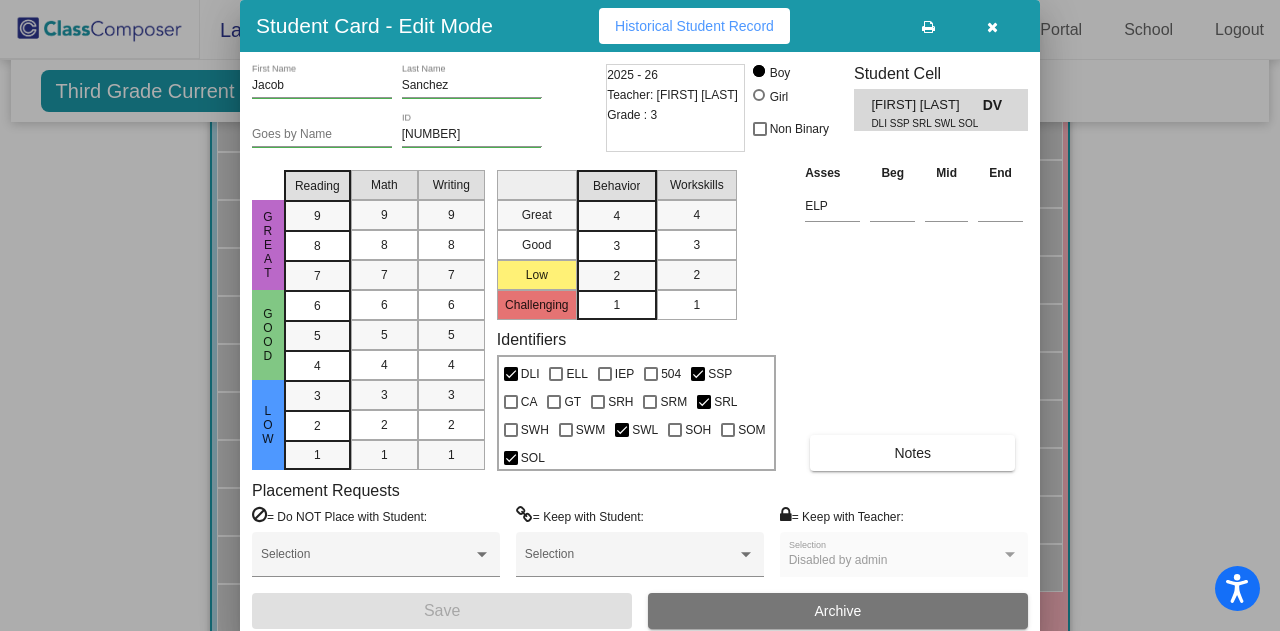 click at bounding box center (640, 315) 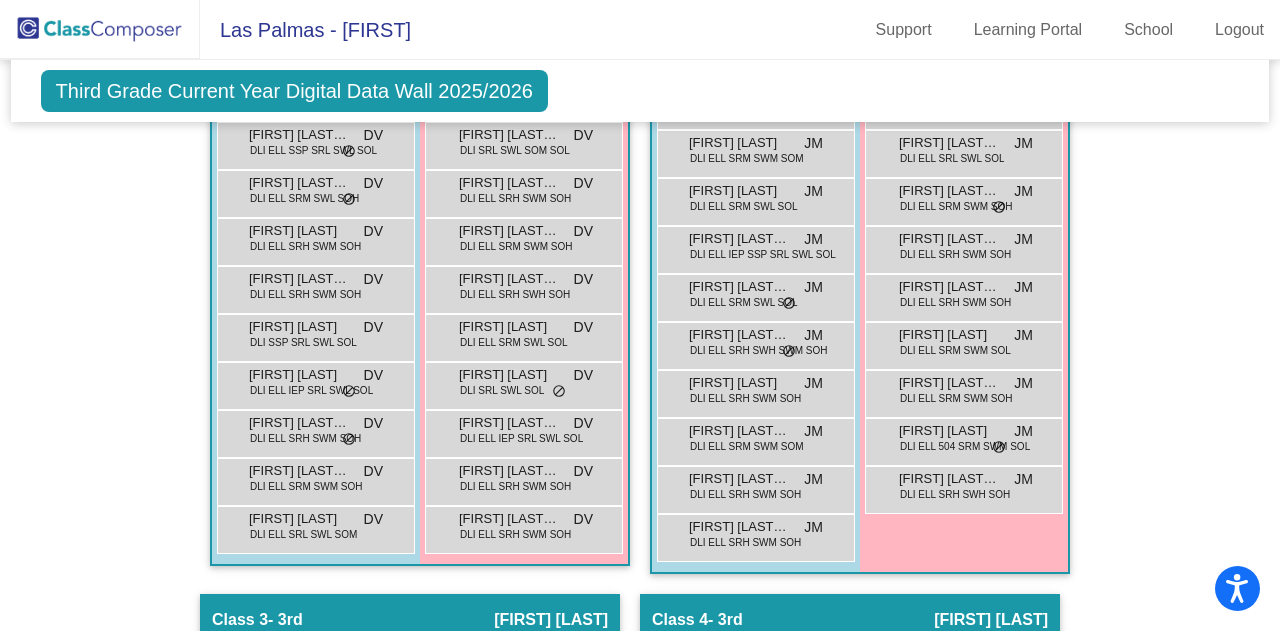 scroll, scrollTop: 757, scrollLeft: 1, axis: both 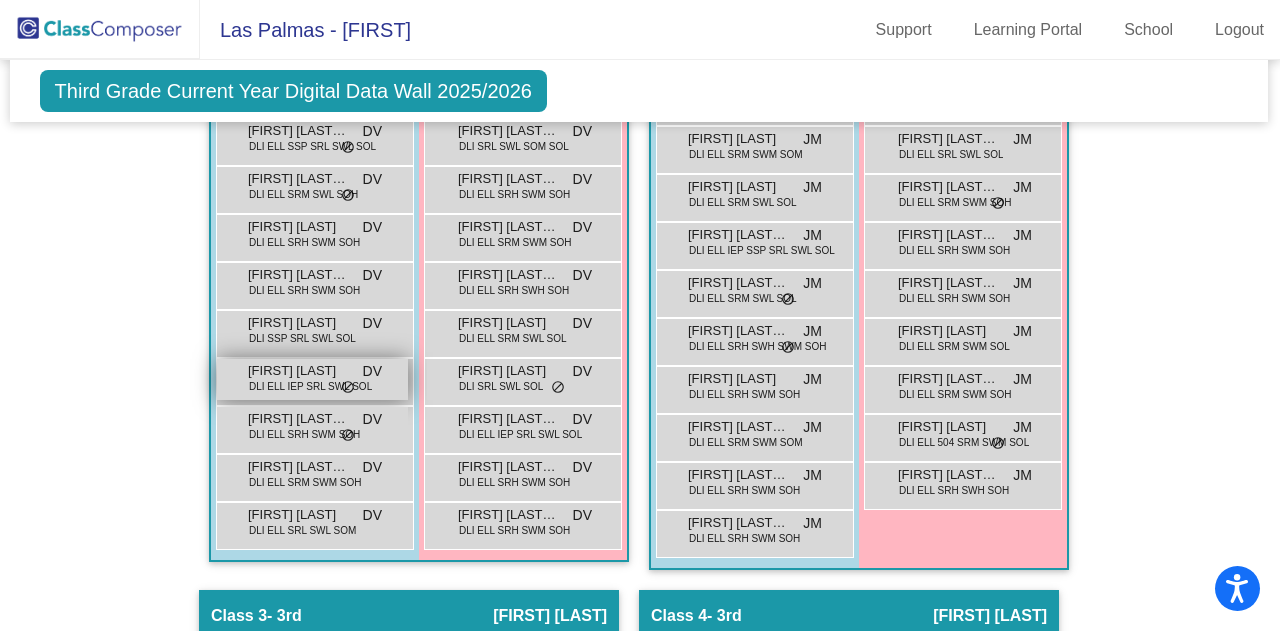 click on "[FIRST] [LAST]" at bounding box center [298, 371] 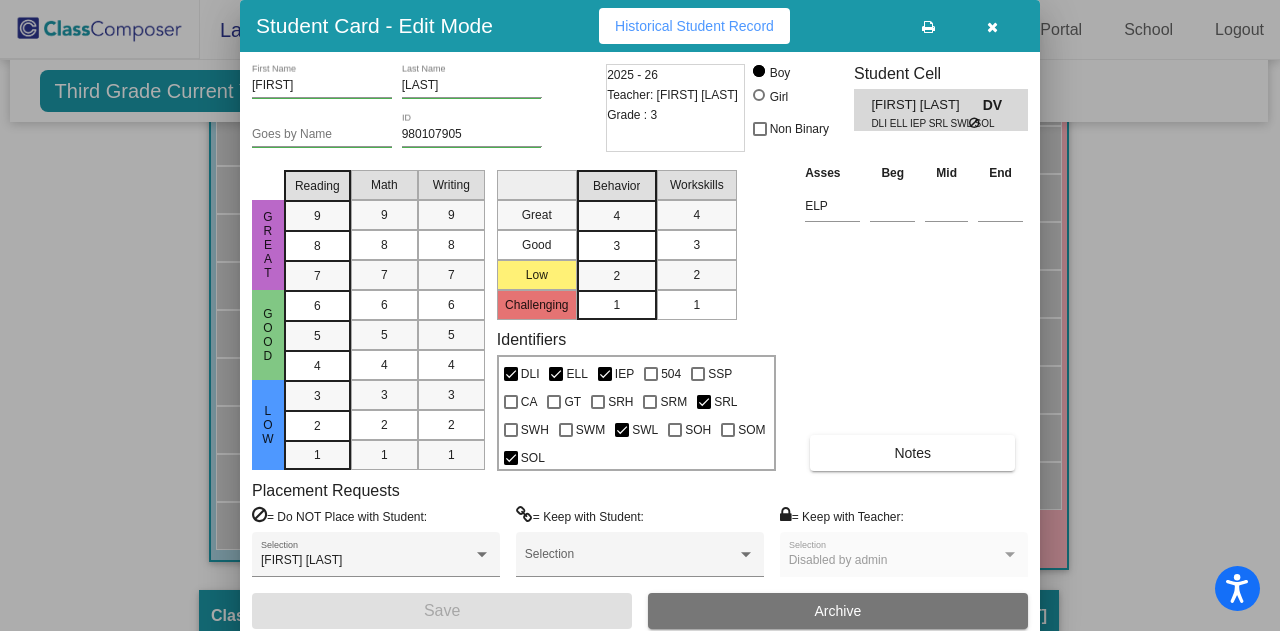 click on "Historical Student Record" at bounding box center [694, 26] 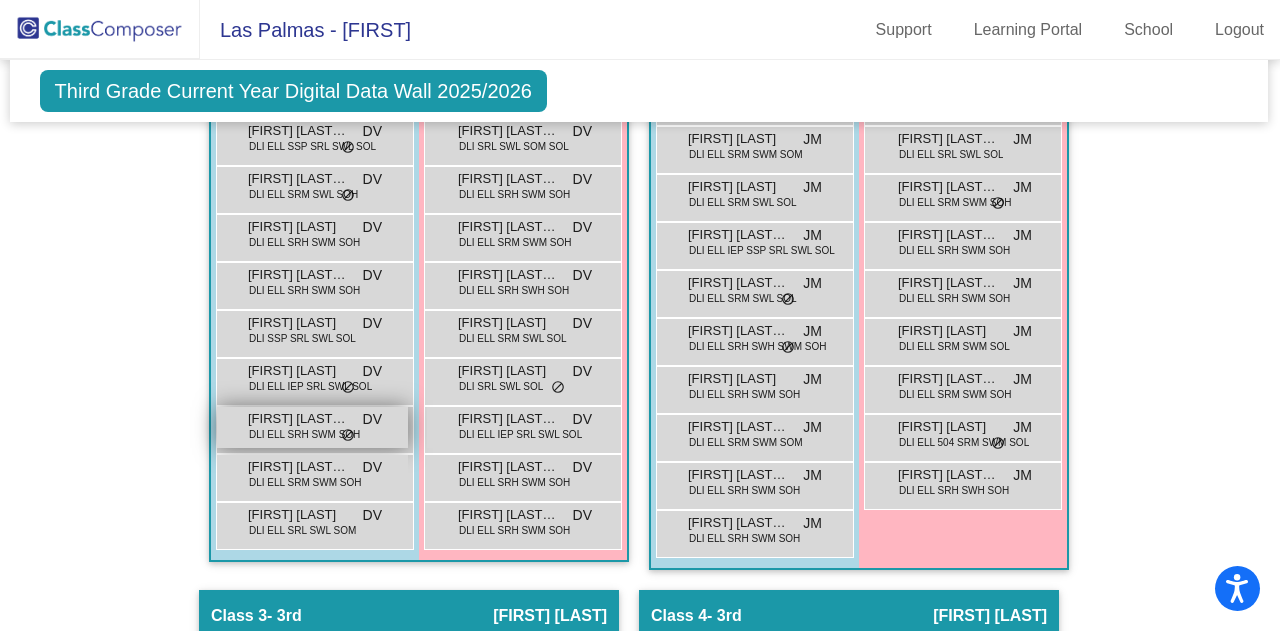 click on "DLI ELL SRH SWM SOH" at bounding box center [304, 434] 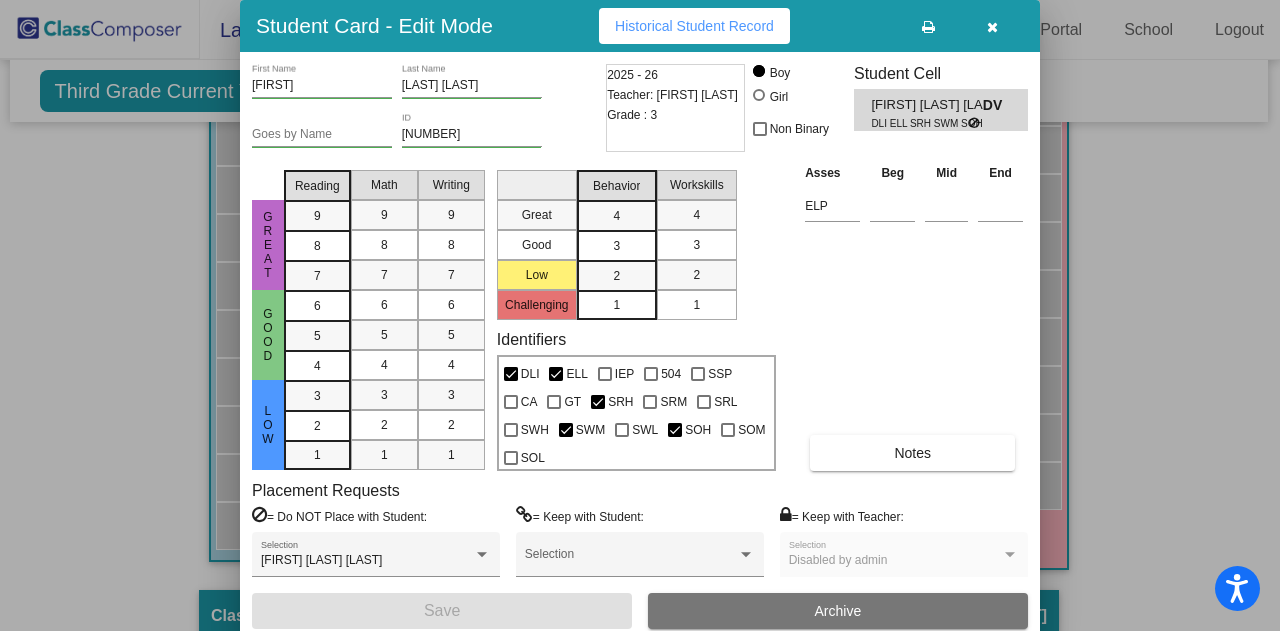 click on "Historical Student Record" at bounding box center (694, 26) 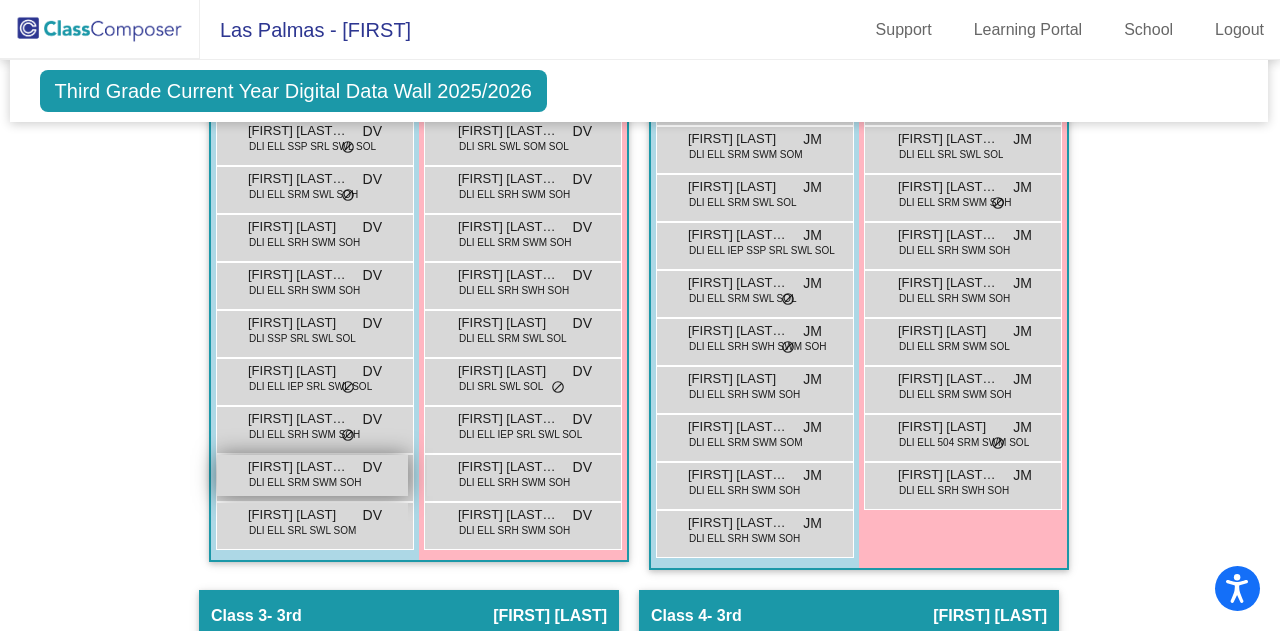 click on "[FIRST] [LAST] [LAST]" at bounding box center [298, 467] 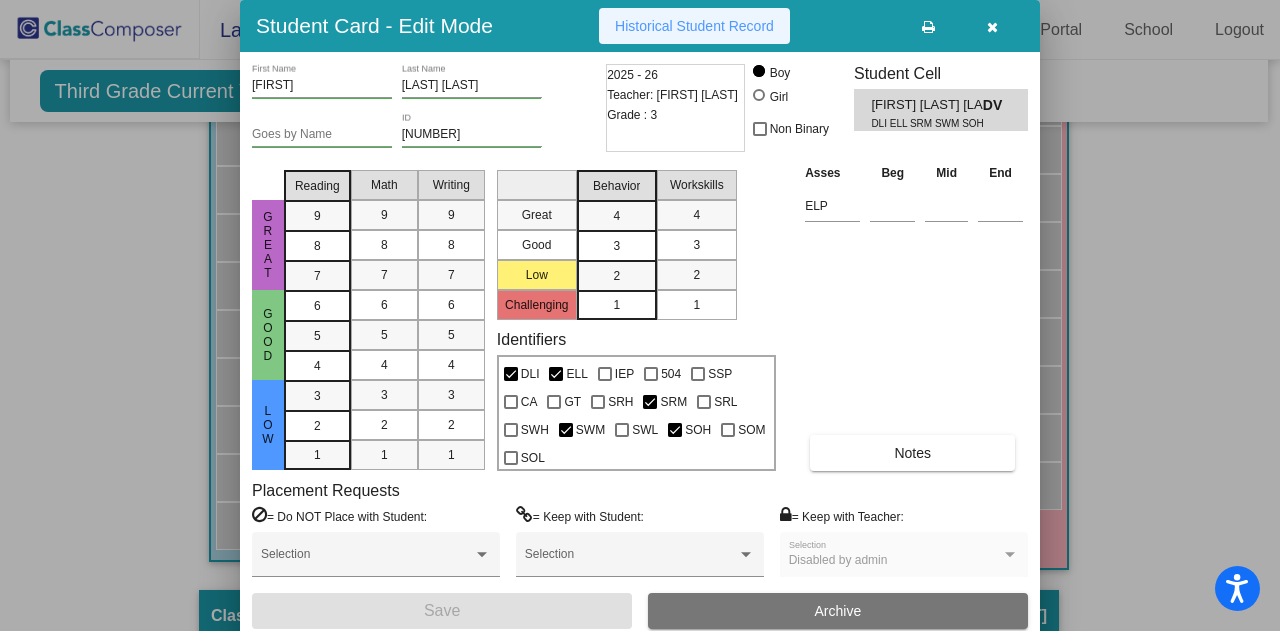 click on "Historical Student Record" at bounding box center (694, 26) 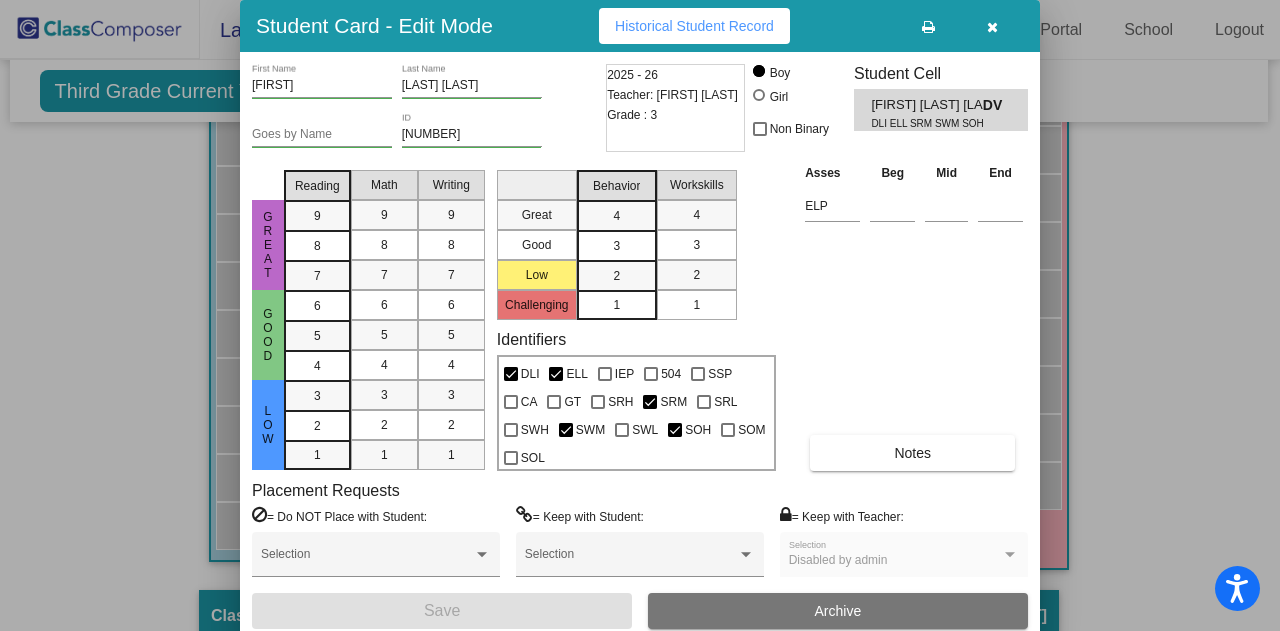 click at bounding box center [640, 315] 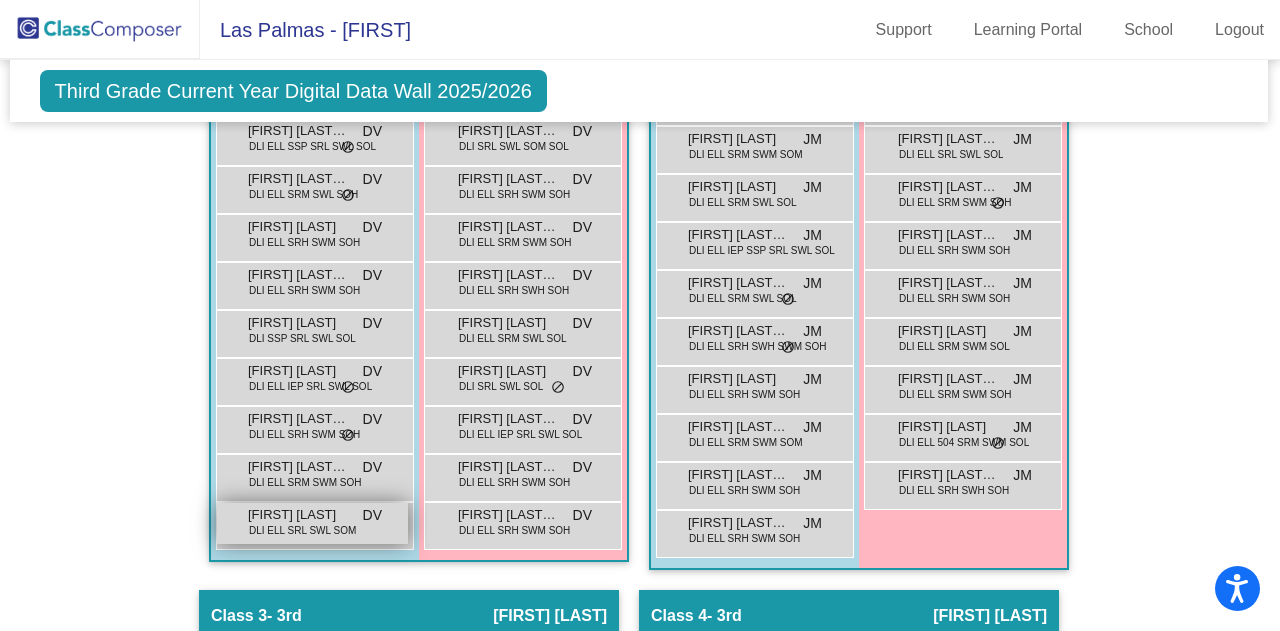 click on "[FIRST] [LAST]" at bounding box center [298, 515] 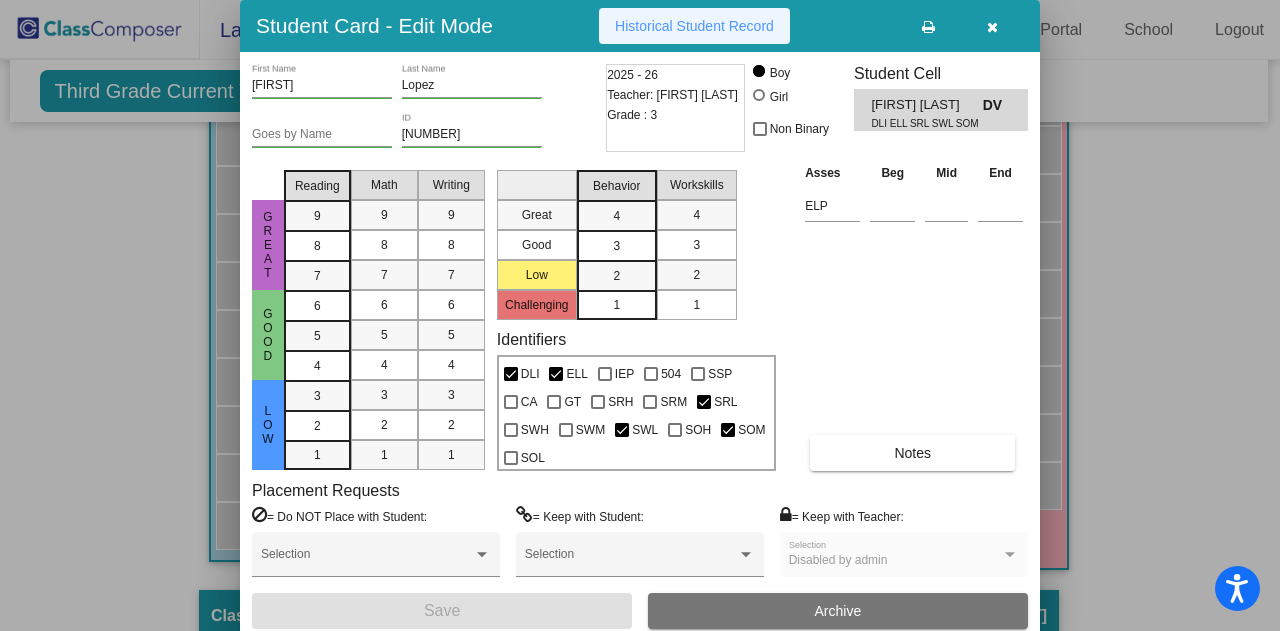 click on "Historical Student Record" at bounding box center (694, 26) 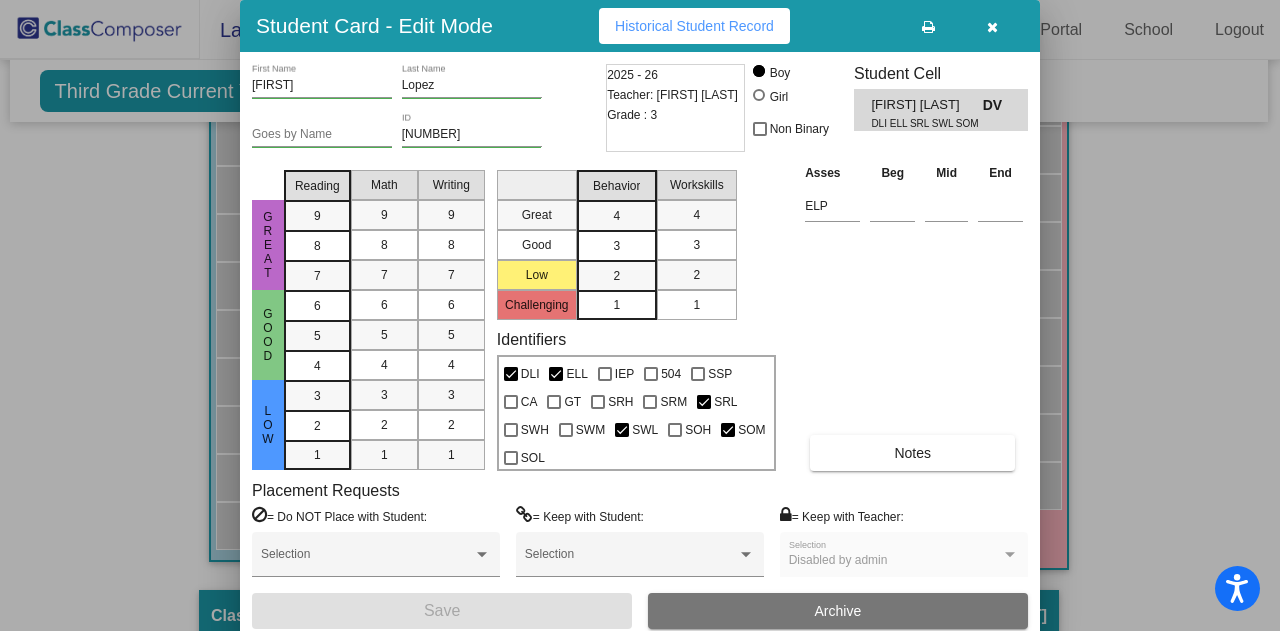click at bounding box center [640, 315] 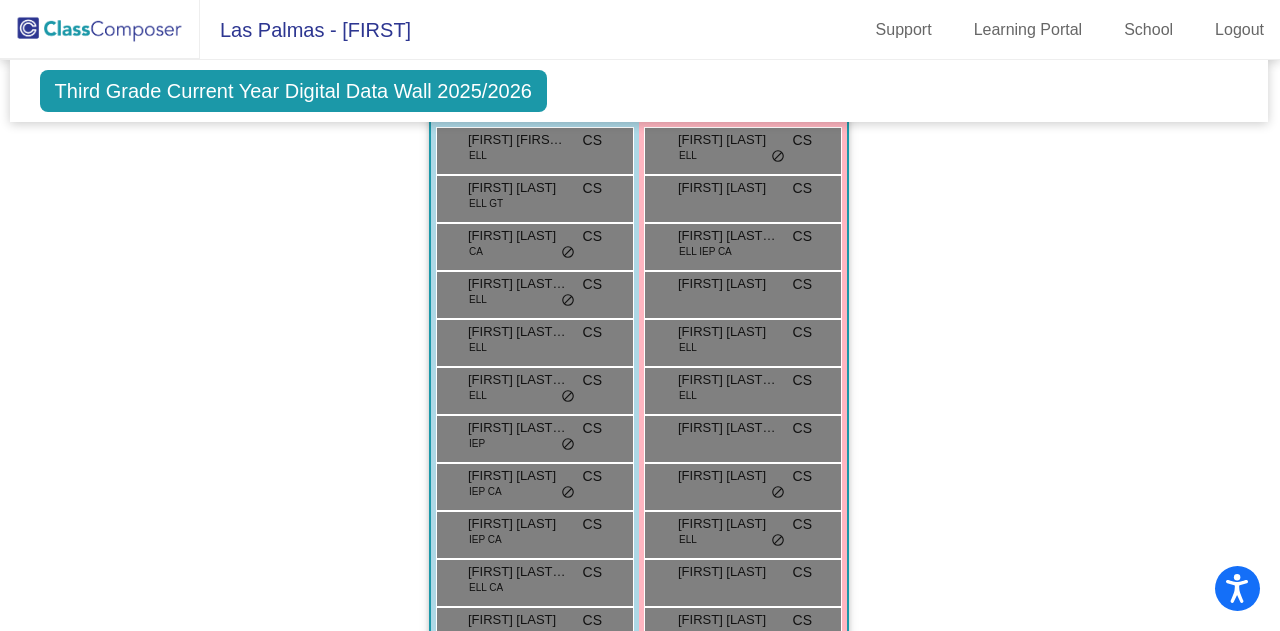 scroll, scrollTop: 2168, scrollLeft: 1, axis: both 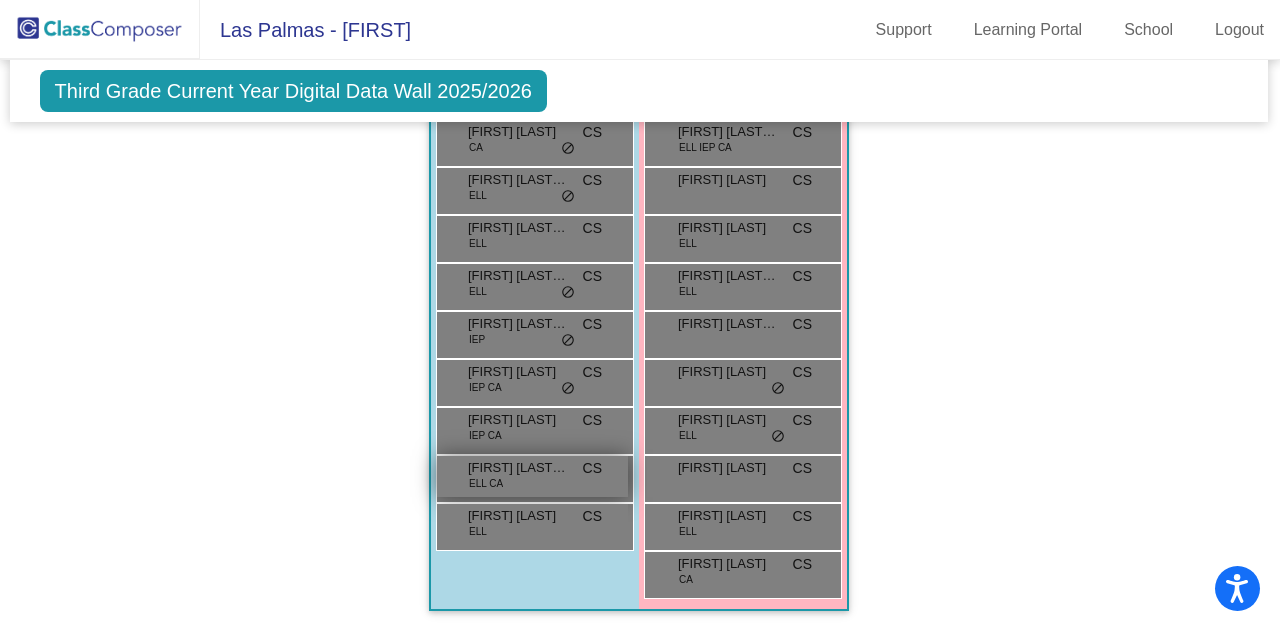 click on "[FIRST] [LAST] [LAST]" at bounding box center (518, 468) 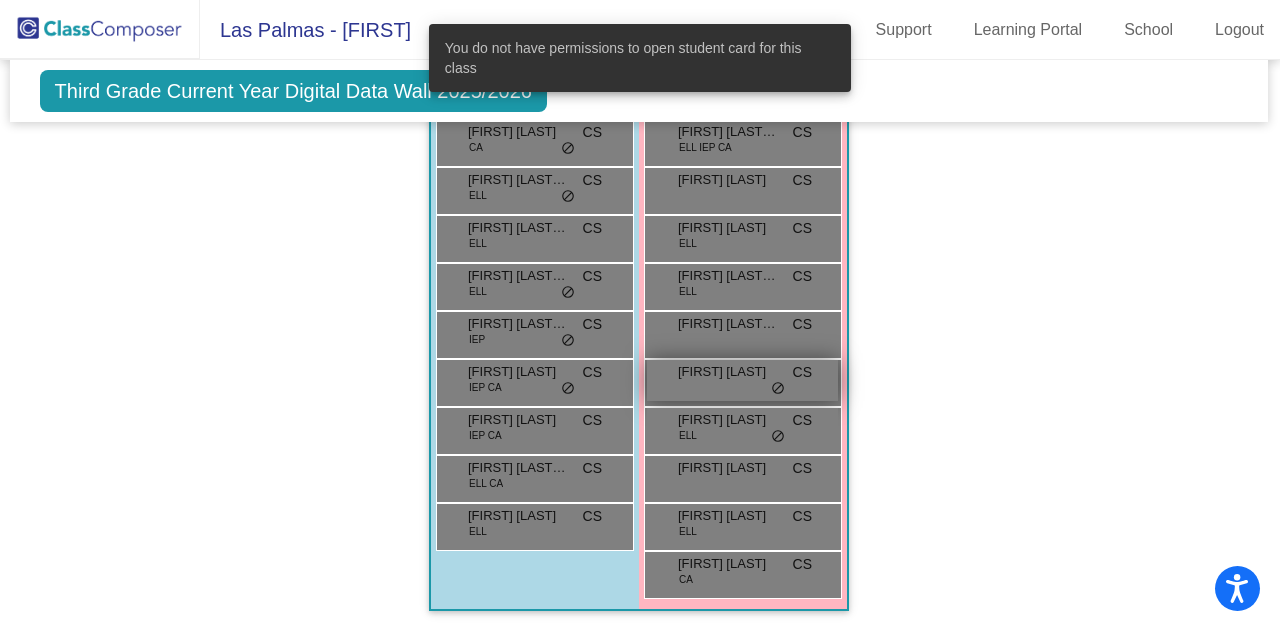 click on "[FIRST] [LAST]" at bounding box center [728, 372] 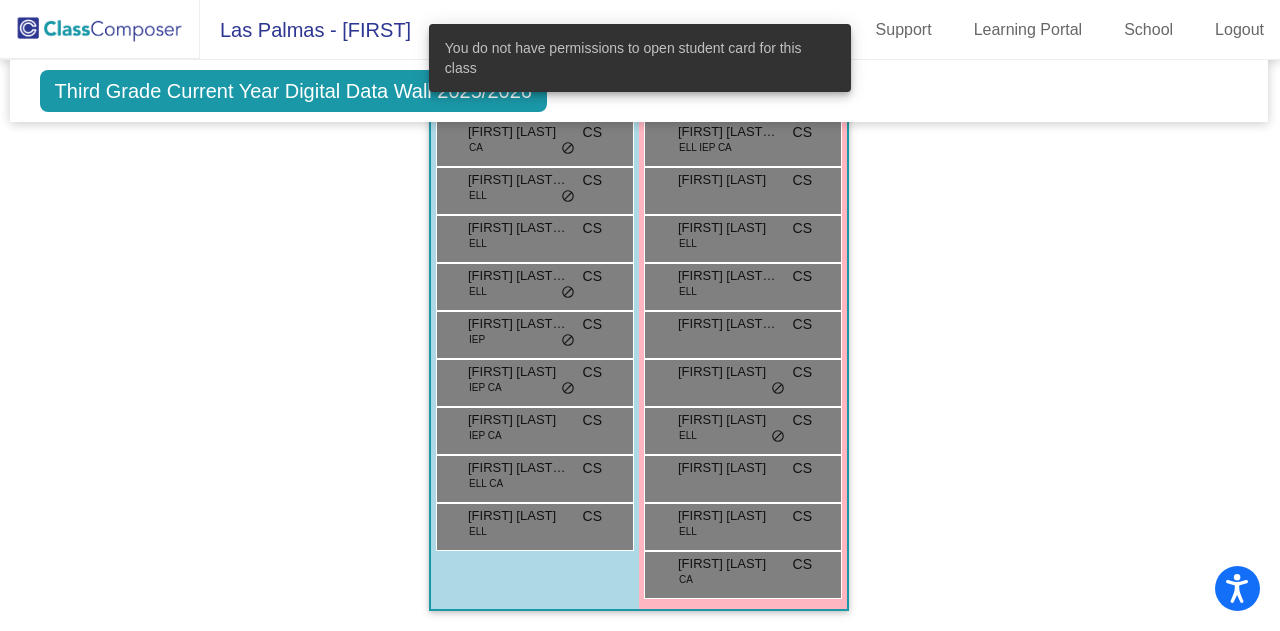 click on "Hallway   - Hallway Class  picture_as_pdf  Add Student  First Name Last Name Student Id  (Recommended)   Boy   Girl   Non Binary Add Close  Boys : 0    No Students   Girls: 0   No Students   Class 1   - 3rd DLI  picture_as_pdf [FIRST] [LAST]  Add Student  First Name Last Name Student Id  (Recommended)   Boy   Girl   Non Binary Add Close  Boys : 12  [FIRST] [LAST] [LAST] DLI ELL IEP SRM SWM SOM DV lock do_not_disturb_alt [FIRST] [LAST] DLI ELL SRH SWM SOH DV lock do_not_disturb_alt [FIRST] [FIRST] [LAST] DLI ELL SRM SWM SOH DV lock do_not_disturb_alt [FIRST] [LAST] [LAST] DLI ELL SSP SRL SWL SOL DV lock do_not_disturb_alt [FIRST] [LAST] [LAST] DLI ELL SRM SWL SOH DV lock do_not_disturb_alt [FIRST] [LAST] DLI ELL SRH SWM SOH DV lock do_not_disturb_alt [FIRST] [LAST] [LAST] DLI ELL SRH SWM SOH DV lock do_not_disturb_alt [FIRST] [LAST] DLI SSP SRL SWL SOL DV lock do_not_disturb_alt [FIRST] [LAST] DLI ELL IEP SRL SWL SOL DV lock do_not_disturb_alt [FIRST] [LAST] [LAST] DLI ELL SRH SWM SOH DV lock DV DV" 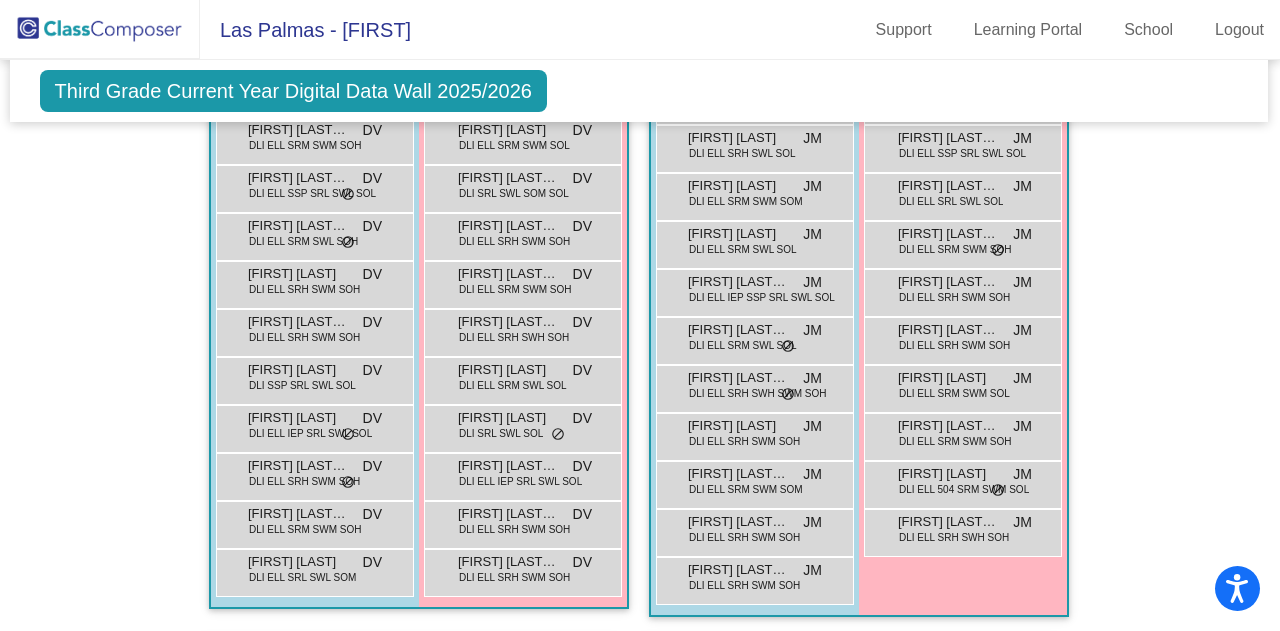 click on "Hallway   - Hallway Class  picture_as_pdf  Add Student  First Name Last Name Student Id  (Recommended)   Boy   Girl   Non Binary Add Close  Boys : 0    No Students   Girls: 0   No Students   Class 1   - 3rd DLI  picture_as_pdf [FIRST] [LAST]  Add Student  First Name Last Name Student Id  (Recommended)   Boy   Girl   Non Binary Add Close  Boys : 12  [FIRST] [LAST] [LAST] DLI ELL IEP SRM SWM SOM DV lock do_not_disturb_alt [FIRST] [LAST] DLI ELL SRH SWM SOH DV lock do_not_disturb_alt [FIRST] [FIRST] [LAST] DLI ELL SRM SWM SOH DV lock do_not_disturb_alt [FIRST] [LAST] [LAST] DLI ELL SSP SRL SWL SOL DV lock do_not_disturb_alt [FIRST] [LAST] [LAST] DLI ELL SRM SWL SOH DV lock do_not_disturb_alt [FIRST] [LAST] DLI ELL SRH SWM SOH DV lock do_not_disturb_alt [FIRST] [LAST] [LAST] DLI ELL SRH SWM SOH DV lock do_not_disturb_alt [FIRST] [LAST] DLI SSP SRL SWL SOL DV lock do_not_disturb_alt [FIRST] [LAST] DLI ELL IEP SRL SWL SOL DV lock do_not_disturb_alt [FIRST] [LAST] [LAST] DLI ELL SRH SWM SOH DV lock DV DV" 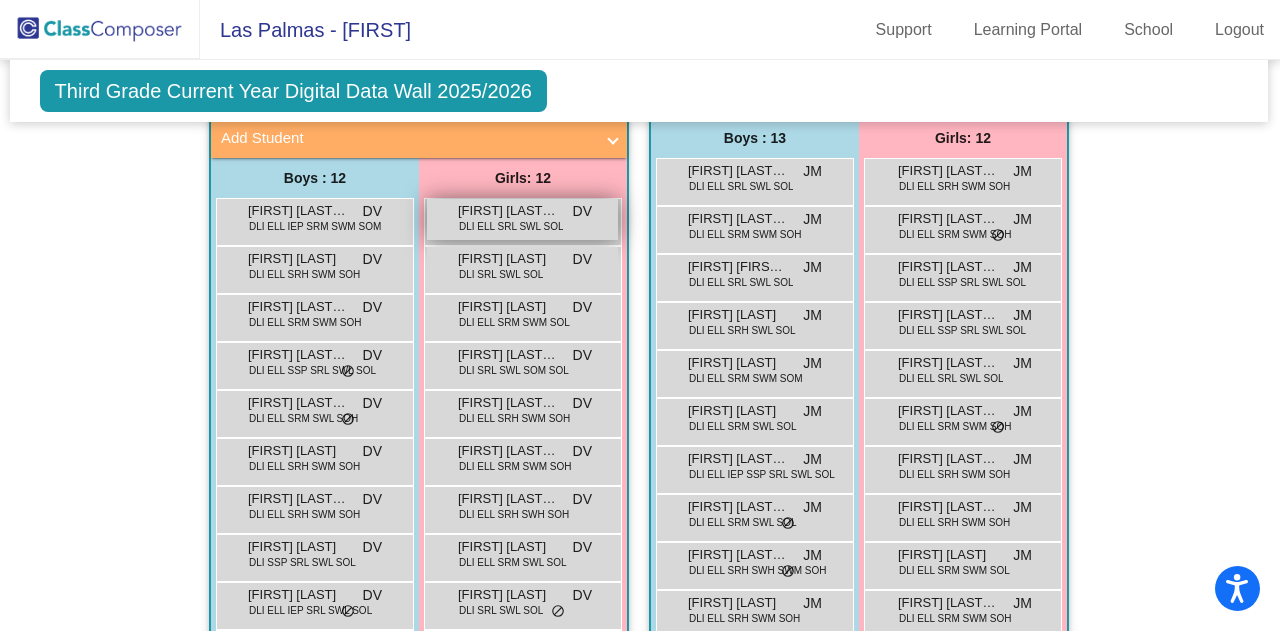 click on "[FIRST] [LAST] [LAST]" at bounding box center (508, 211) 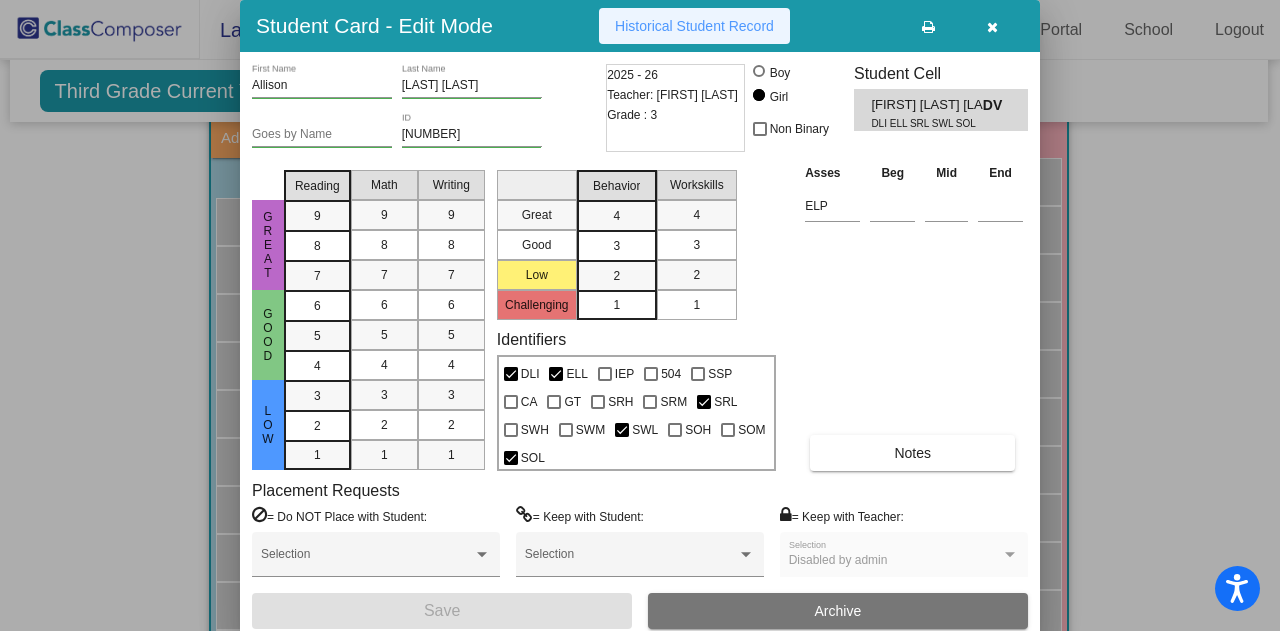 click on "Historical Student Record" at bounding box center [694, 26] 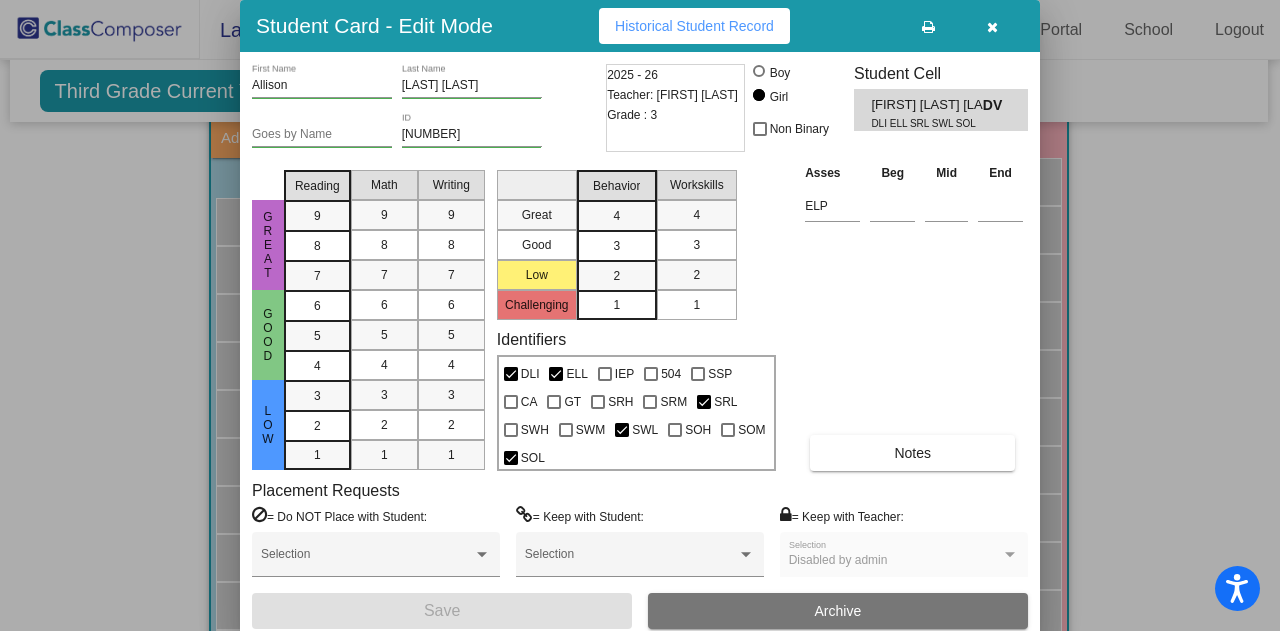 click at bounding box center [640, 315] 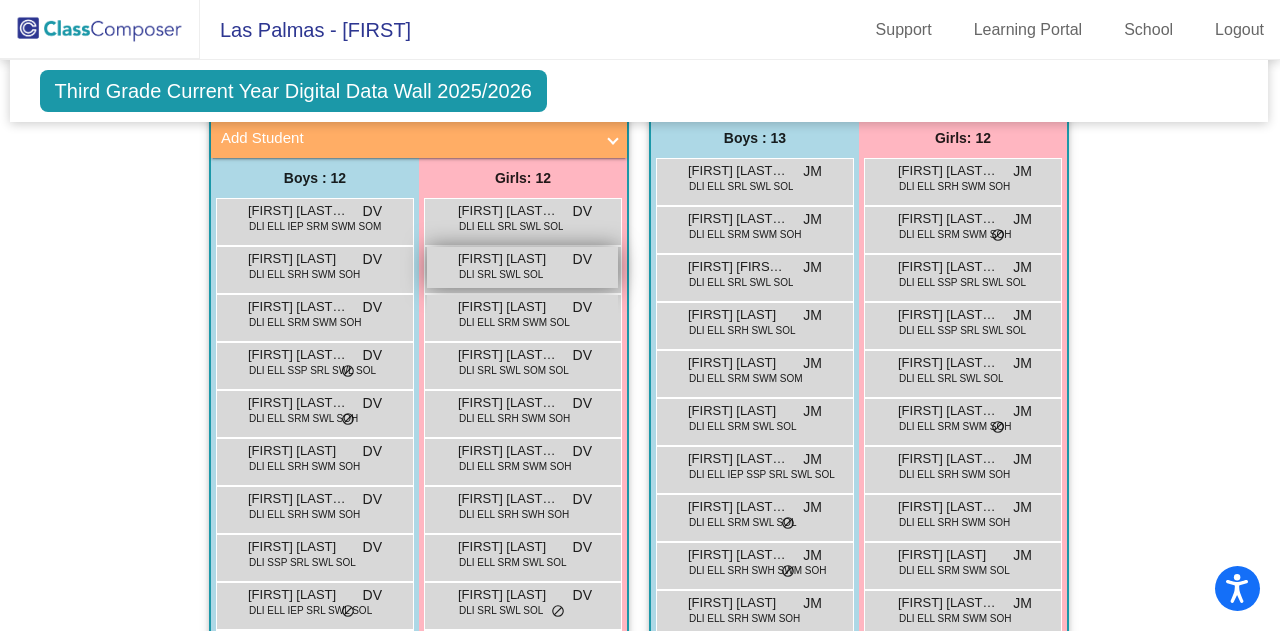 click on "[FIRST] [LAST]" at bounding box center [508, 259] 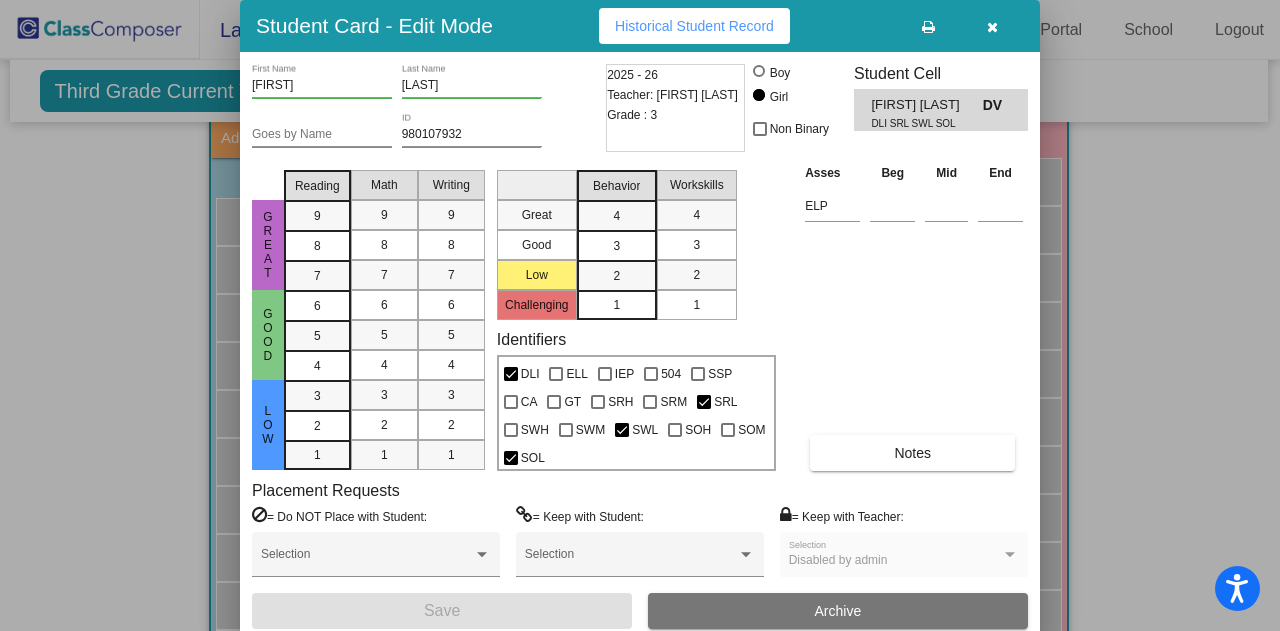 click on "Historical Student Record" at bounding box center (694, 26) 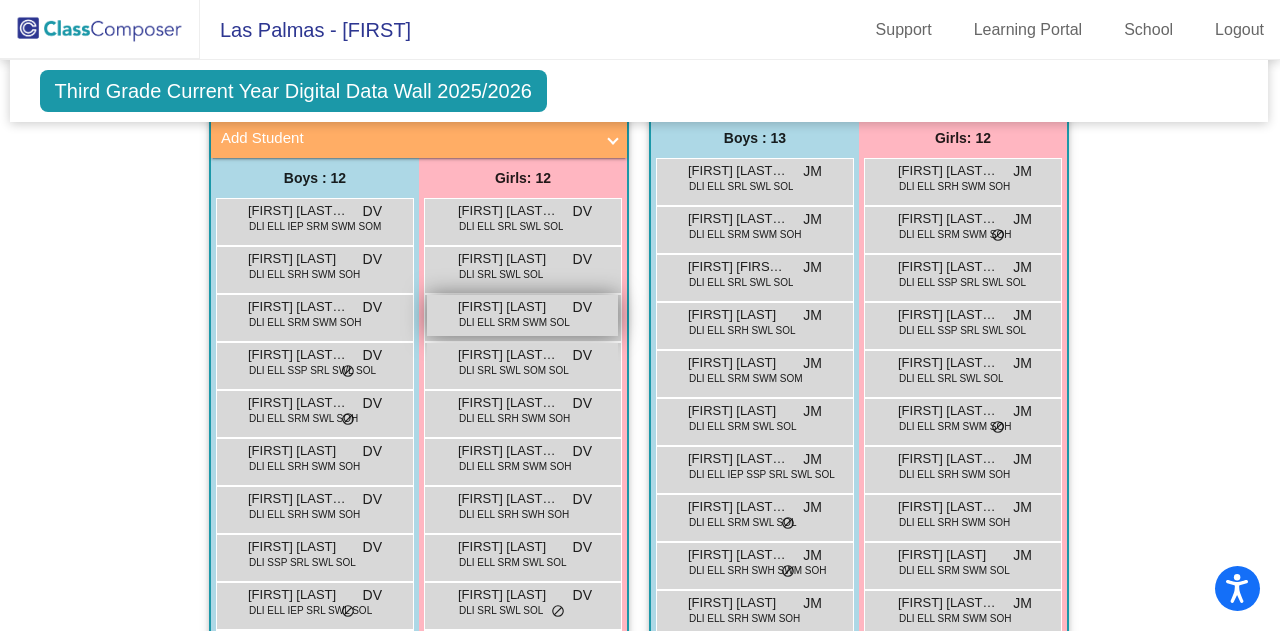 click on "[FIRST] [LAST]" at bounding box center [508, 307] 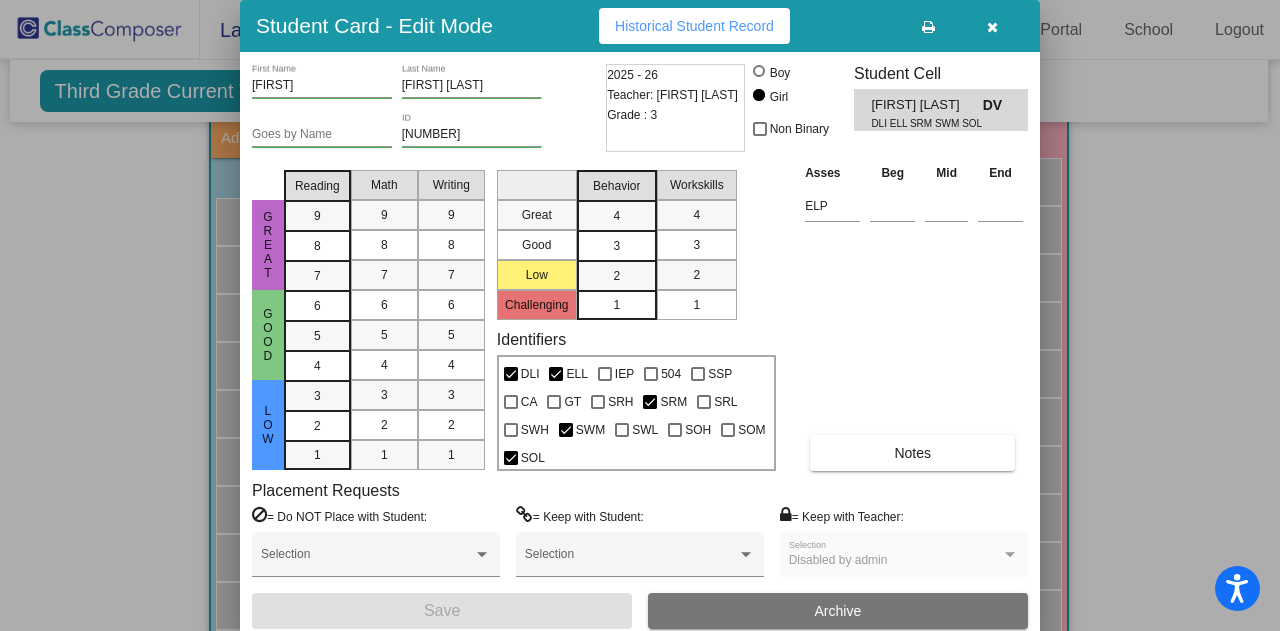 click on "Historical Student Record" at bounding box center (694, 26) 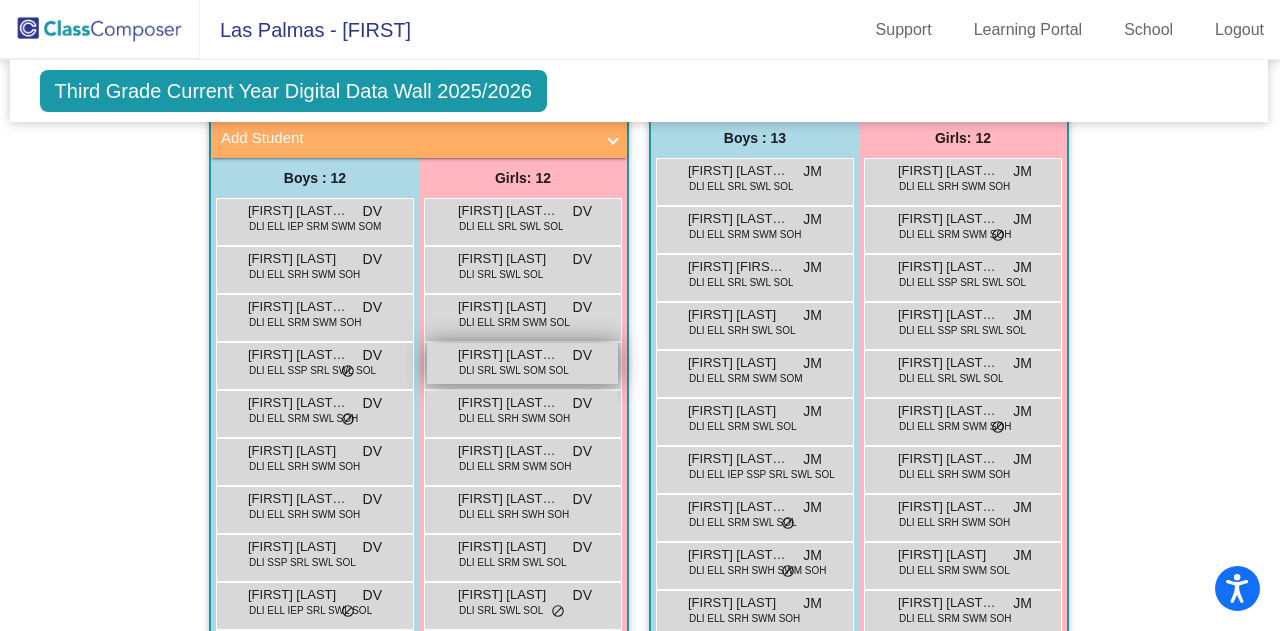 click on "DLI SRL SWL SOM SOL" at bounding box center (514, 370) 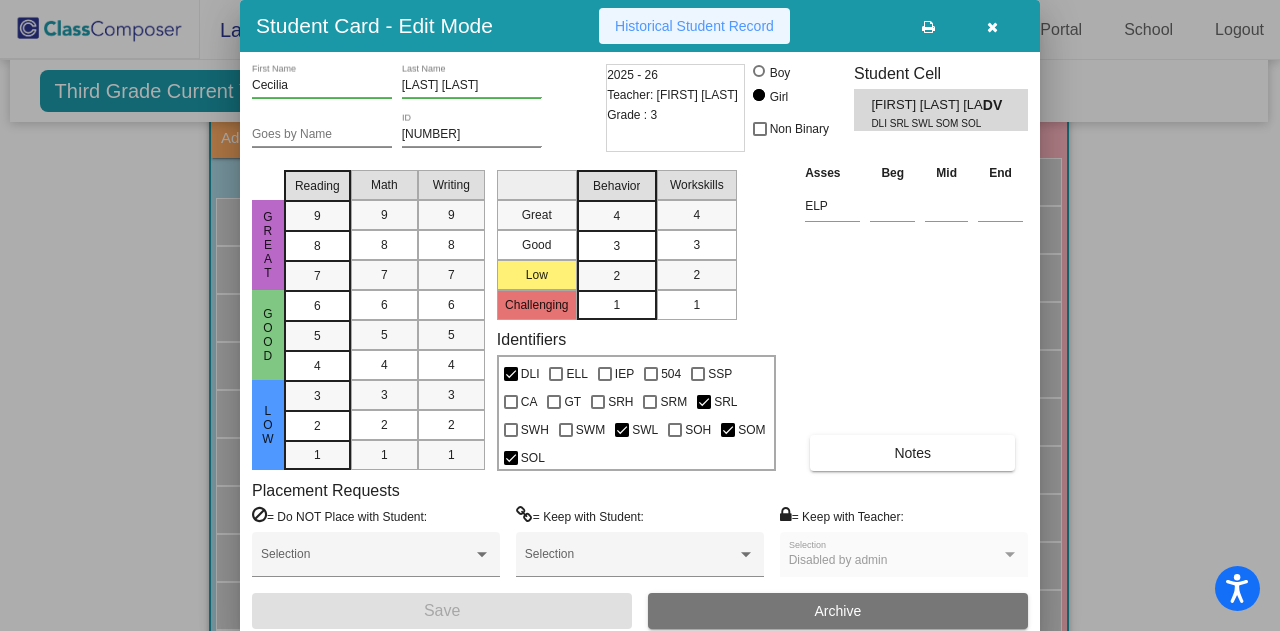 click on "Historical Student Record" at bounding box center [694, 26] 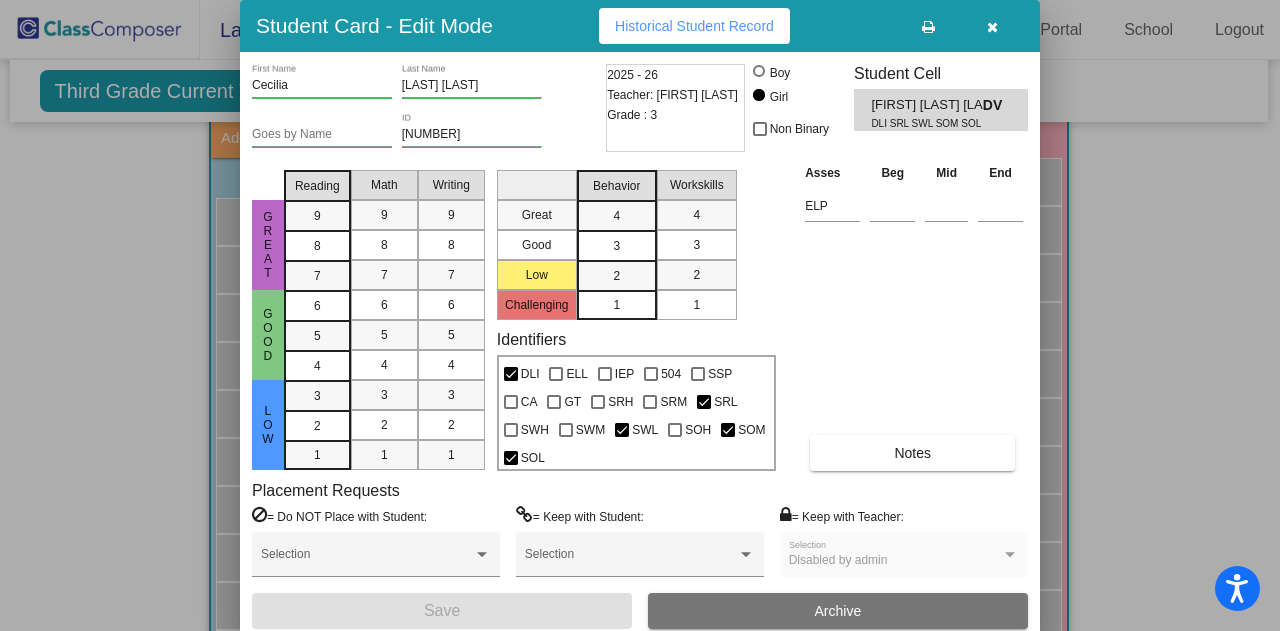 click at bounding box center [640, 315] 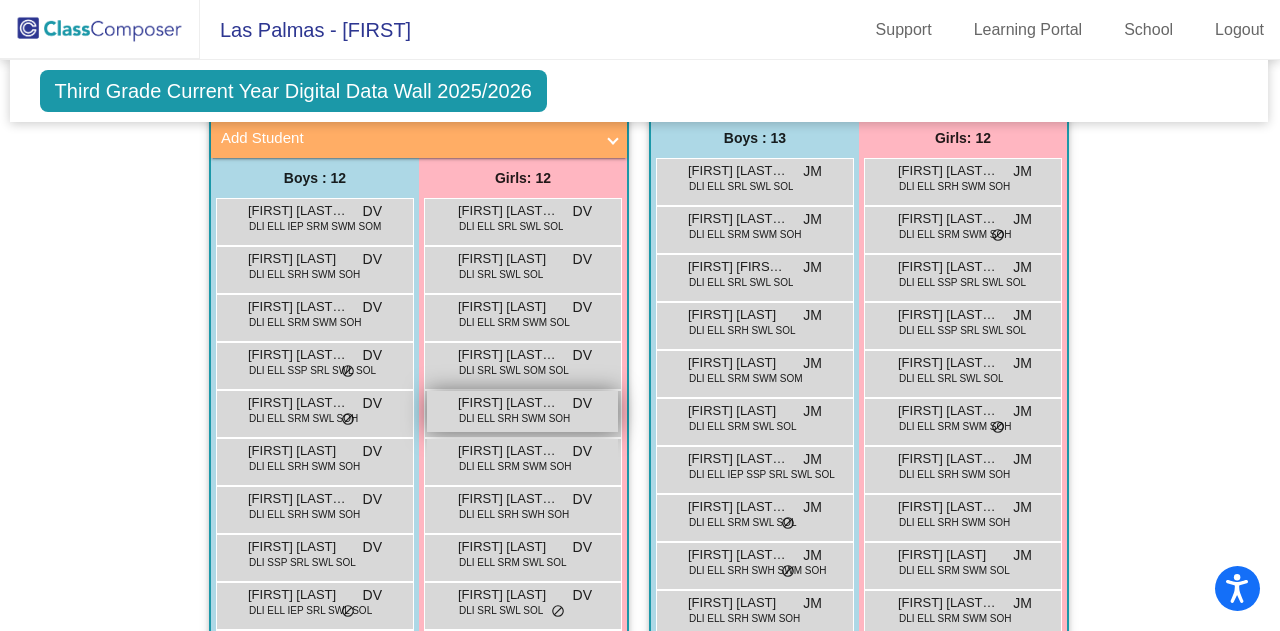 click on "DLI ELL SRH SWM SOH" at bounding box center [514, 418] 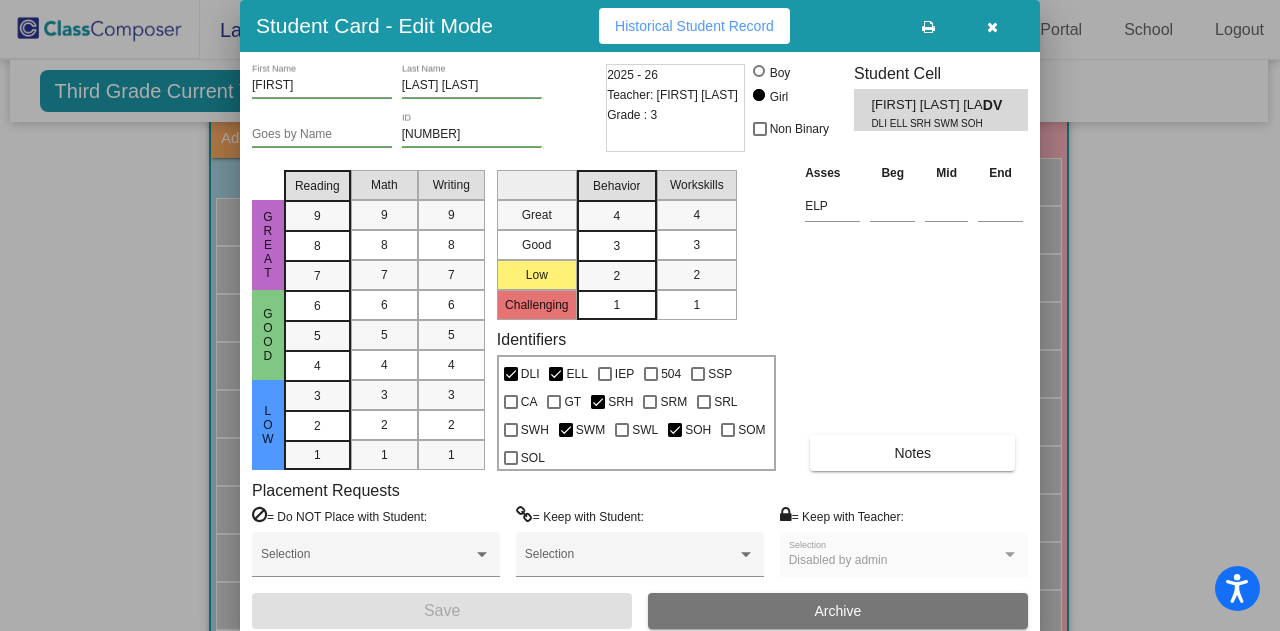 click on "Historical Student Record" at bounding box center [694, 26] 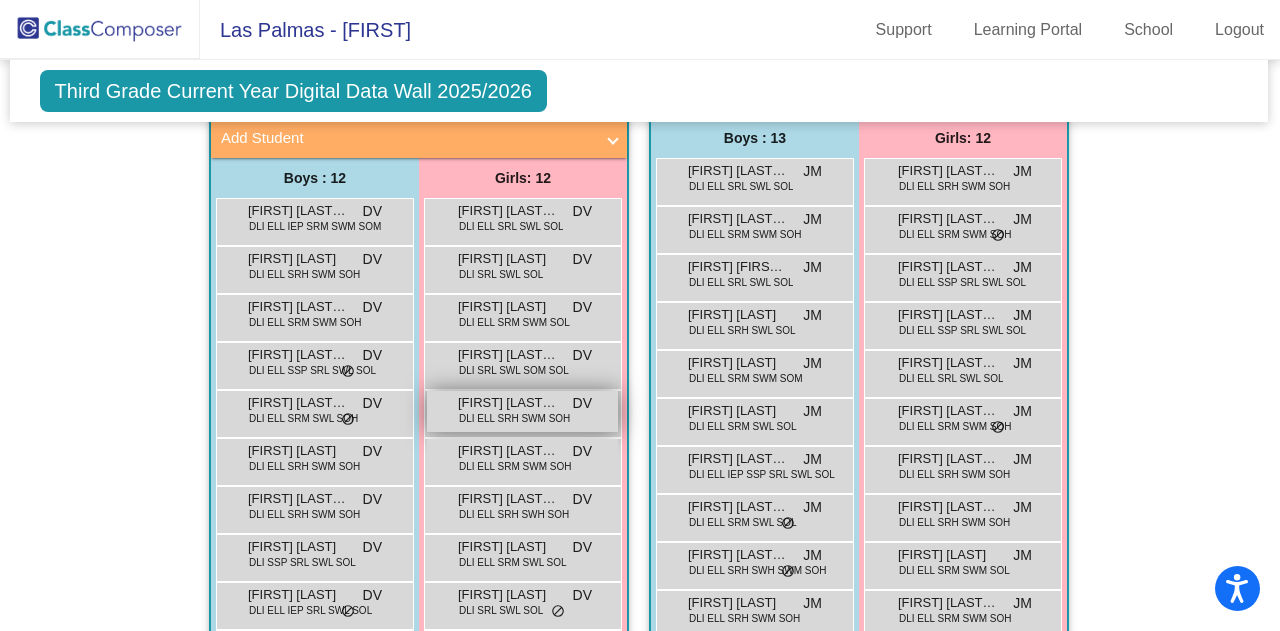click on "DLI ELL SRH SWM SOH" at bounding box center (514, 418) 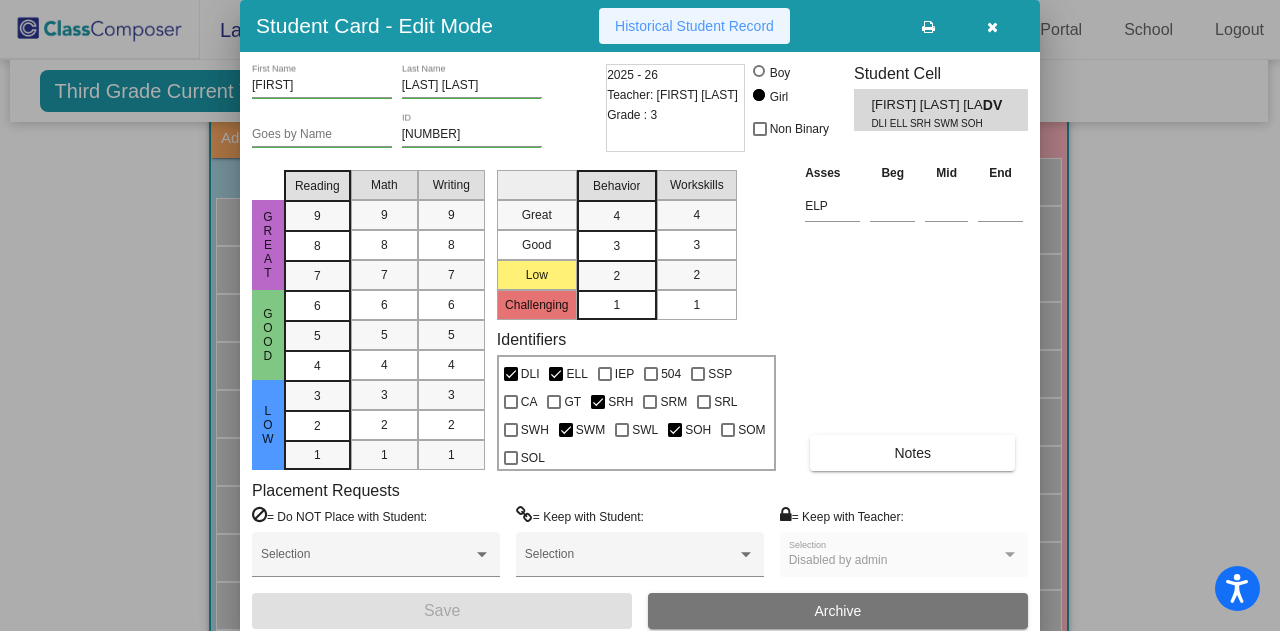 click on "Historical Student Record" at bounding box center [694, 26] 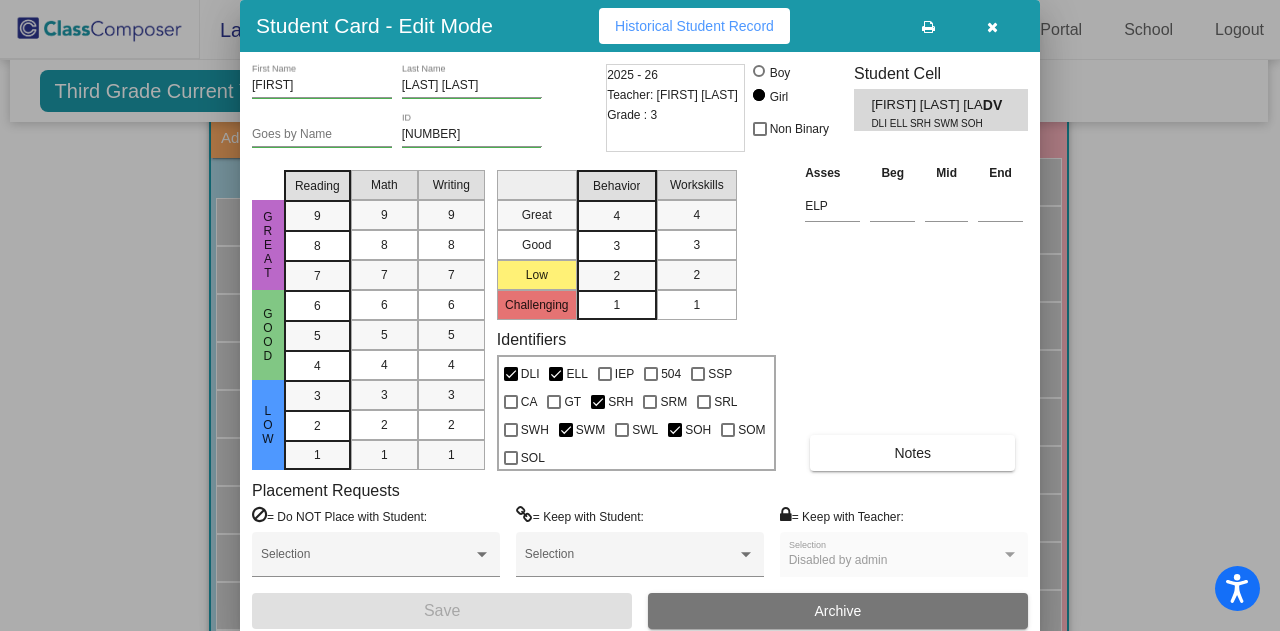 click at bounding box center (640, 315) 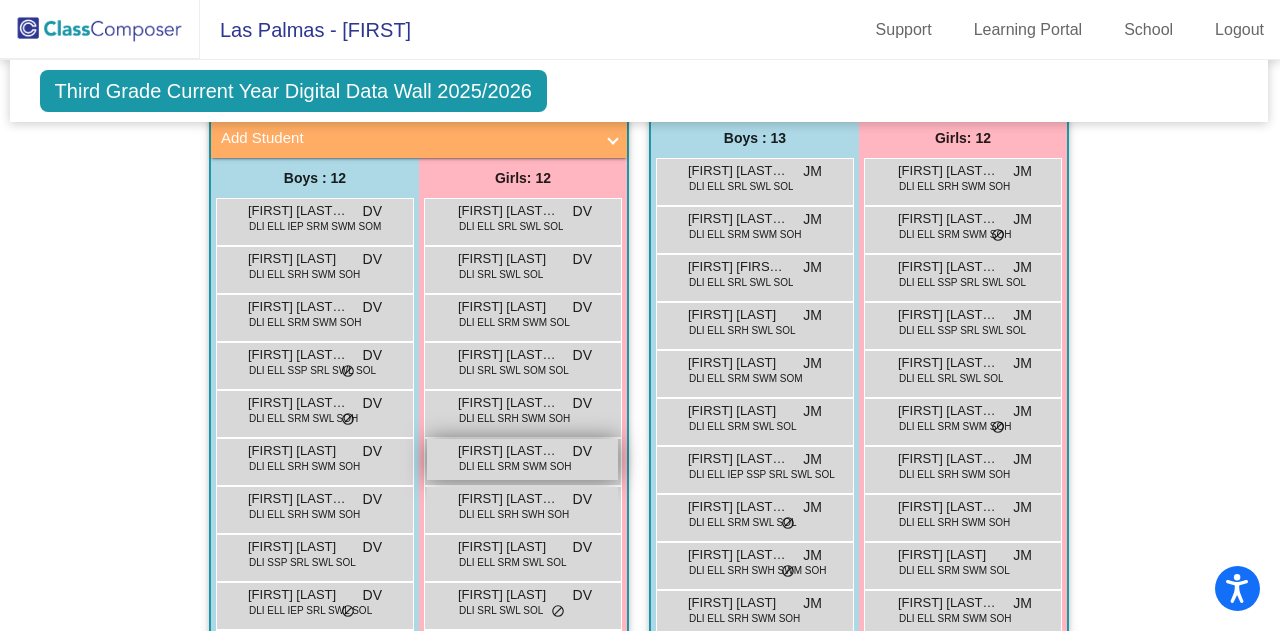 click on "DLI ELL SRM SWM SOH" at bounding box center [515, 466] 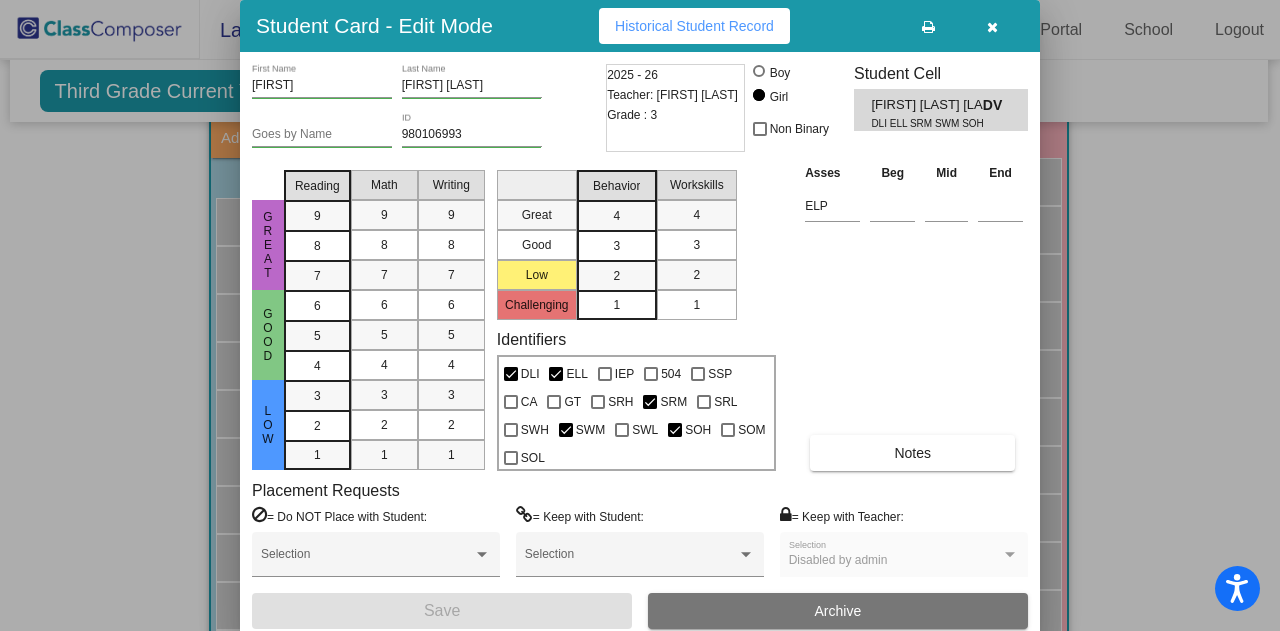 click on "Historical Student Record" at bounding box center [694, 26] 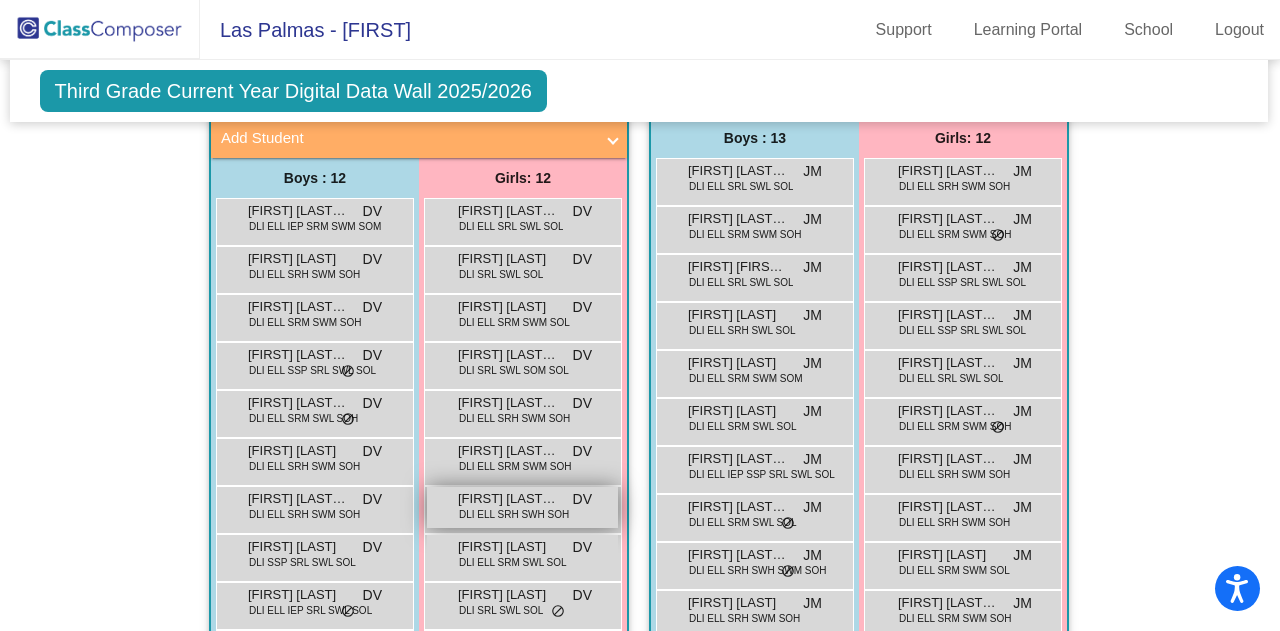 click on "DLI ELL SRH SWH SOH" at bounding box center (514, 514) 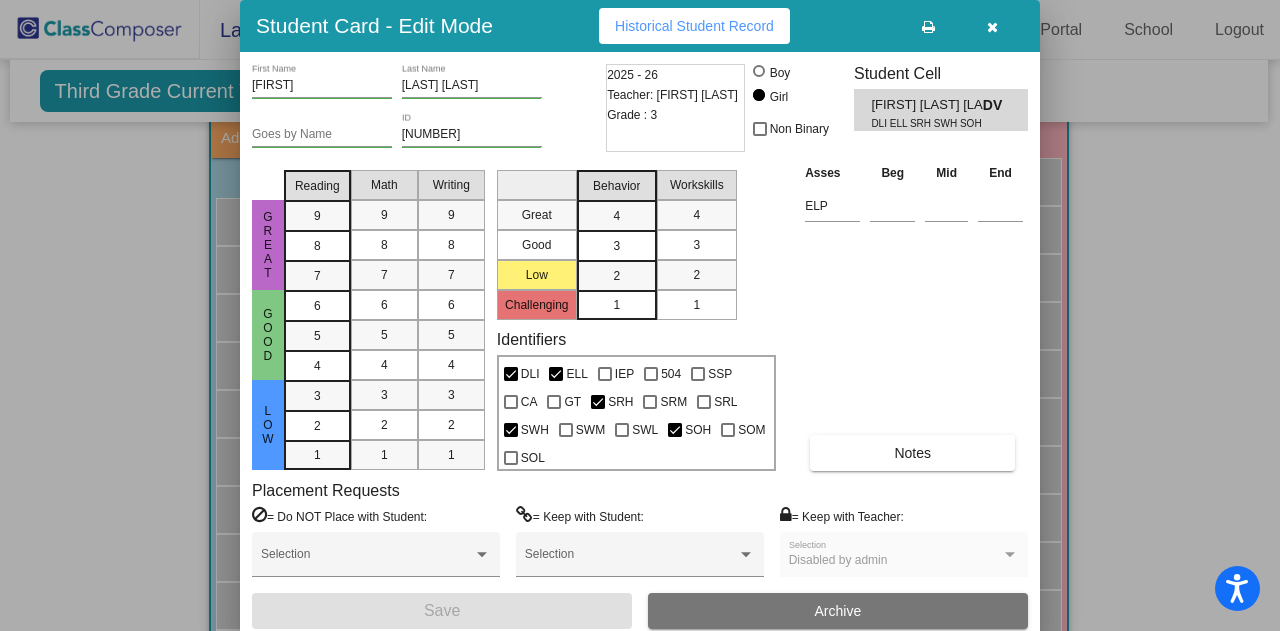 click on "Historical Student Record" at bounding box center [694, 26] 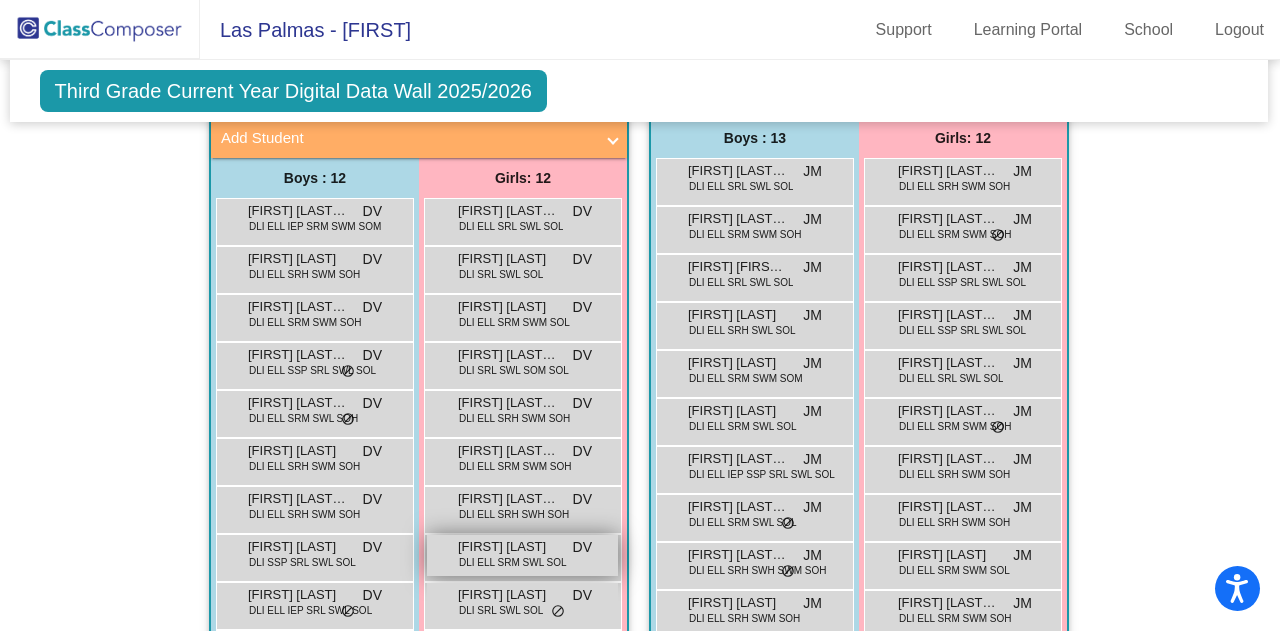 click on "DLI ELL SRM SWL SOL" at bounding box center (513, 562) 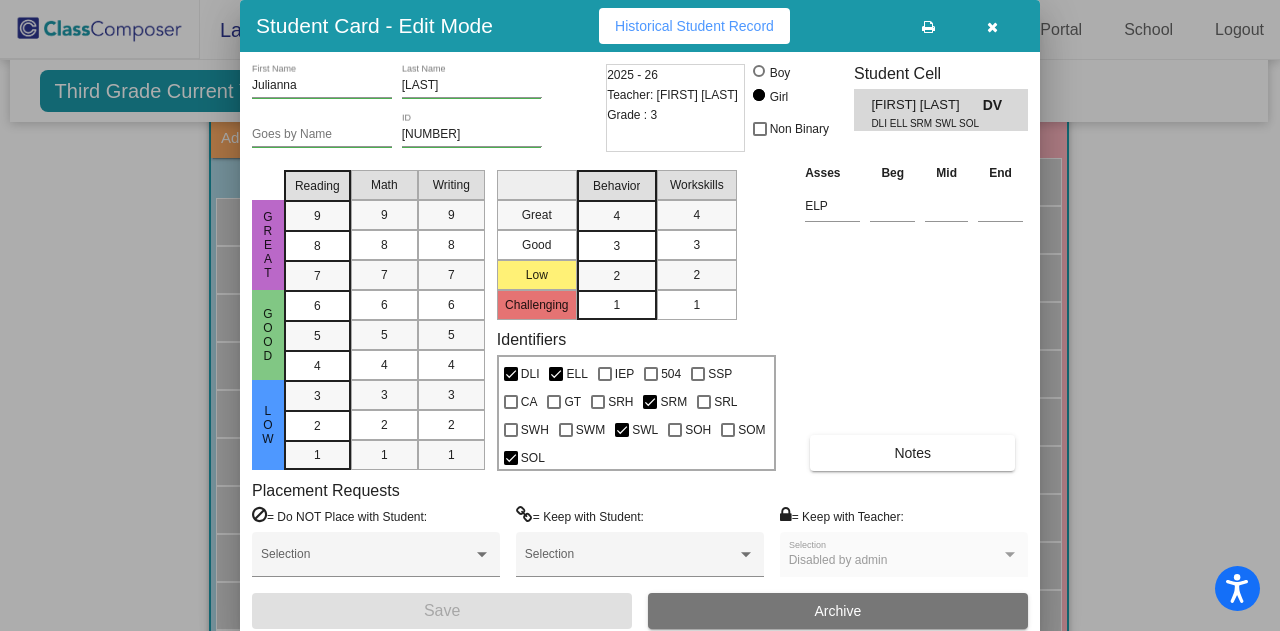 click on "Historical Student Record" at bounding box center [694, 26] 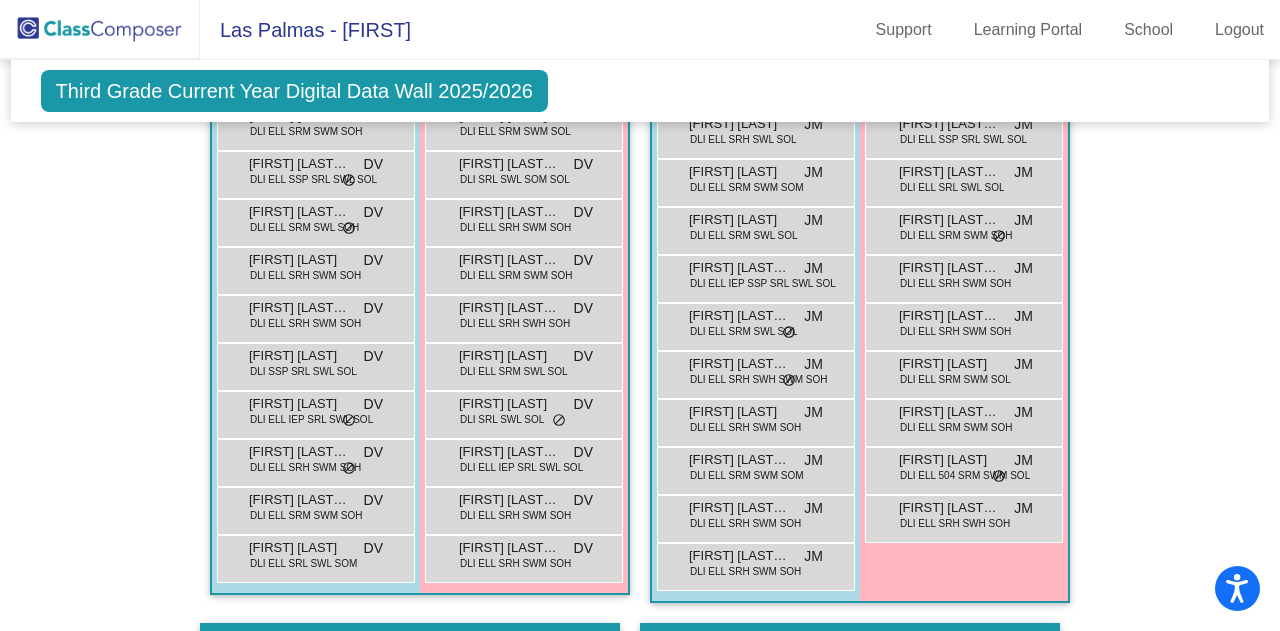 scroll, scrollTop: 759, scrollLeft: 0, axis: vertical 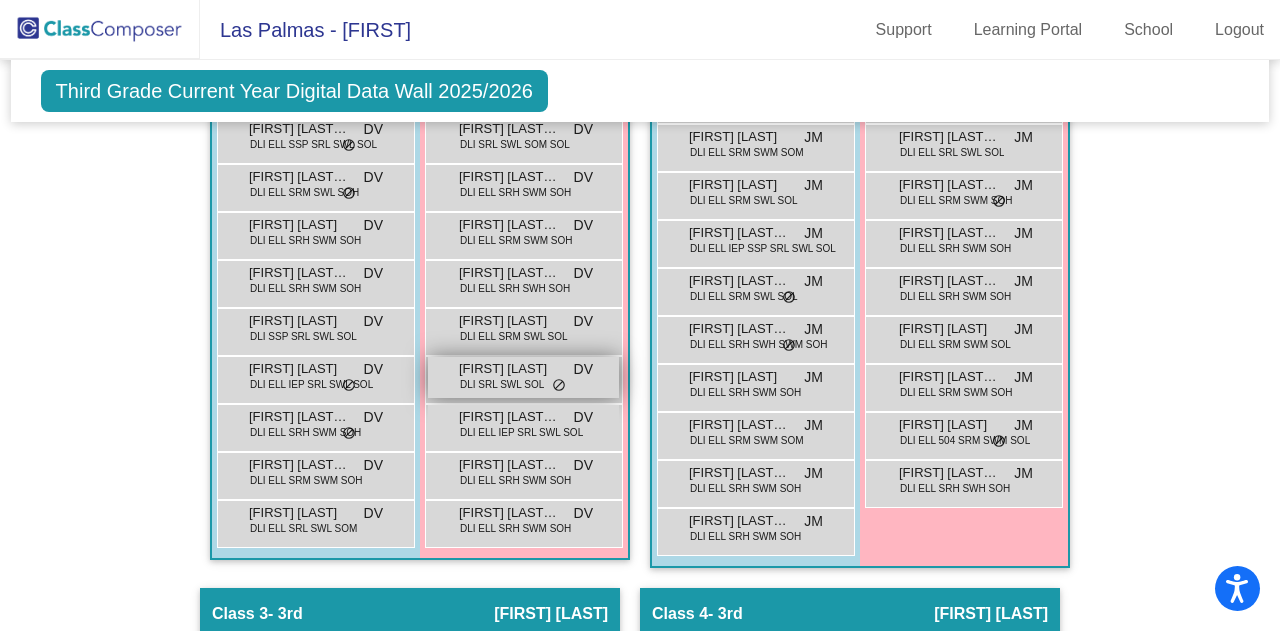 click on "[FIRST] [LAST]" at bounding box center [509, 369] 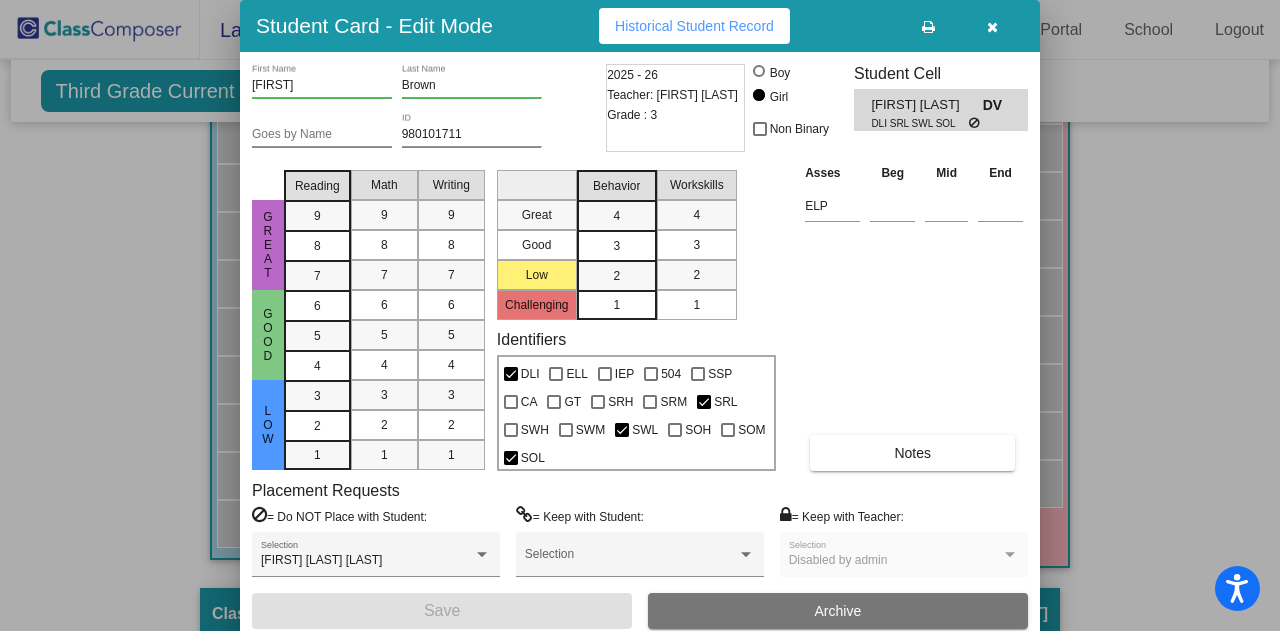 click on "Historical Student Record" at bounding box center (694, 26) 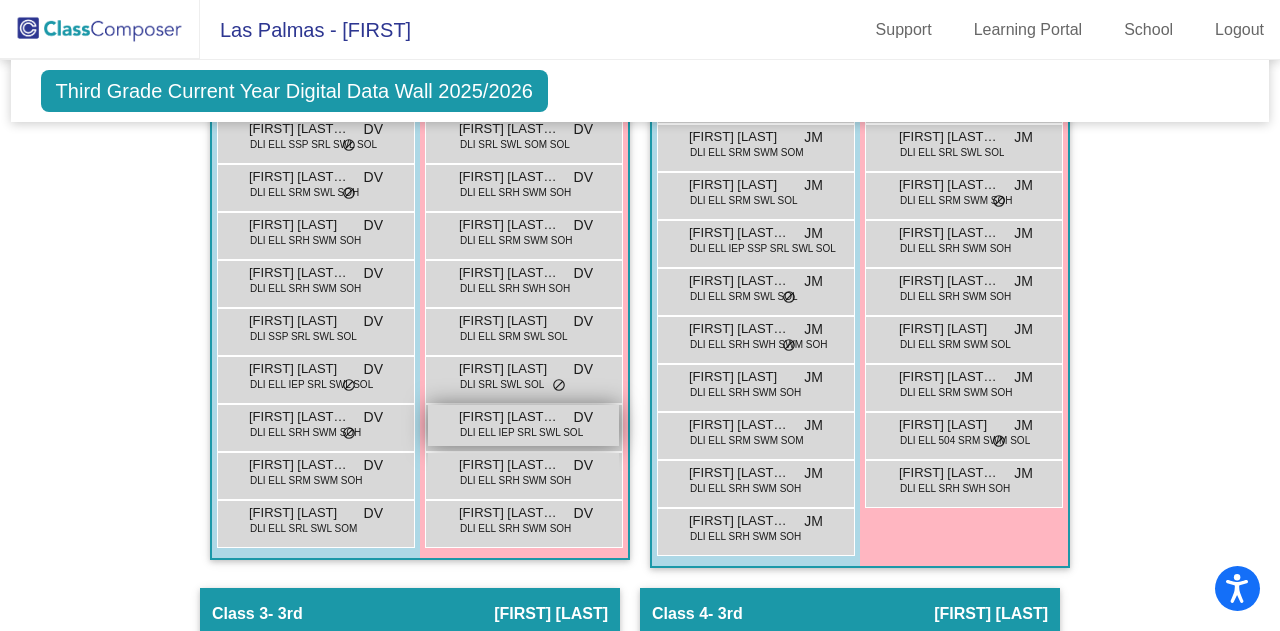 click on "[FIRST] [LAST] [LAST]" at bounding box center (509, 417) 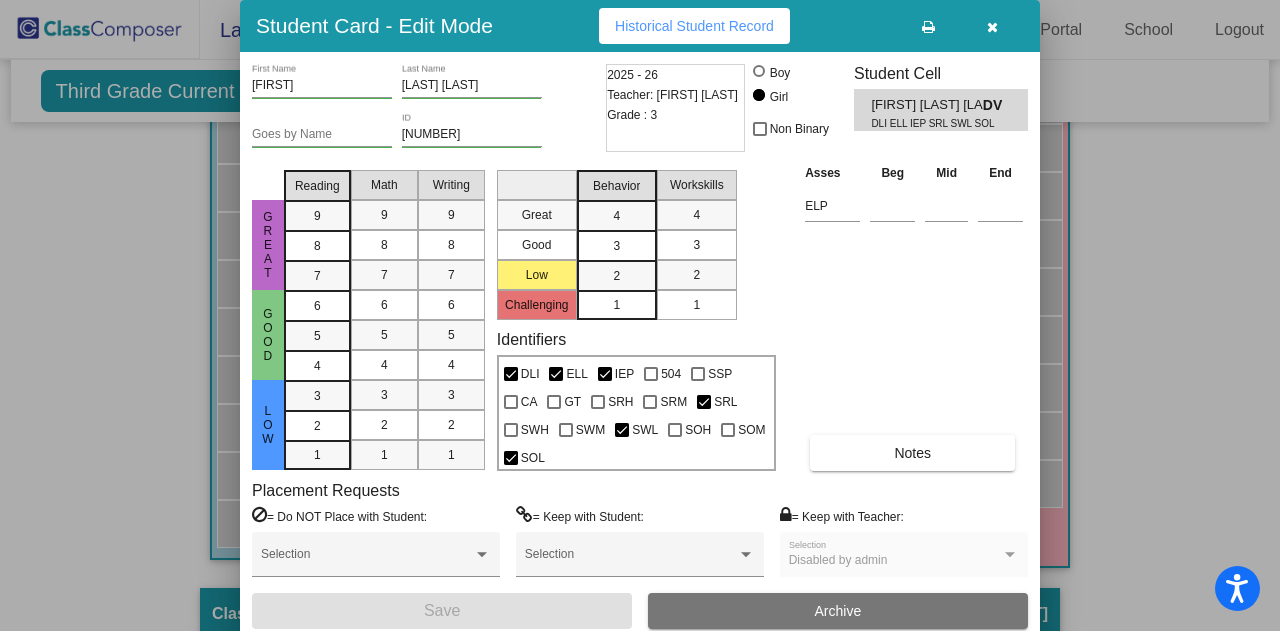 click on "Historical Student Record" at bounding box center (694, 26) 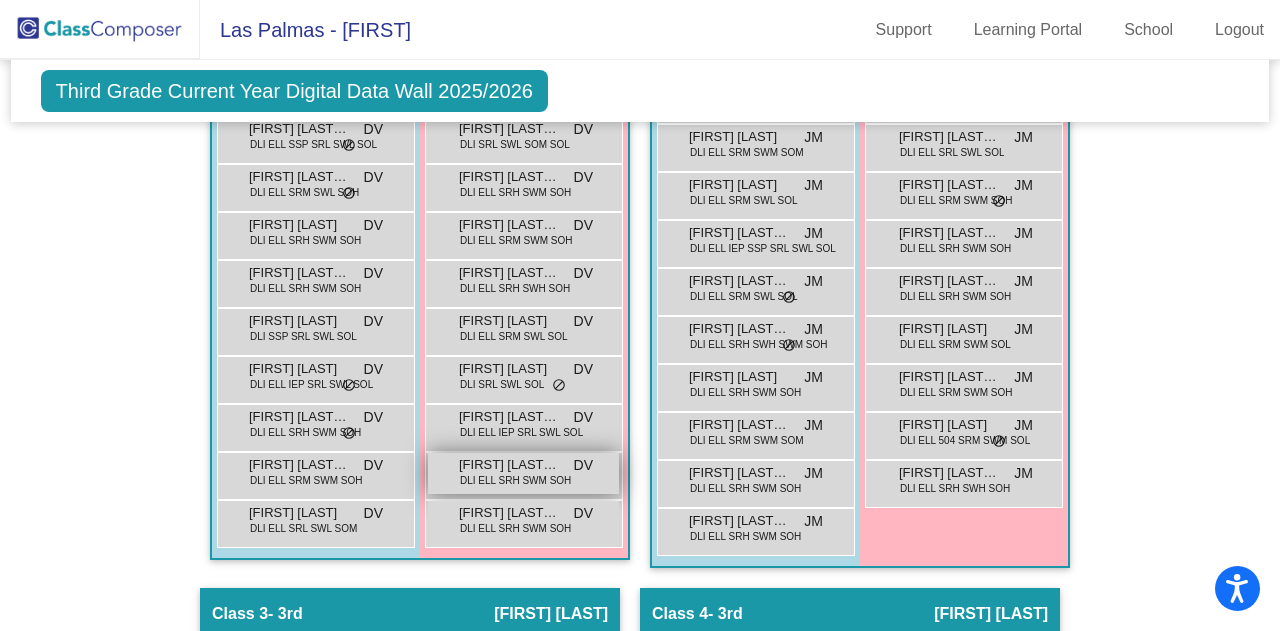 click on "[FIRST] [LAST] [LAST]" at bounding box center [509, 465] 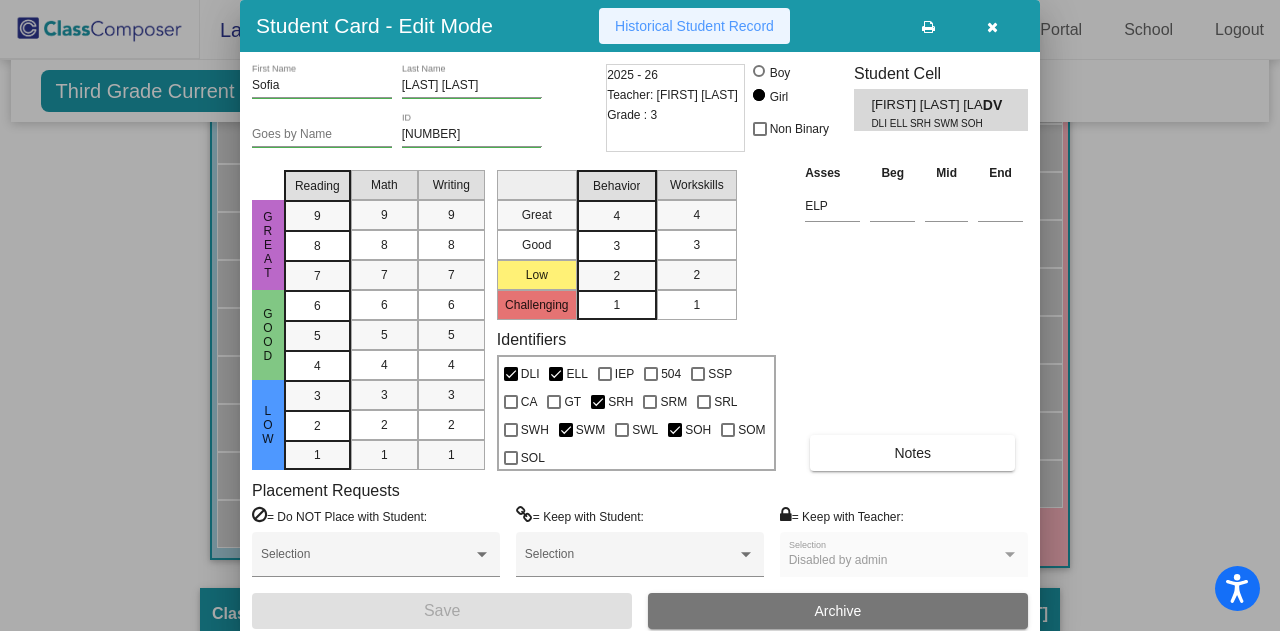 click on "Historical Student Record" at bounding box center [694, 26] 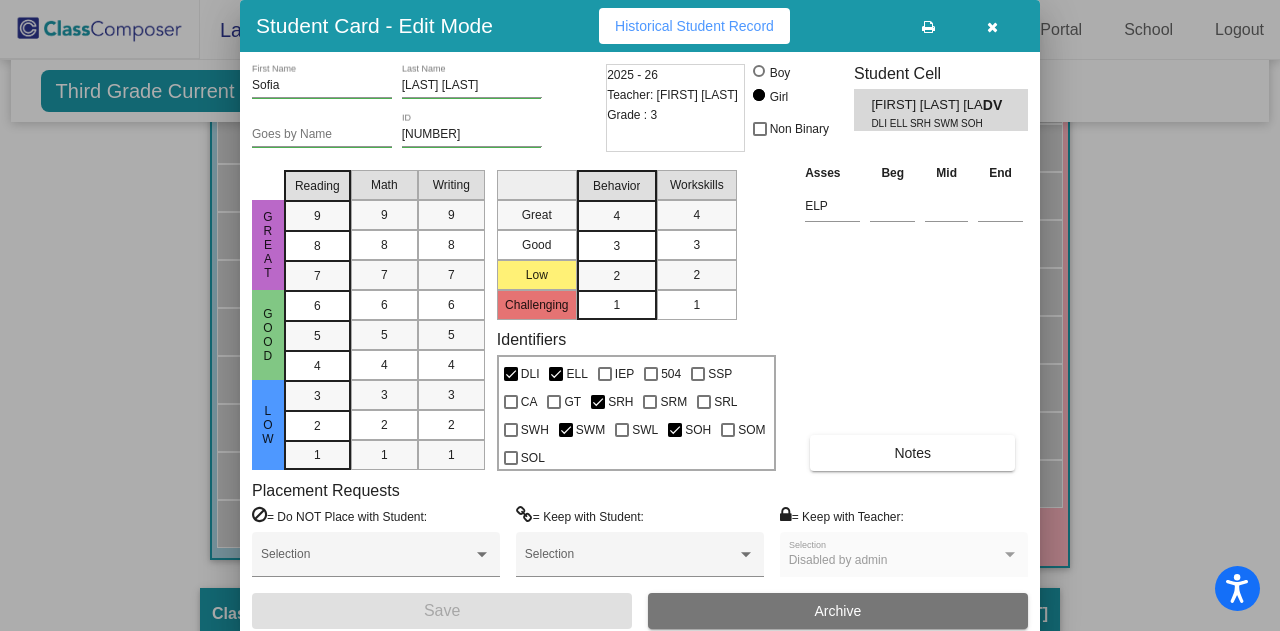 click at bounding box center (640, 315) 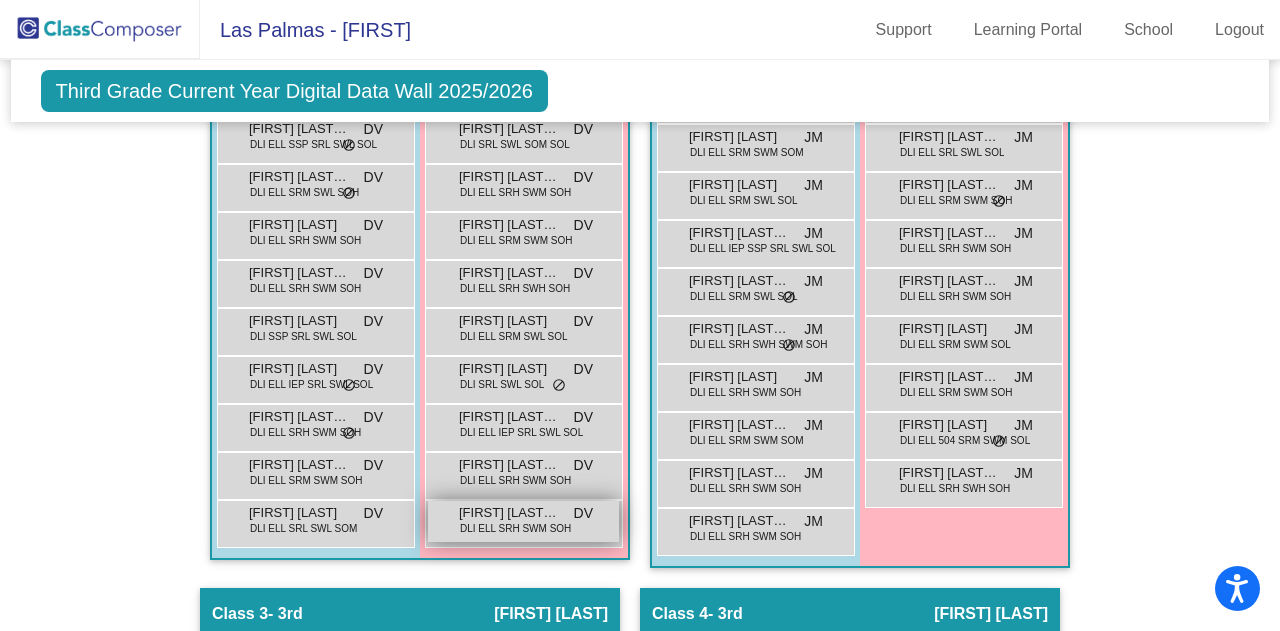 click on "DLI ELL SRH SWM SOH" at bounding box center (515, 528) 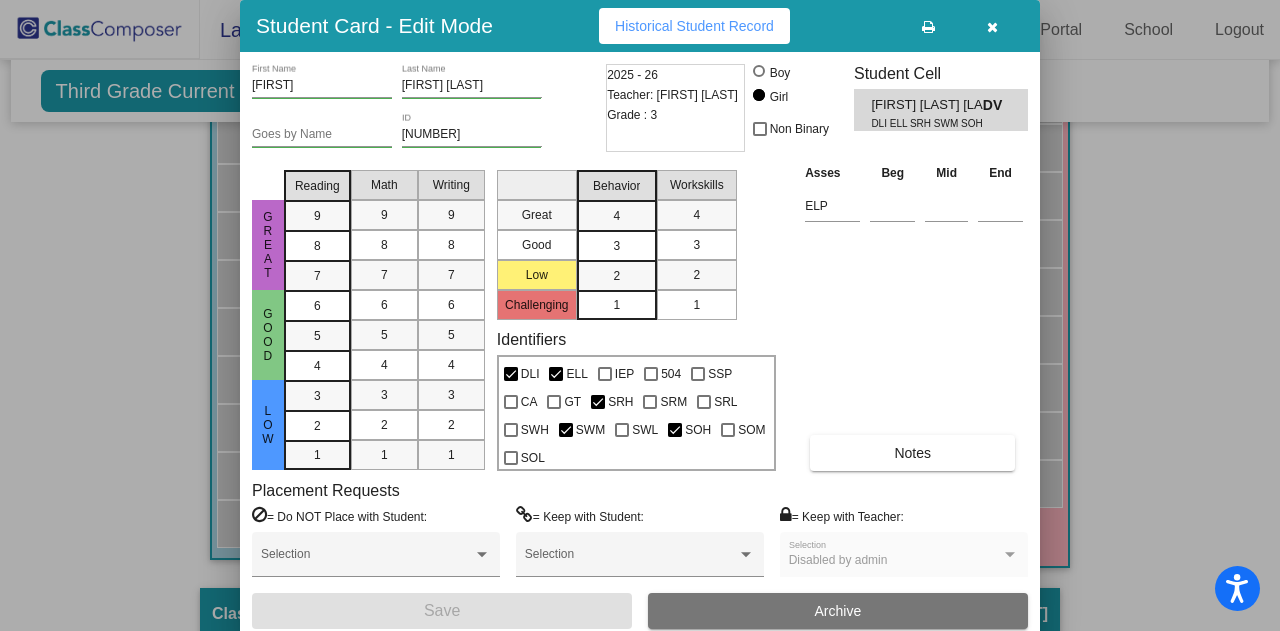 click on "Historical Student Record" at bounding box center (694, 26) 